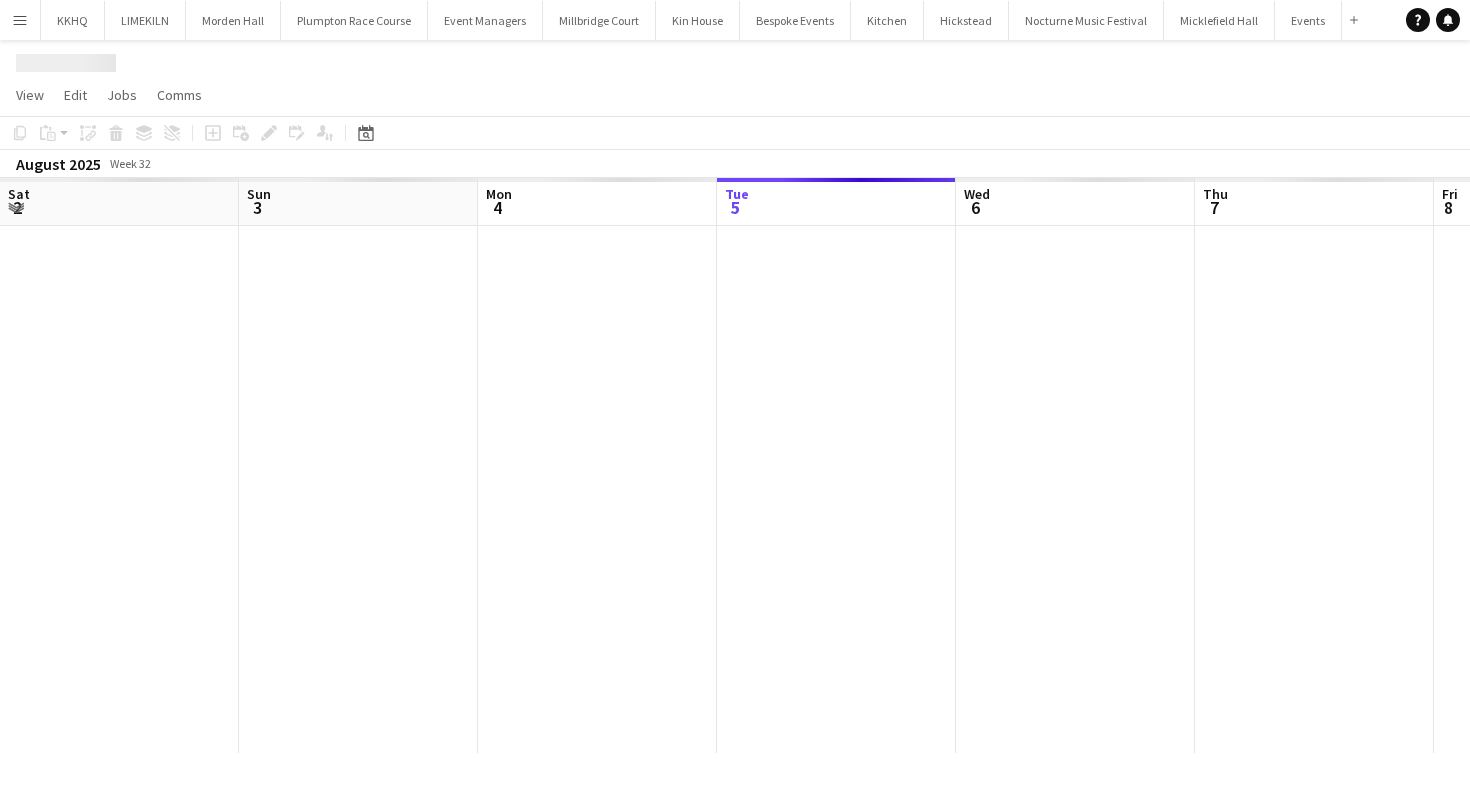 scroll, scrollTop: 0, scrollLeft: 0, axis: both 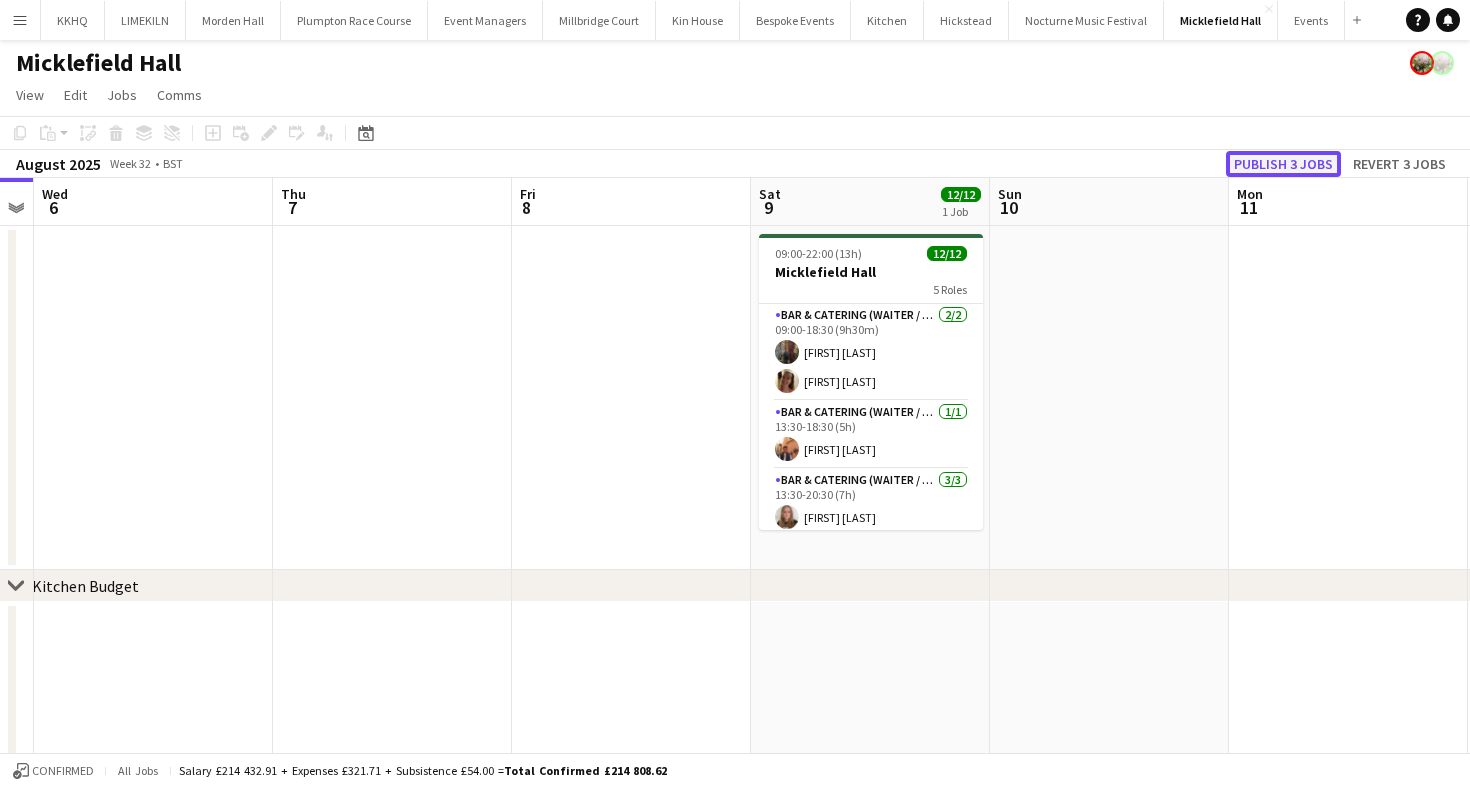 click on "Publish 3 jobs" 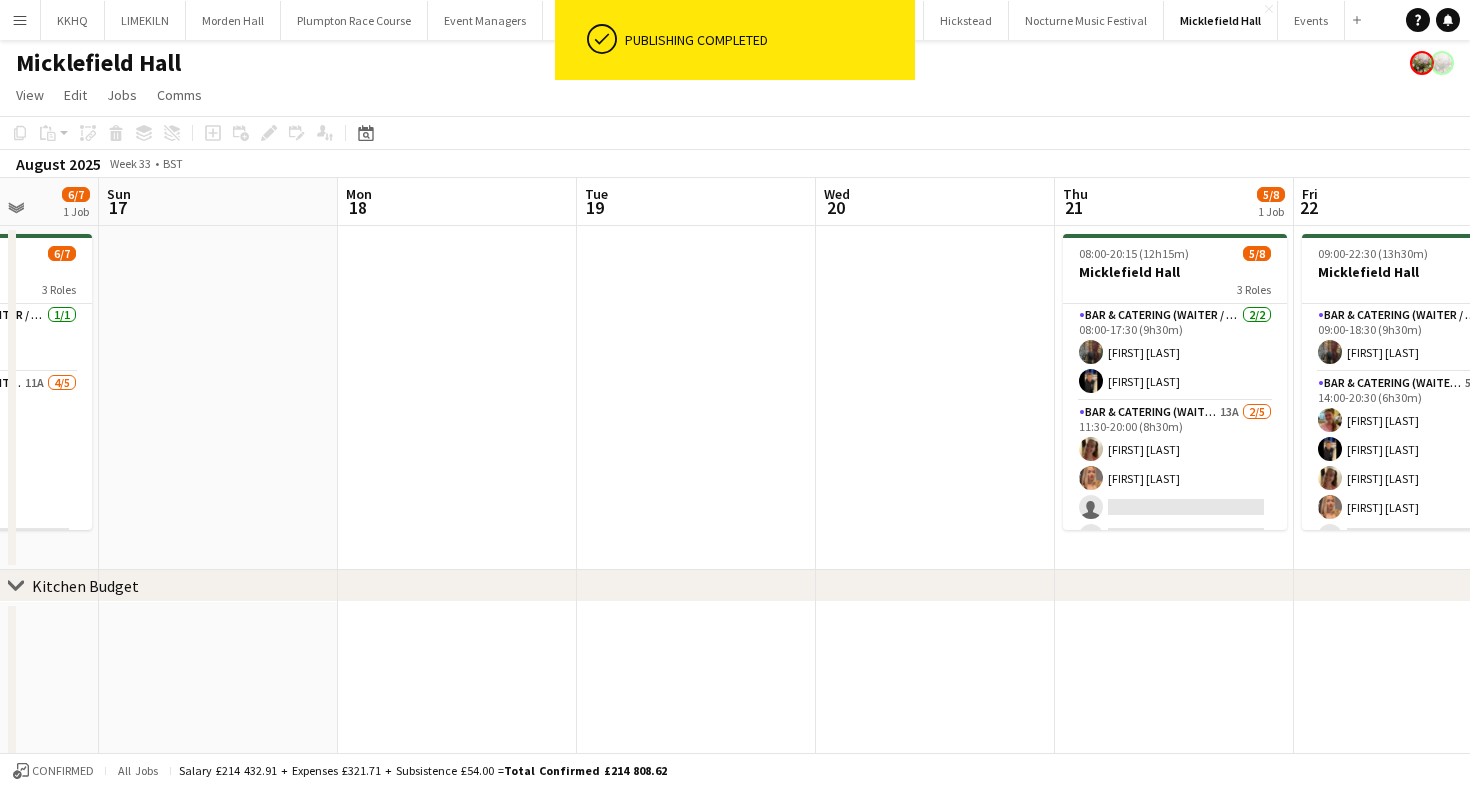 scroll, scrollTop: 0, scrollLeft: 689, axis: horizontal 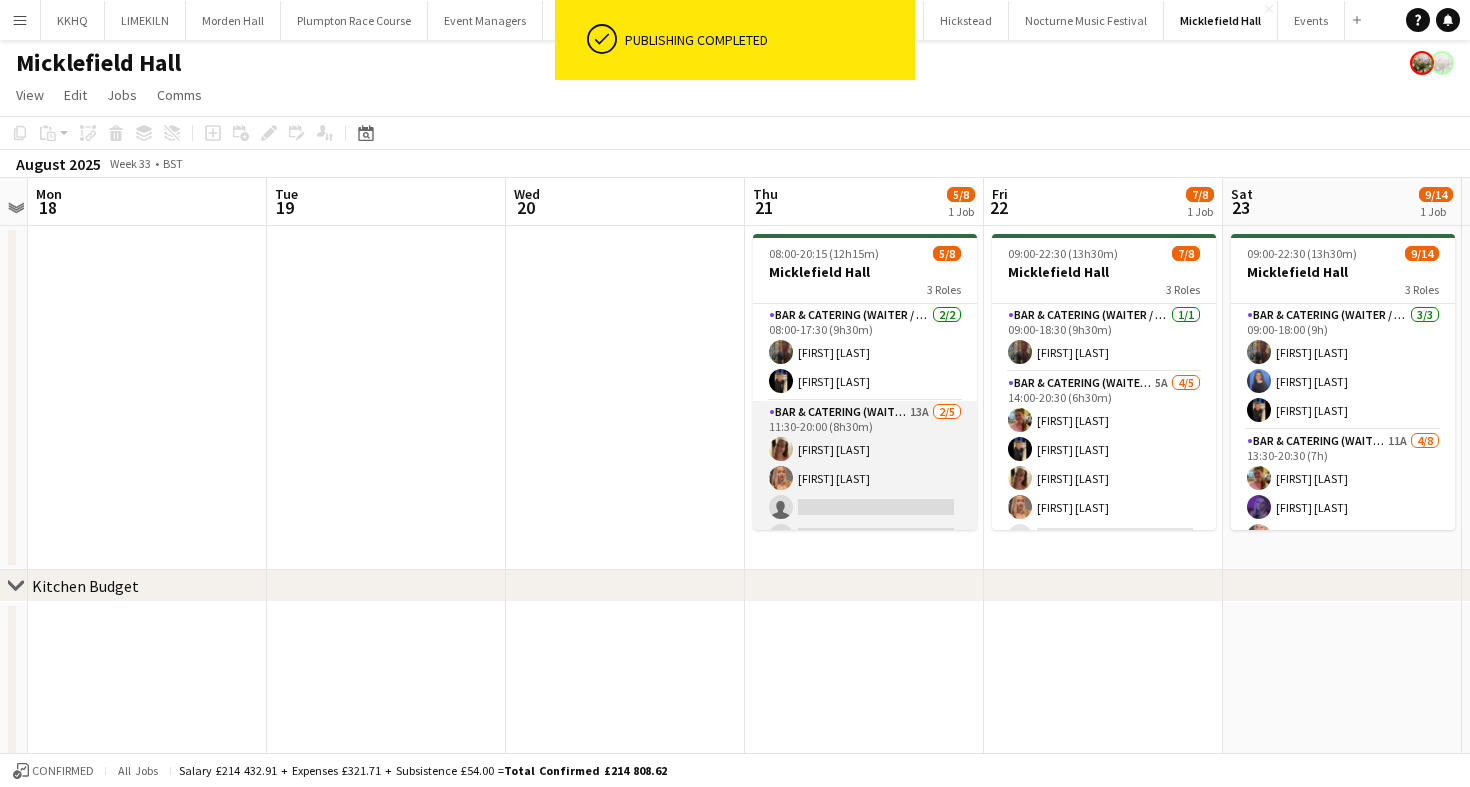 click on "Bar & Catering (Waiter / waitress)   13A   2/5   11:30-20:00 (8h30m)
[FIRST] [LAST] [FIRST] [LAST]
single-neutral-actions
single-neutral-actions
single-neutral-actions" at bounding box center [865, 493] 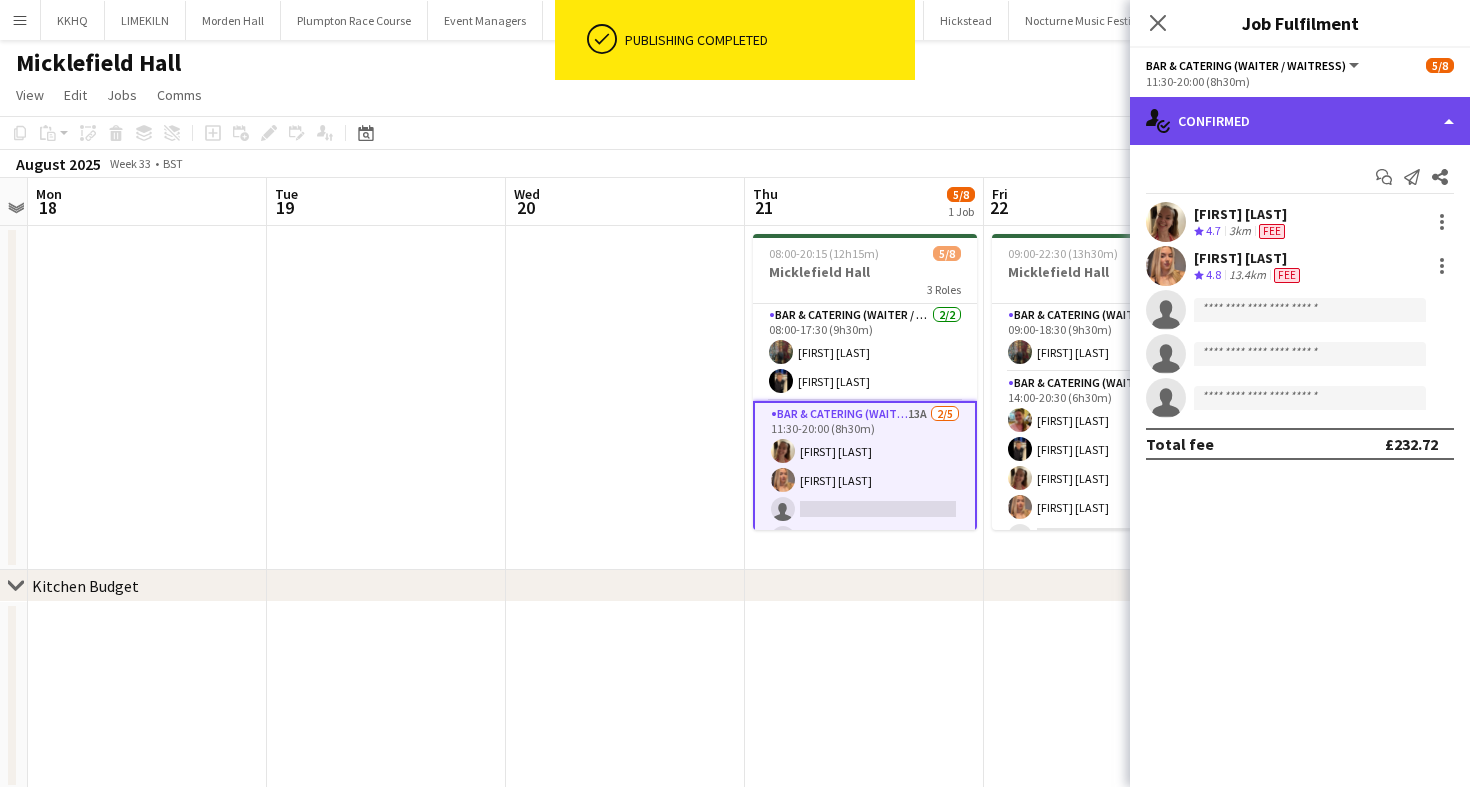 click on "single-neutral-actions-check-2
Confirmed" 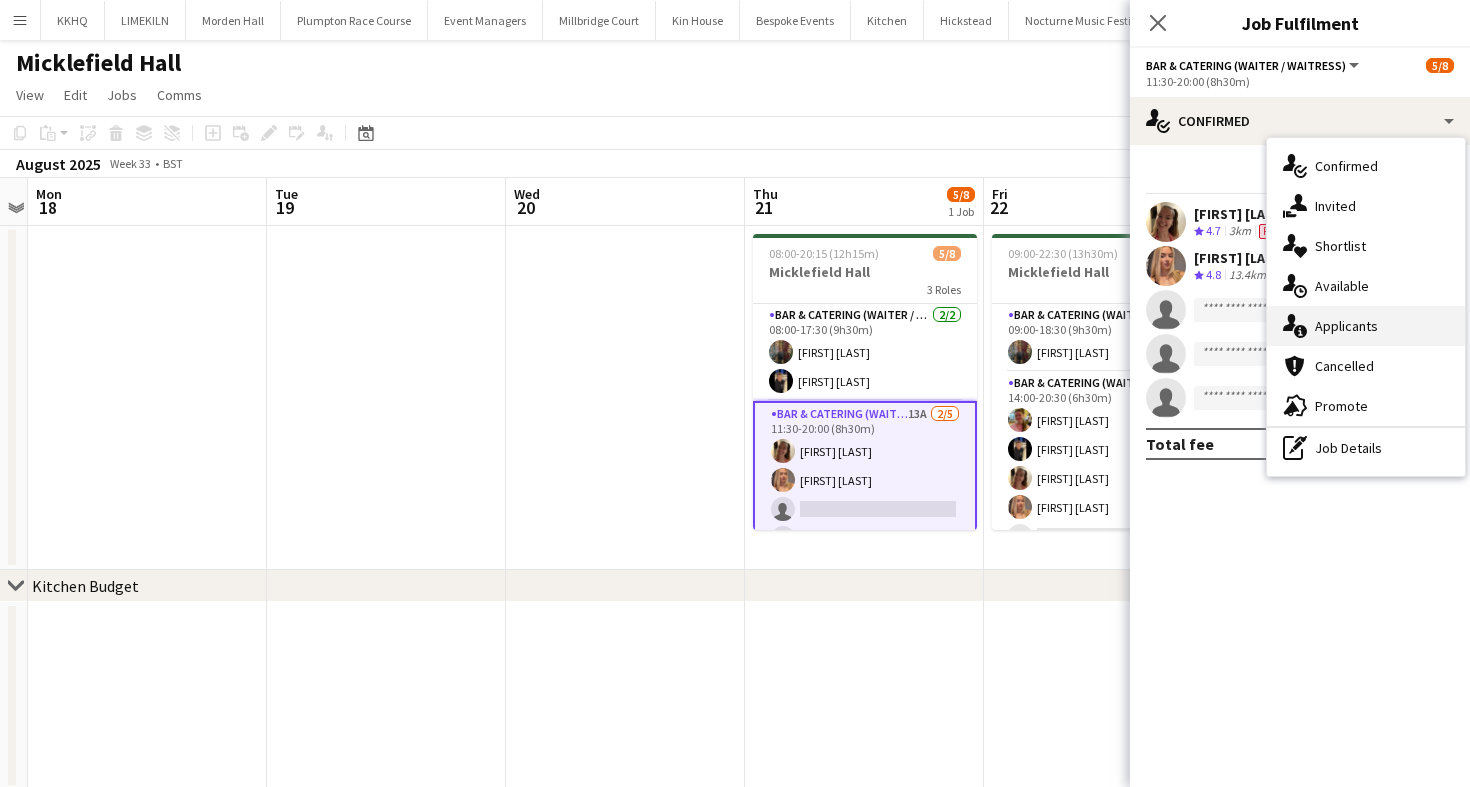 click on "single-neutral-actions-information
Applicants" at bounding box center [1366, 326] 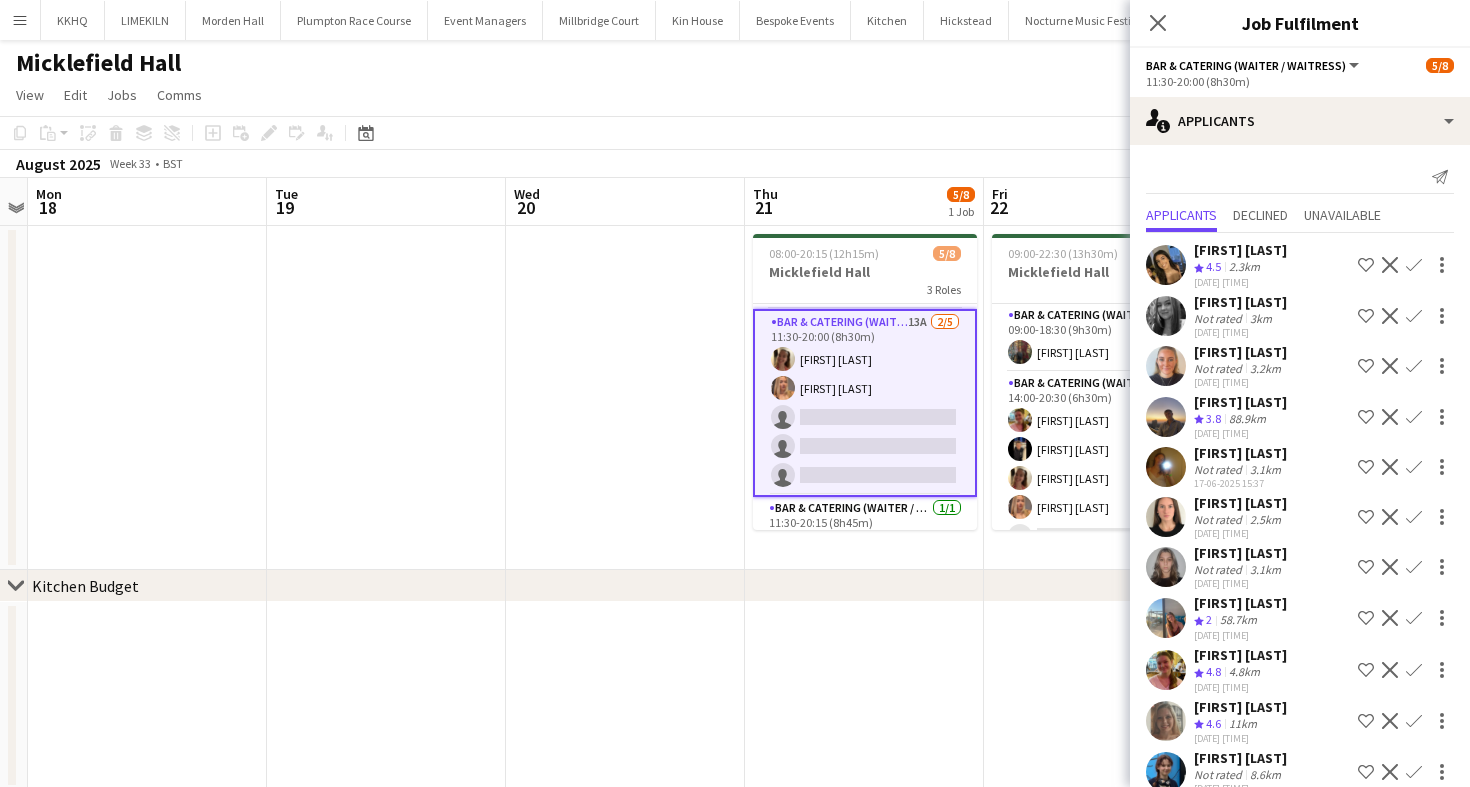 scroll, scrollTop: 127, scrollLeft: 0, axis: vertical 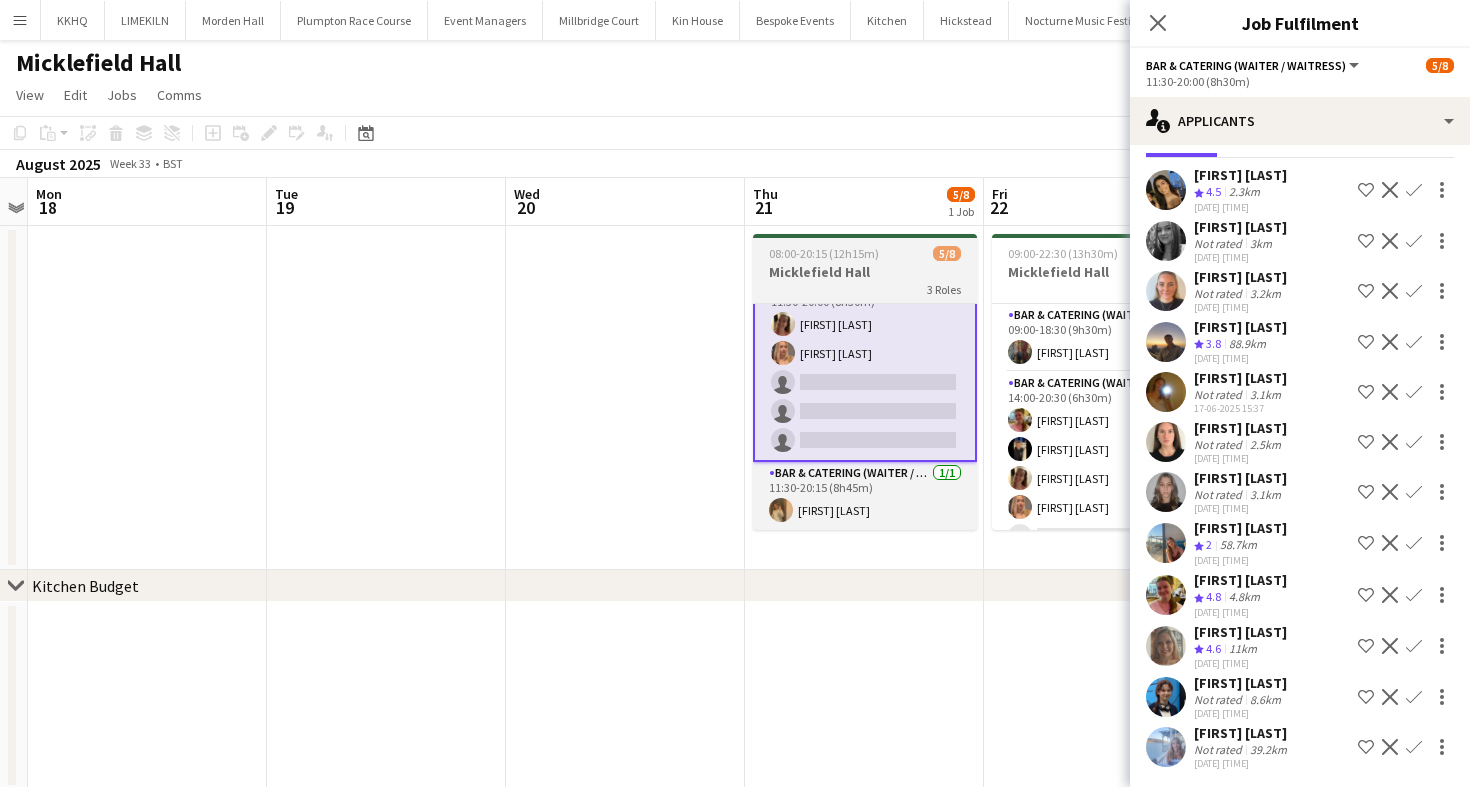 click on "Thu   21   5/8   1 Job" at bounding box center [864, 202] 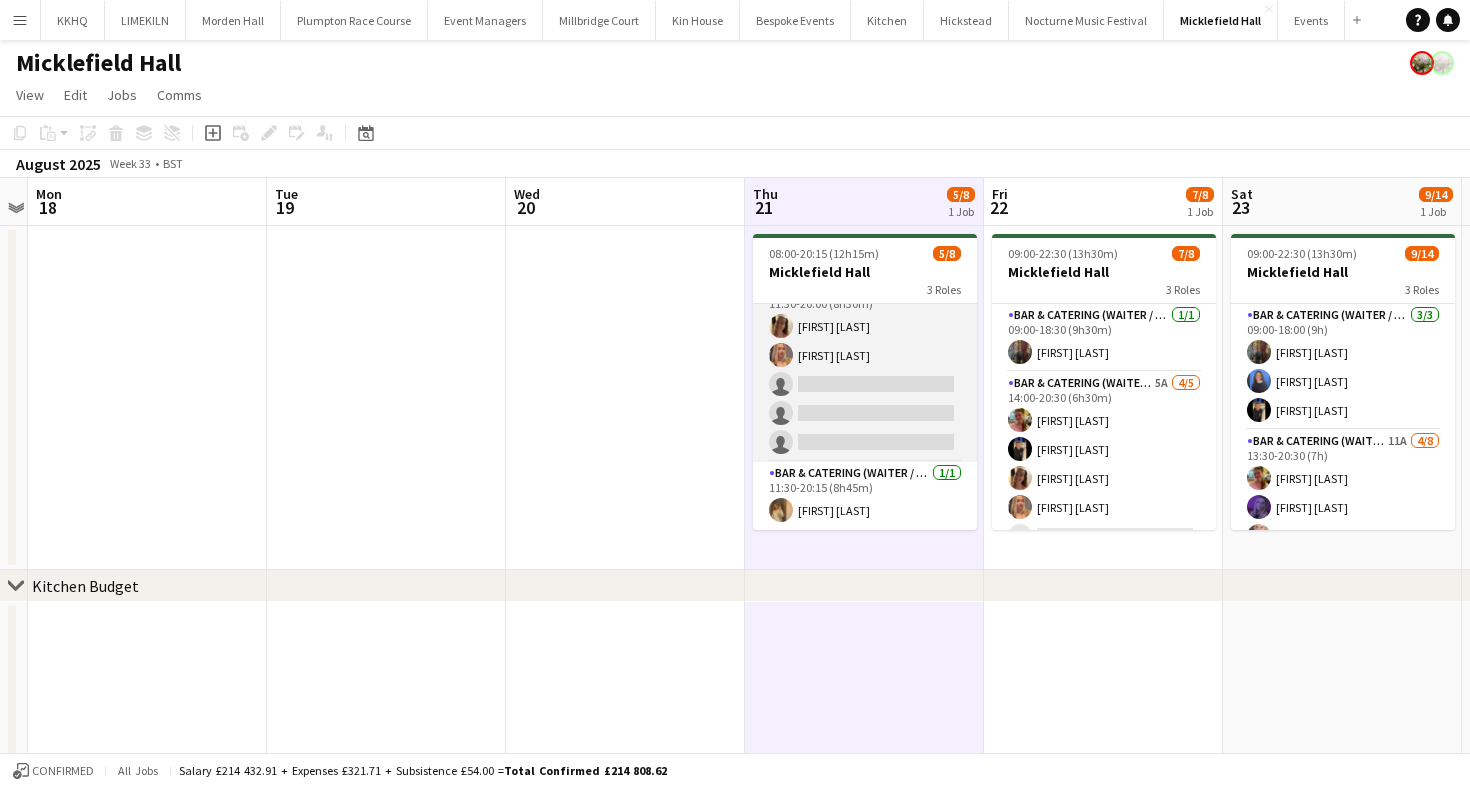 scroll, scrollTop: 123, scrollLeft: 0, axis: vertical 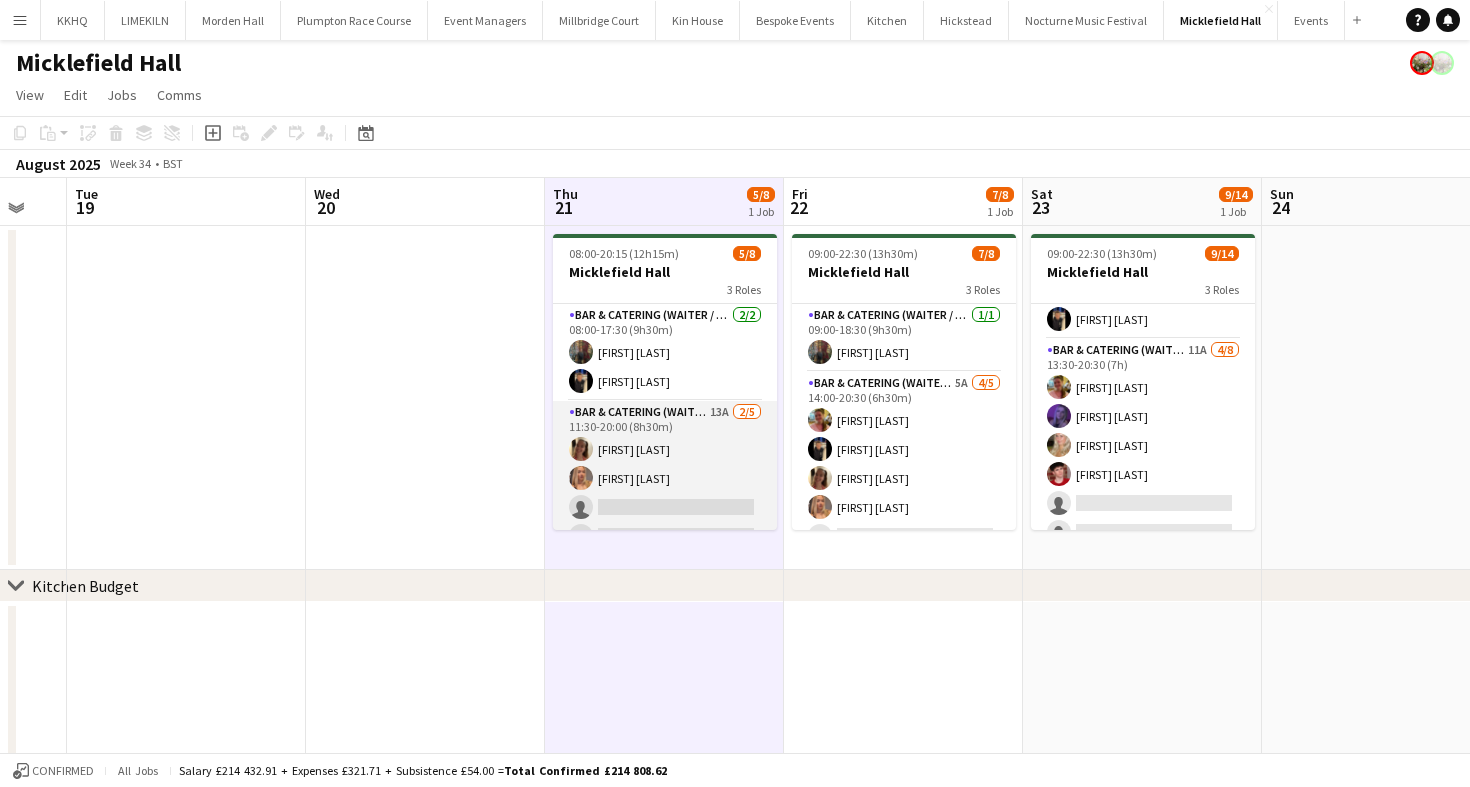 click on "Bar & Catering (Waiter / waitress)   13A   2/5   11:30-20:00 (8h30m)
[FIRST] [LAST] [FIRST] [LAST]
single-neutral-actions
single-neutral-actions
single-neutral-actions" at bounding box center [665, 493] 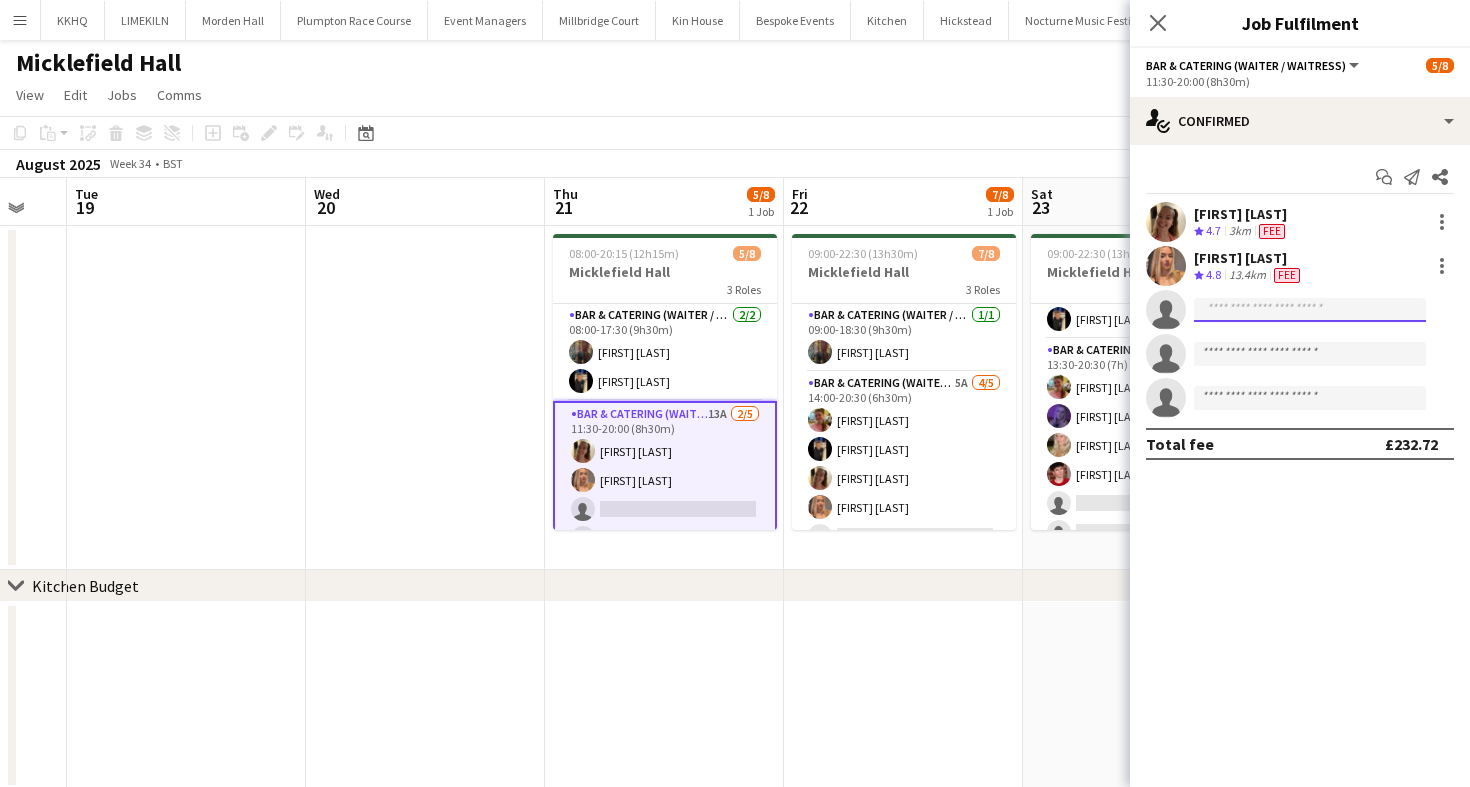 click at bounding box center [1310, 398] 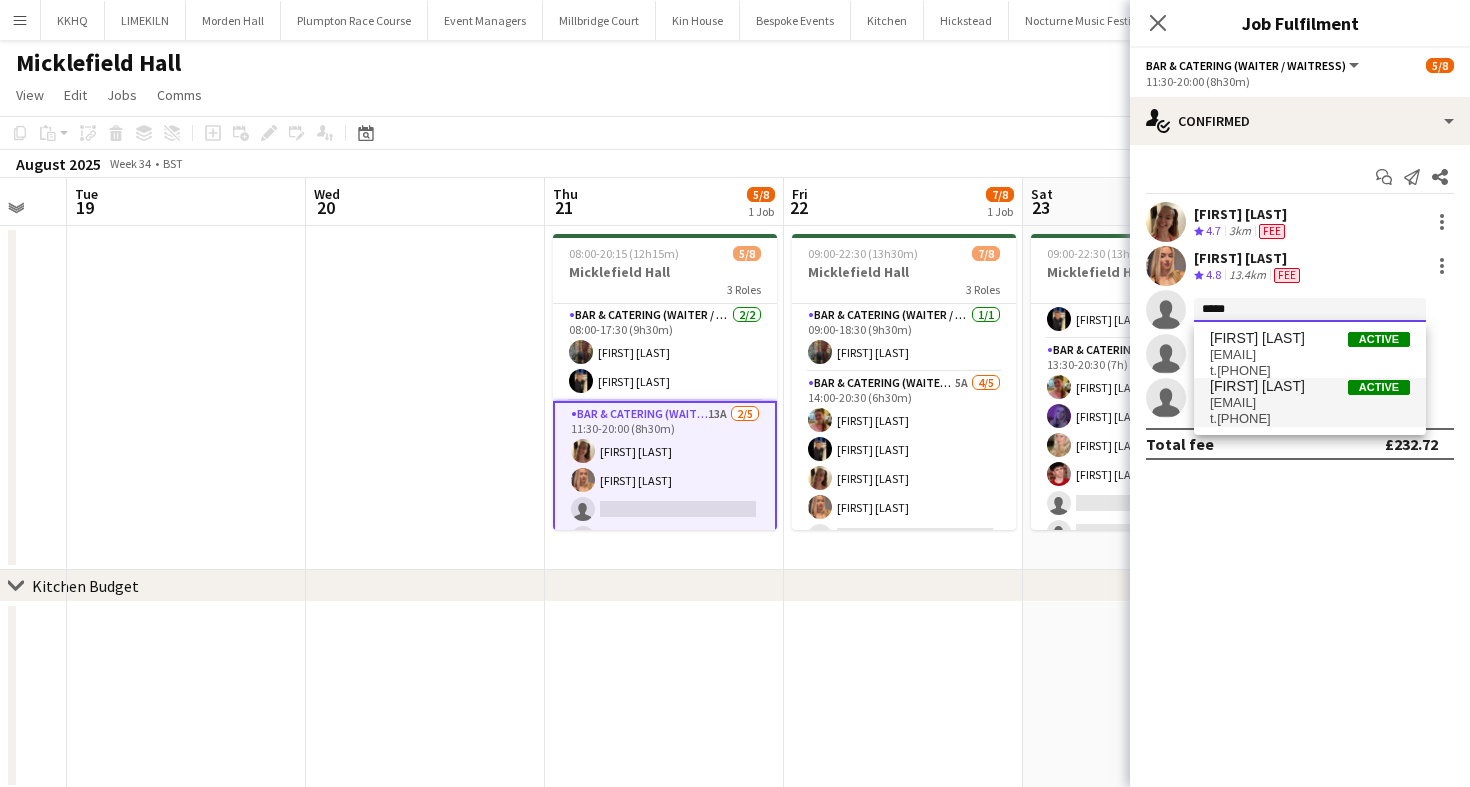 type on "*****" 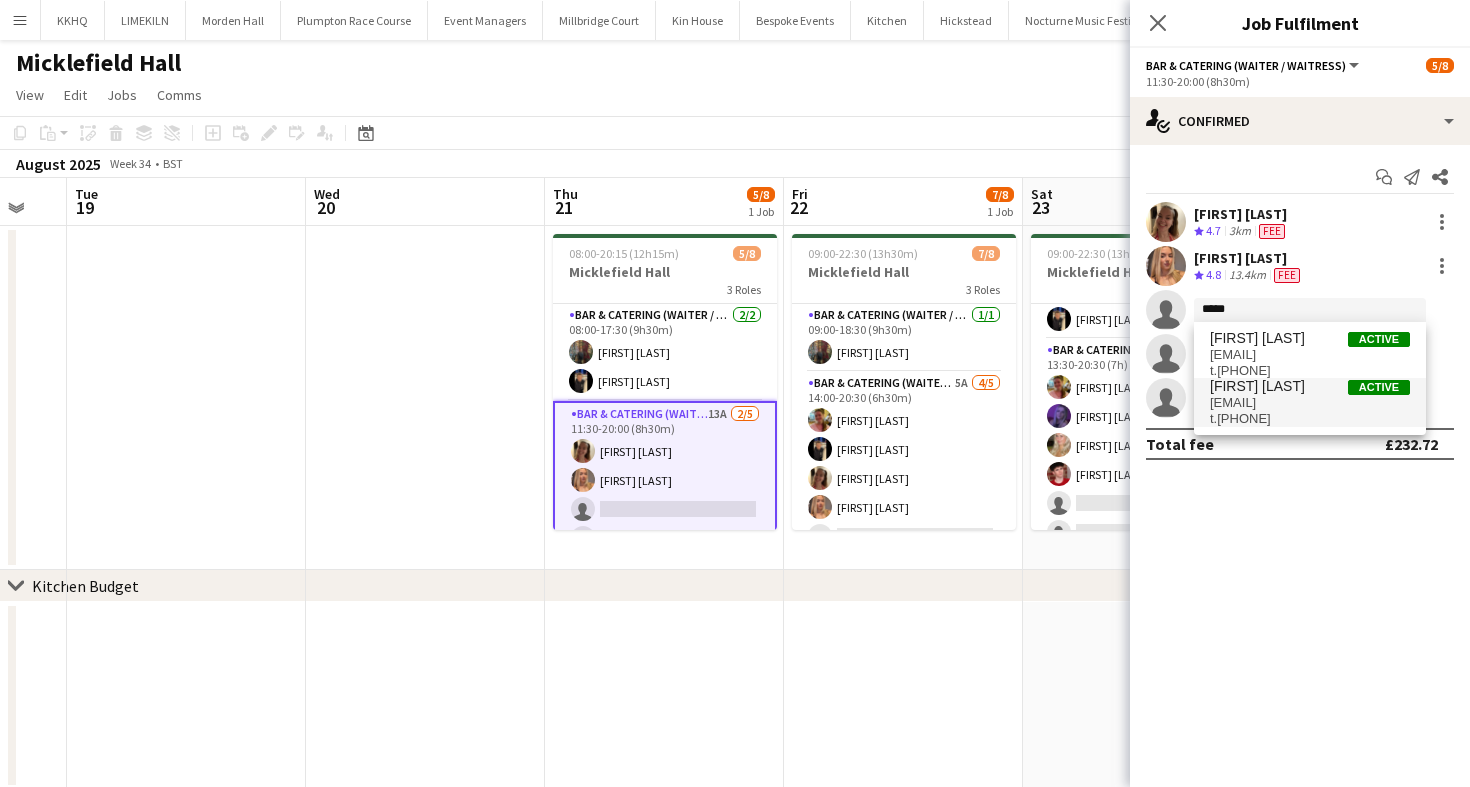 click on "t.[PHONE]" at bounding box center [1310, 419] 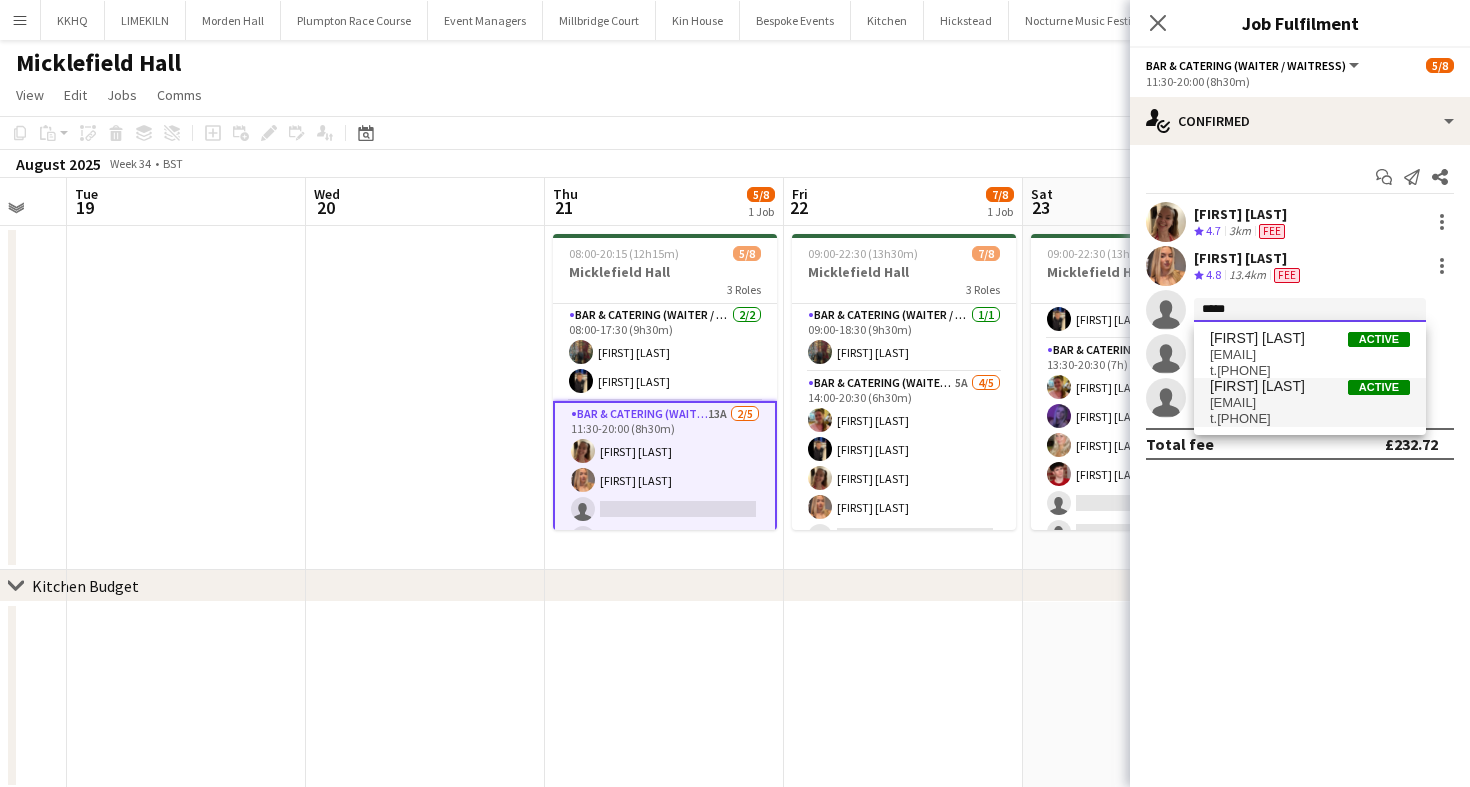 type 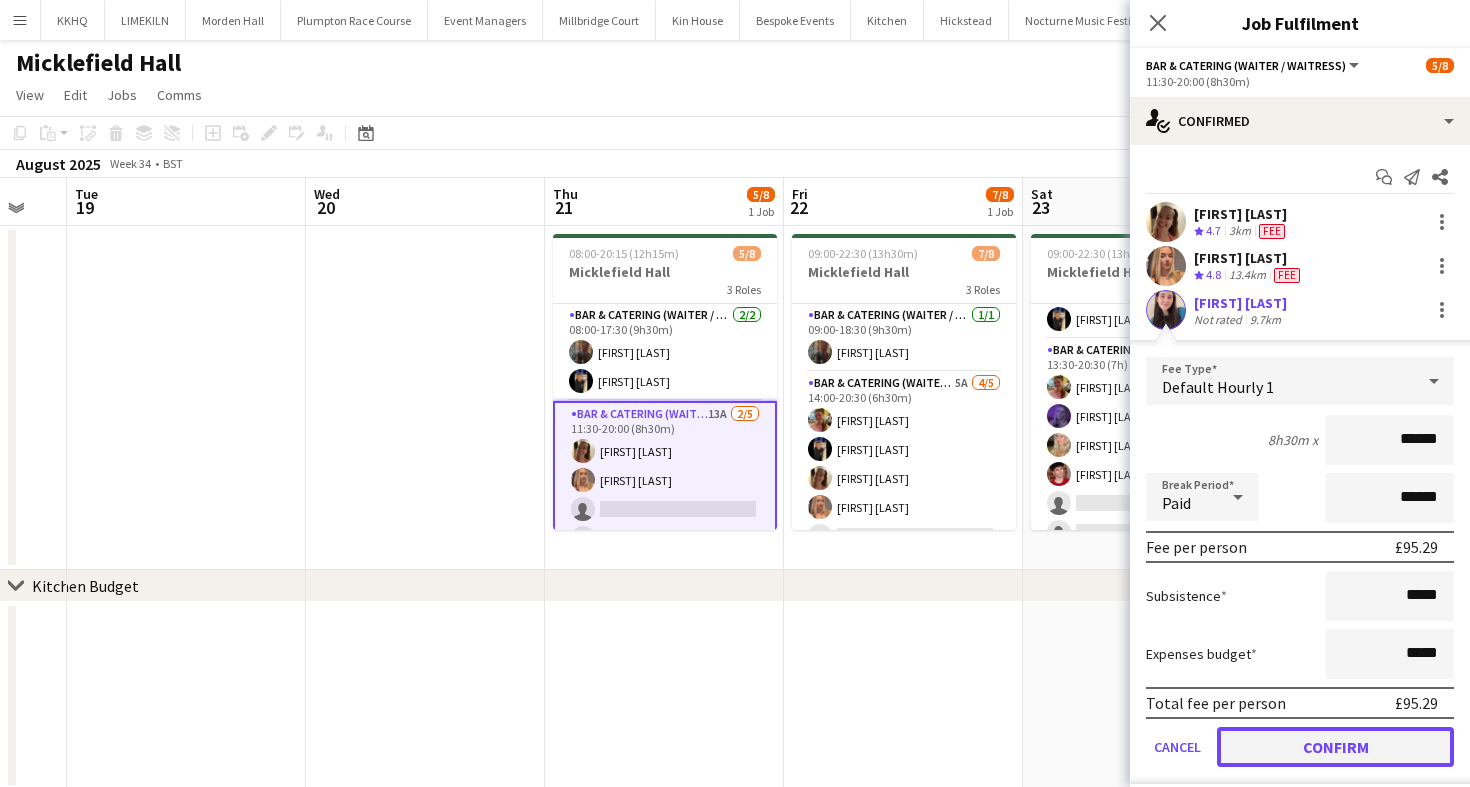 click on "Confirm" at bounding box center [1335, 747] 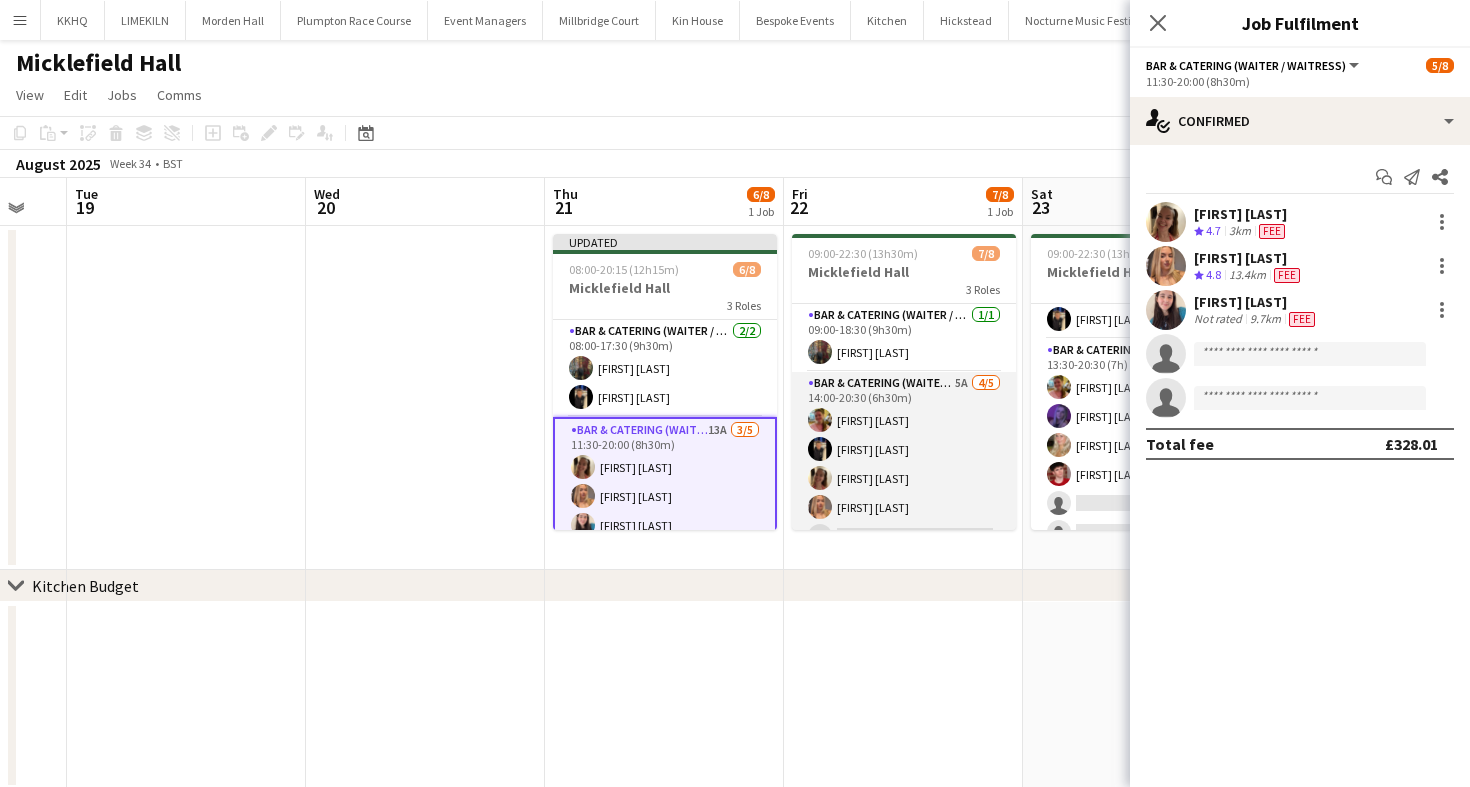 click on "Bar & Catering (Waiter / waitress)   5A   4/5   14:00-20:30 (6h30m)
[FIRST] [LAST] [FIRST] [LAST] [FIRST] [LAST] [FIRST] [LAST]
single-neutral-actions" at bounding box center (904, 464) 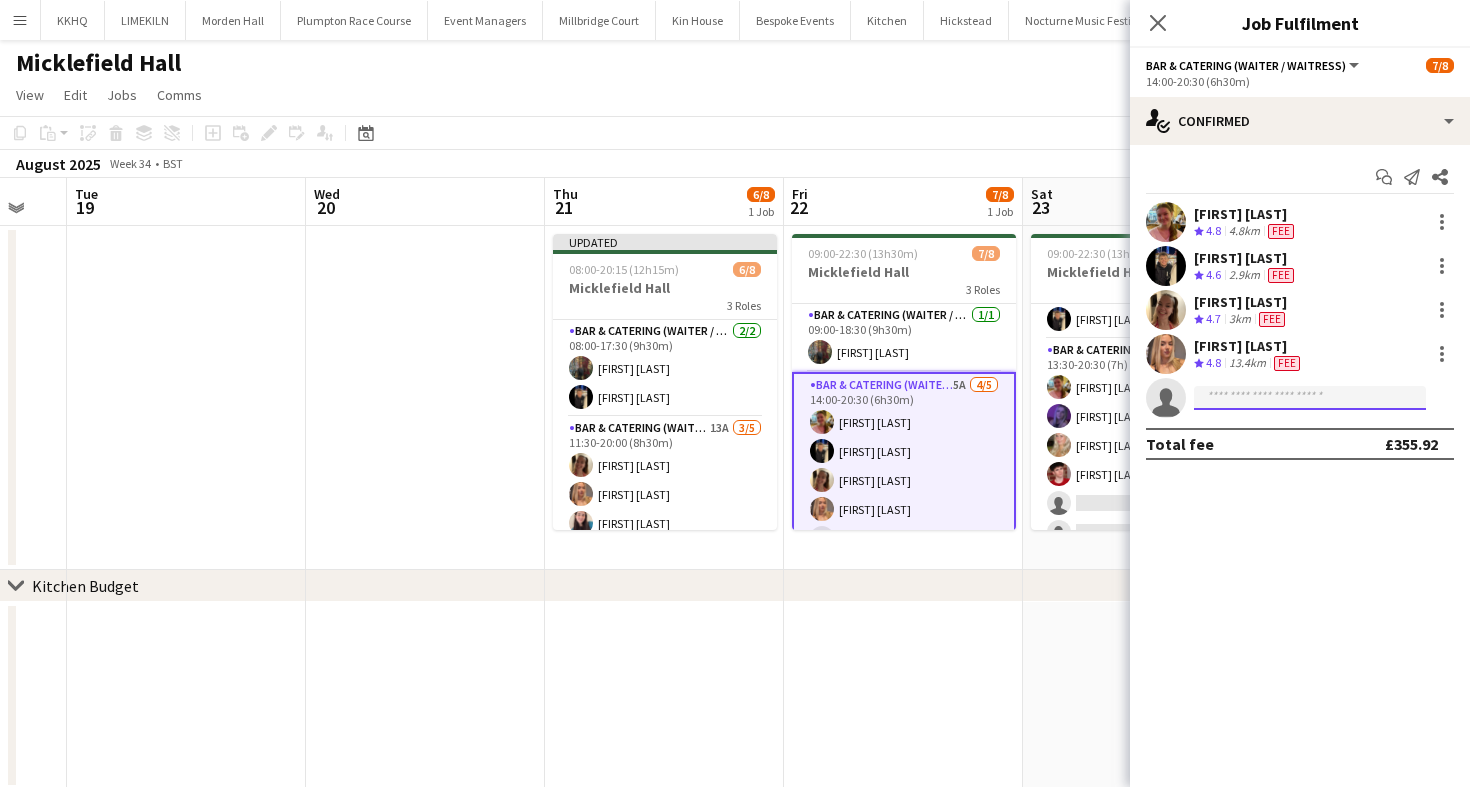 click 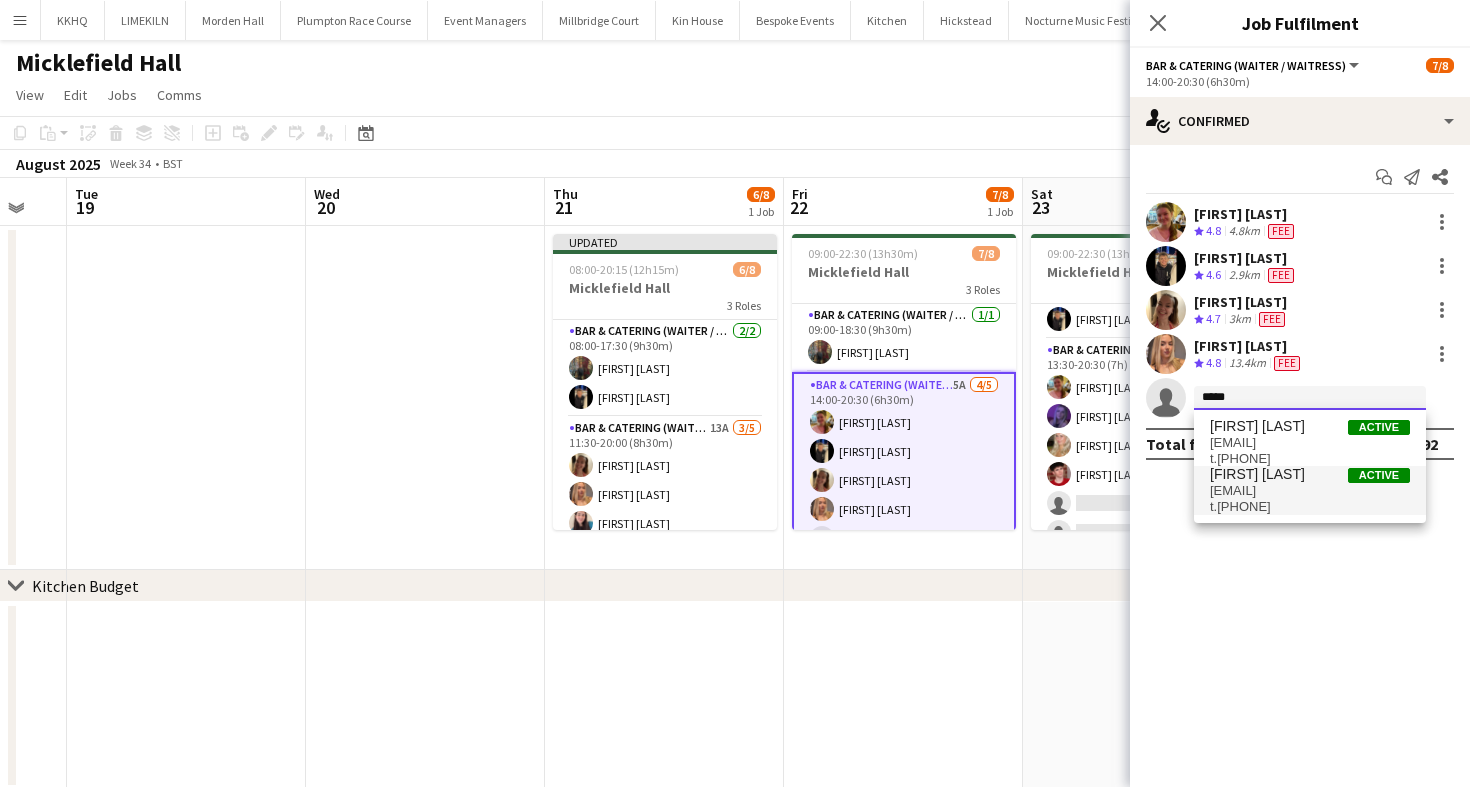 type on "*****" 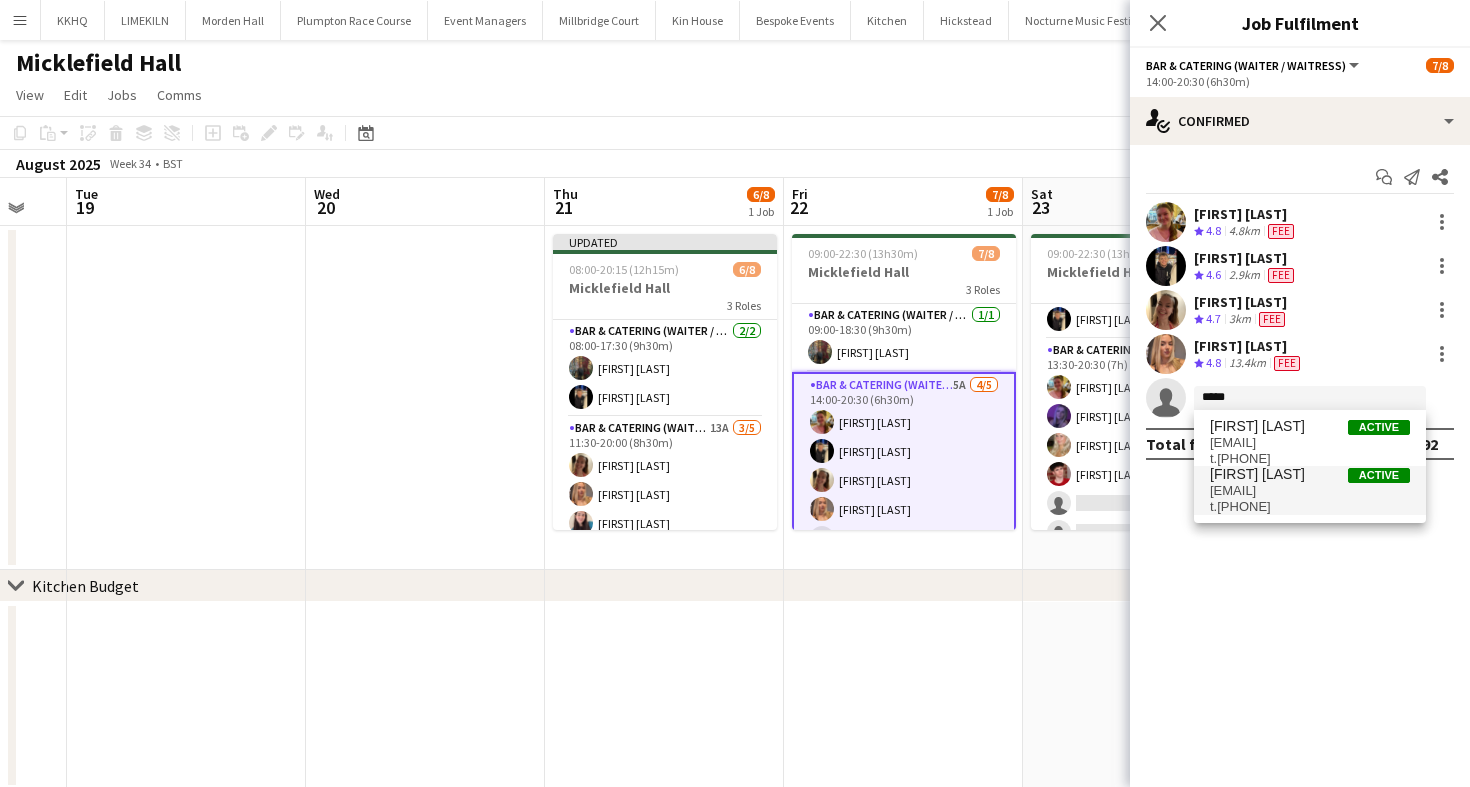 click on "t.[PHONE]" at bounding box center [1310, 507] 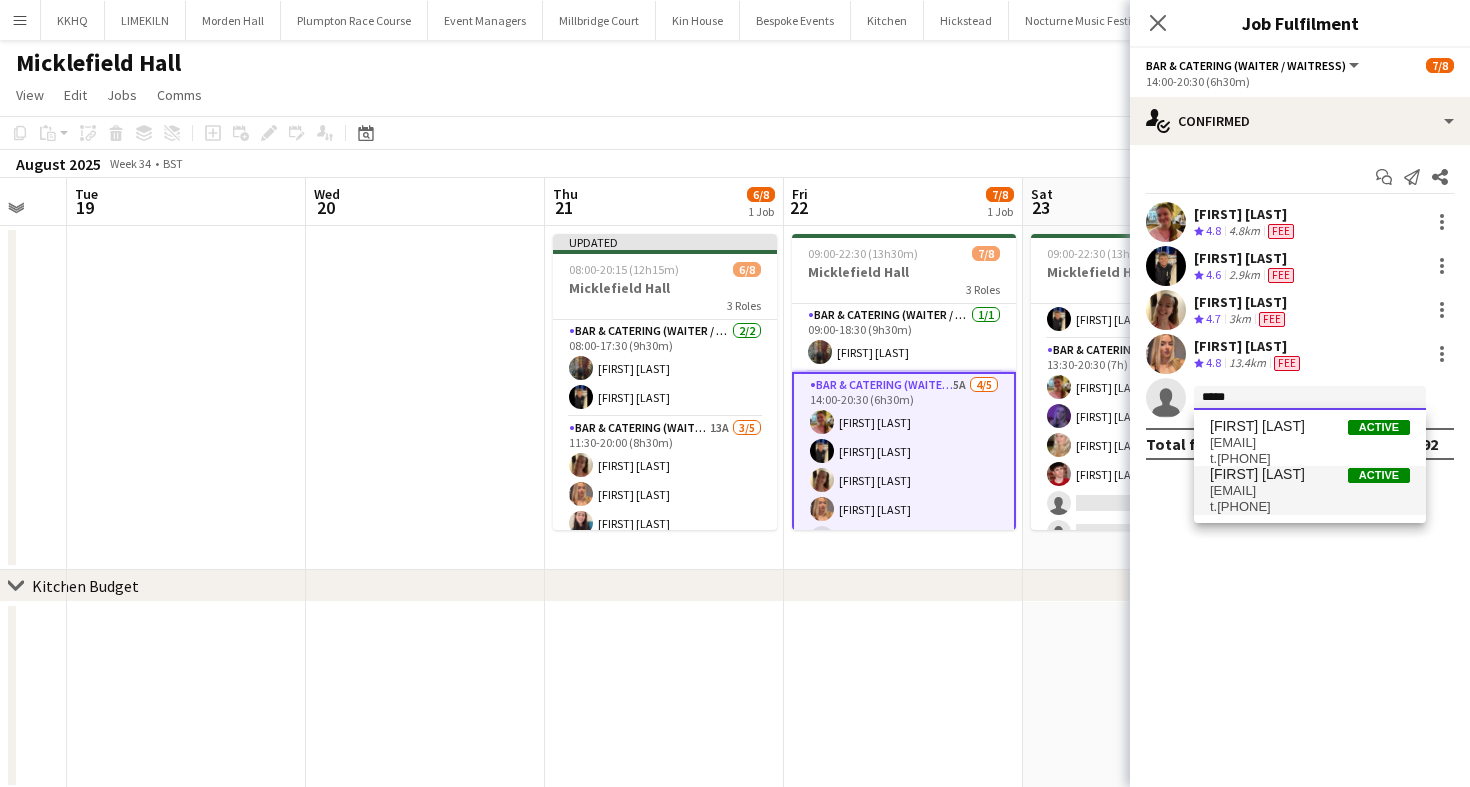type 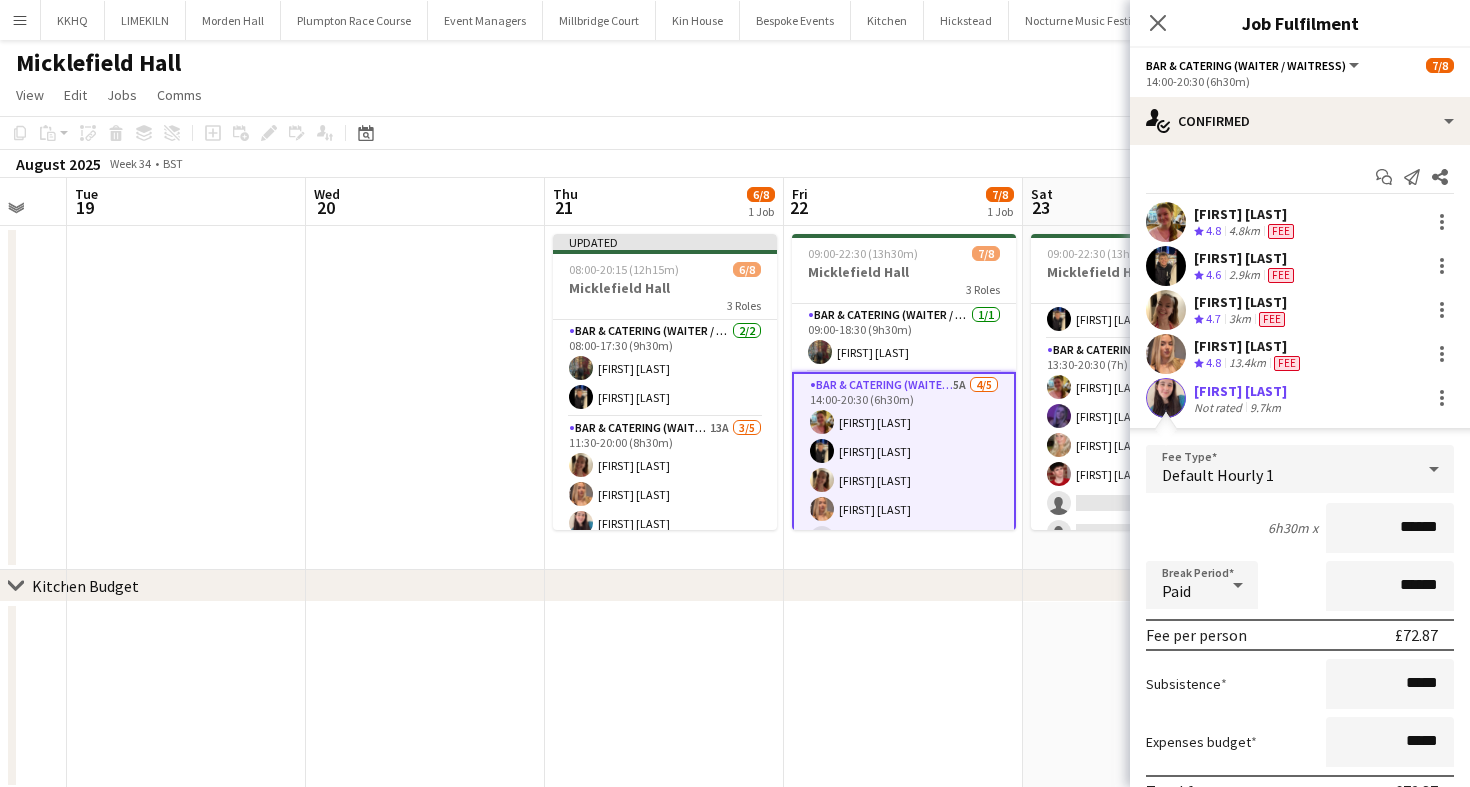 scroll, scrollTop: 106, scrollLeft: 0, axis: vertical 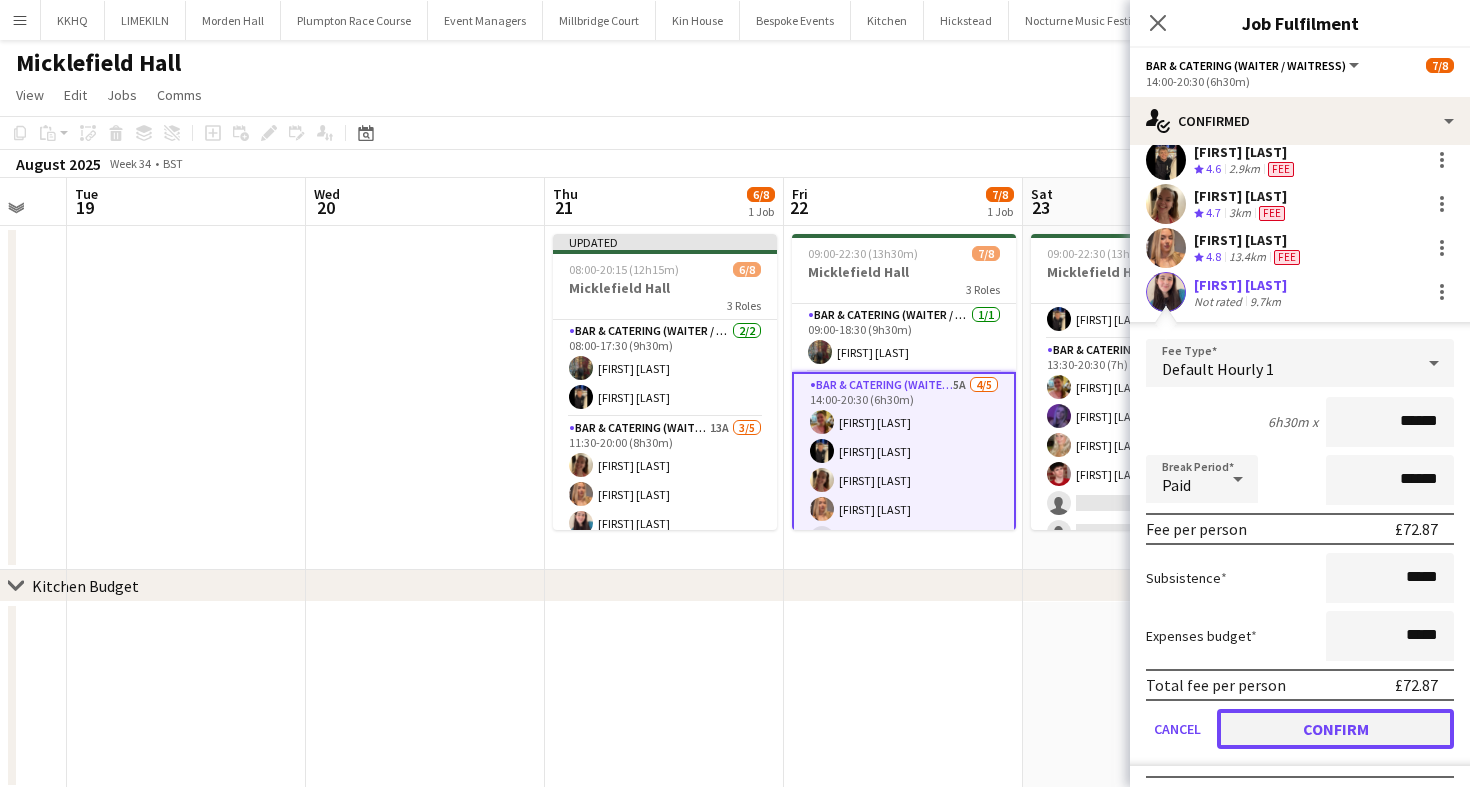 click on "Confirm" at bounding box center [1335, 729] 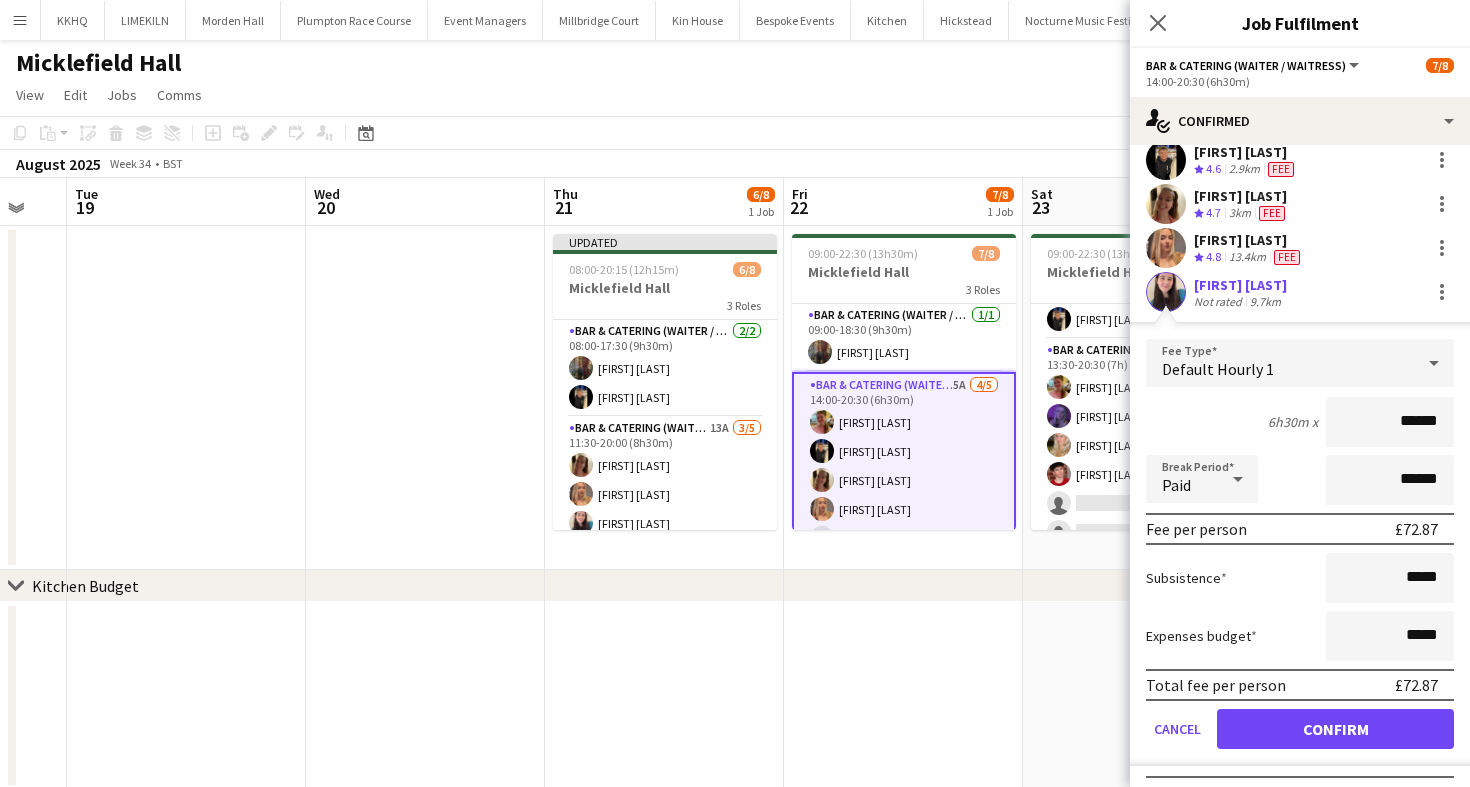 scroll, scrollTop: 0, scrollLeft: 0, axis: both 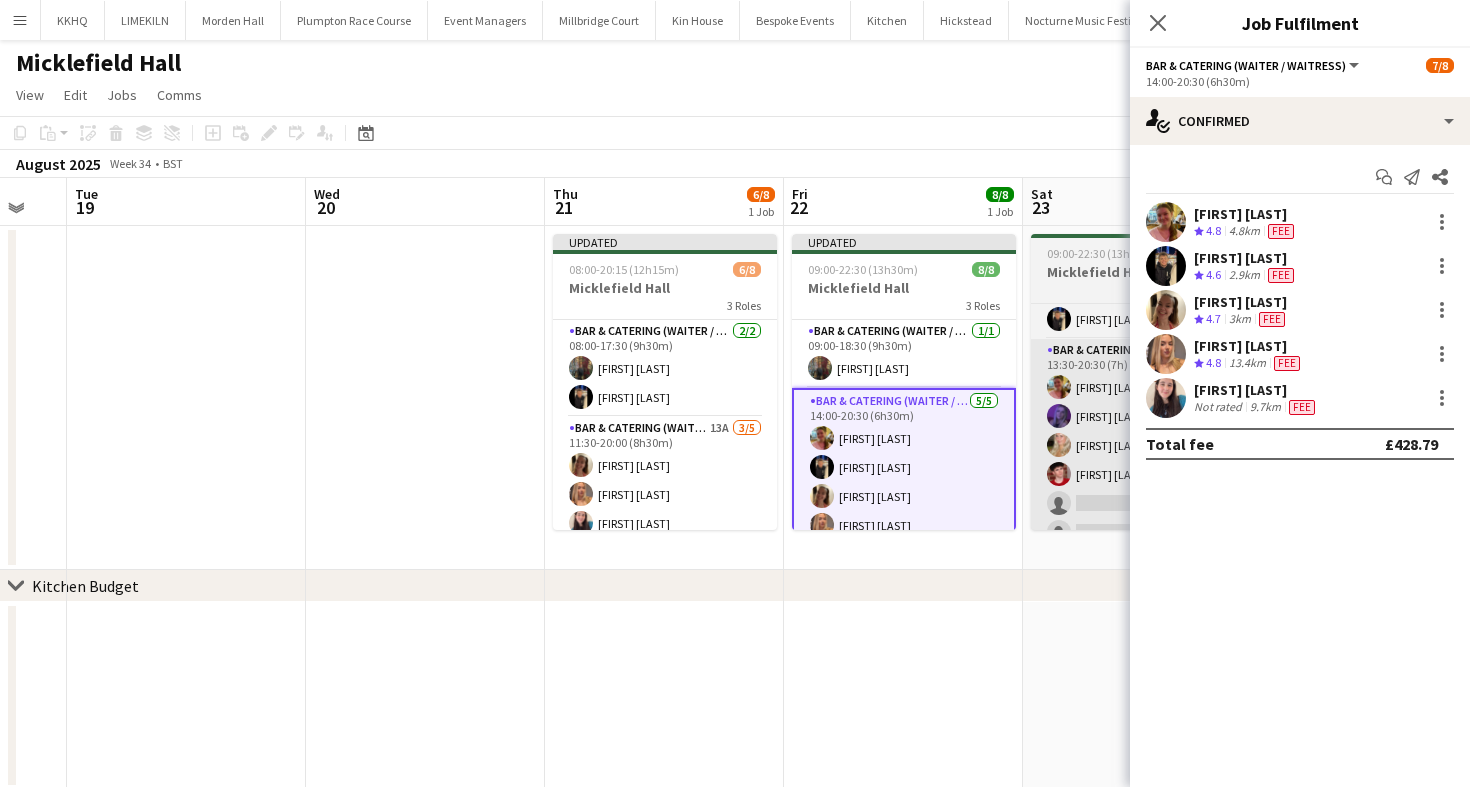 click at bounding box center (1059, 416) 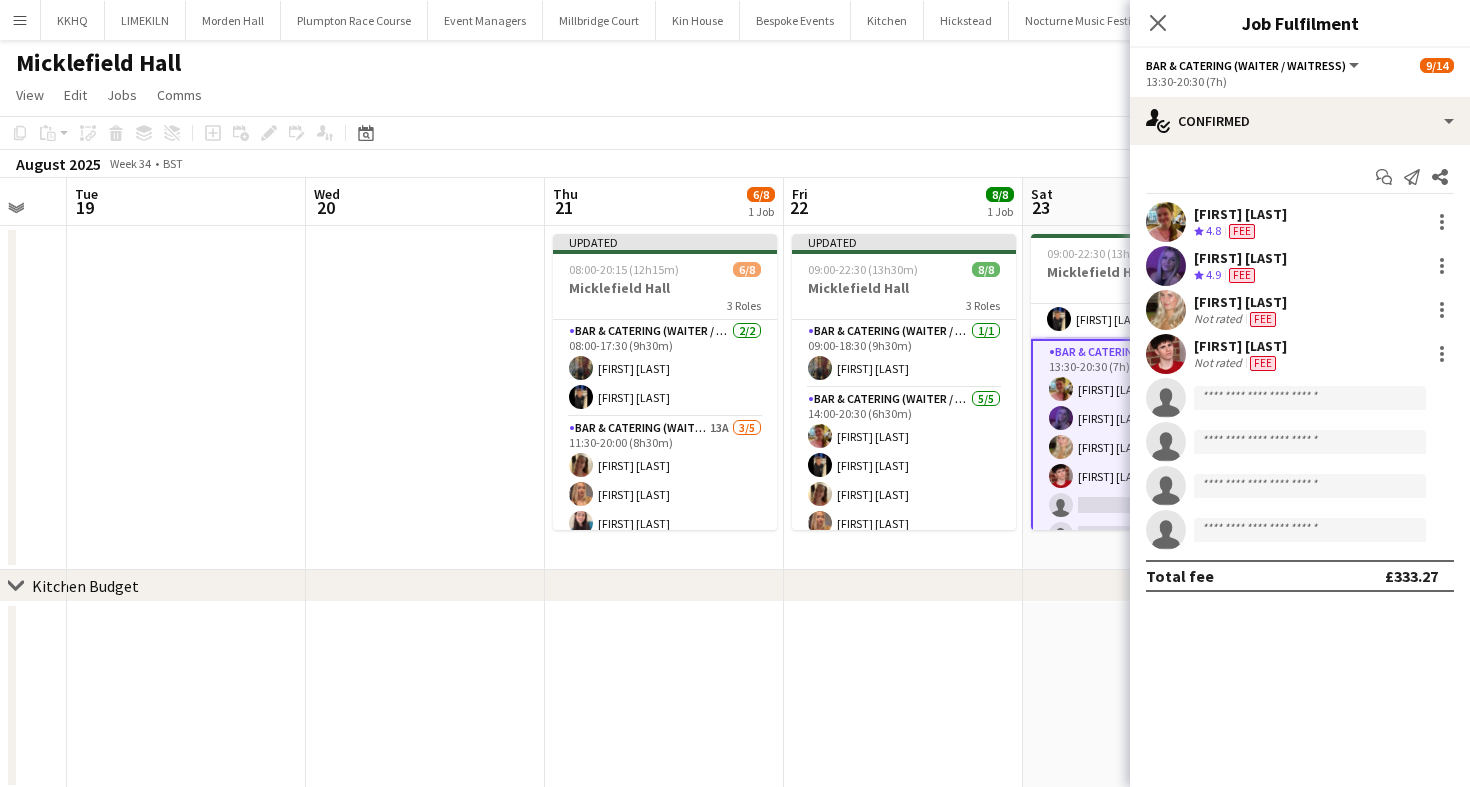 scroll, scrollTop: 0, scrollLeft: 888, axis: horizontal 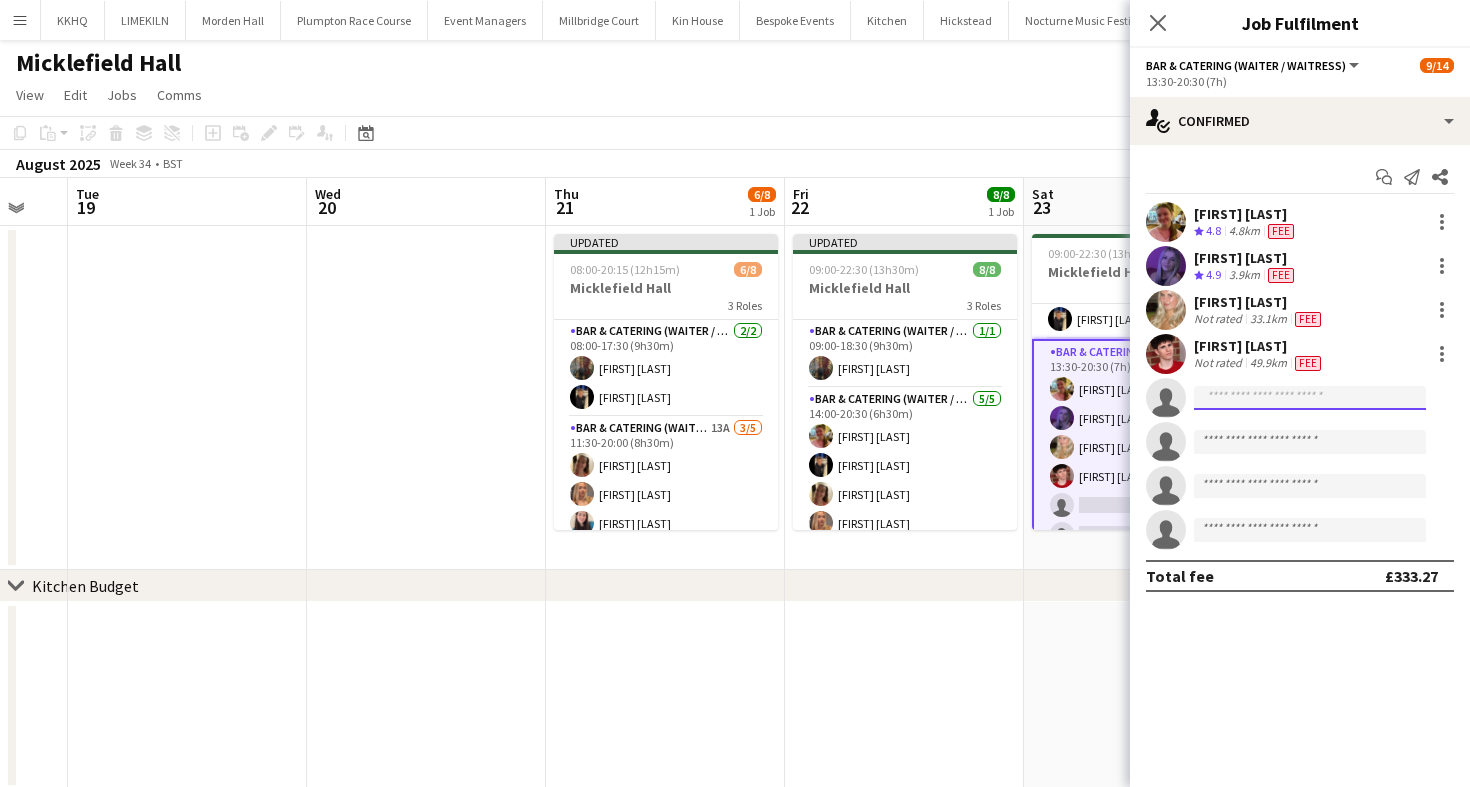 click 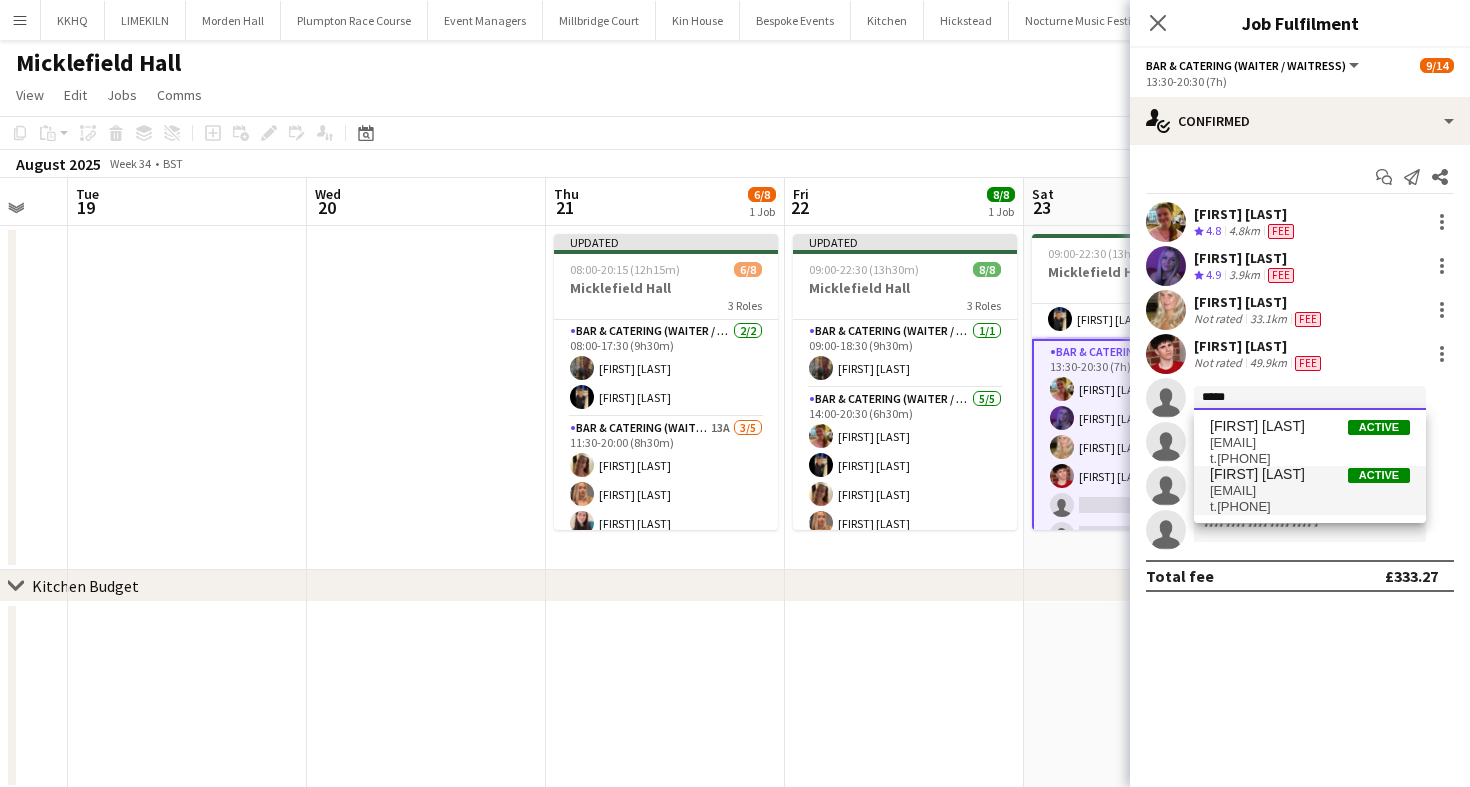 type on "*****" 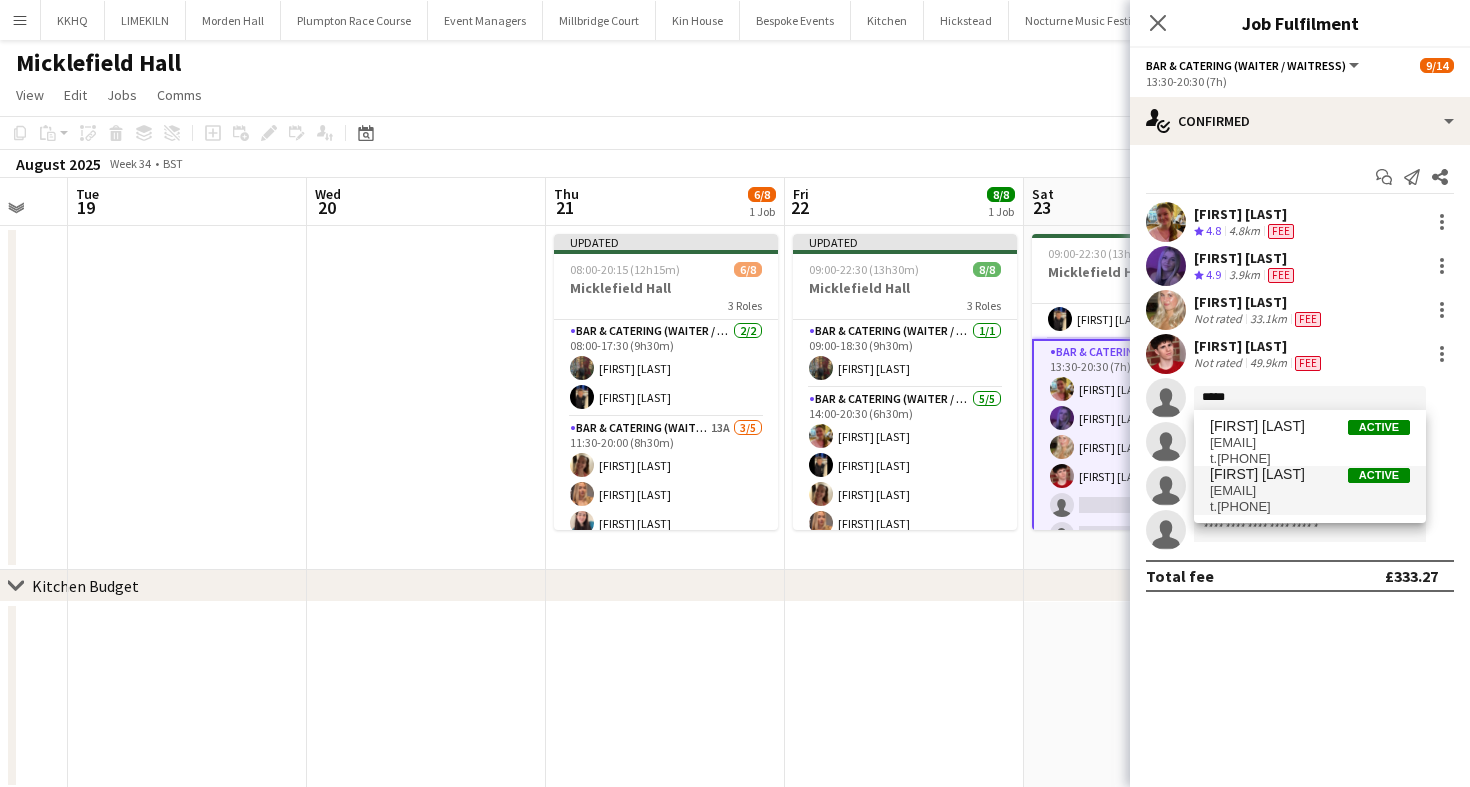 click on "[EMAIL]" at bounding box center (1310, 491) 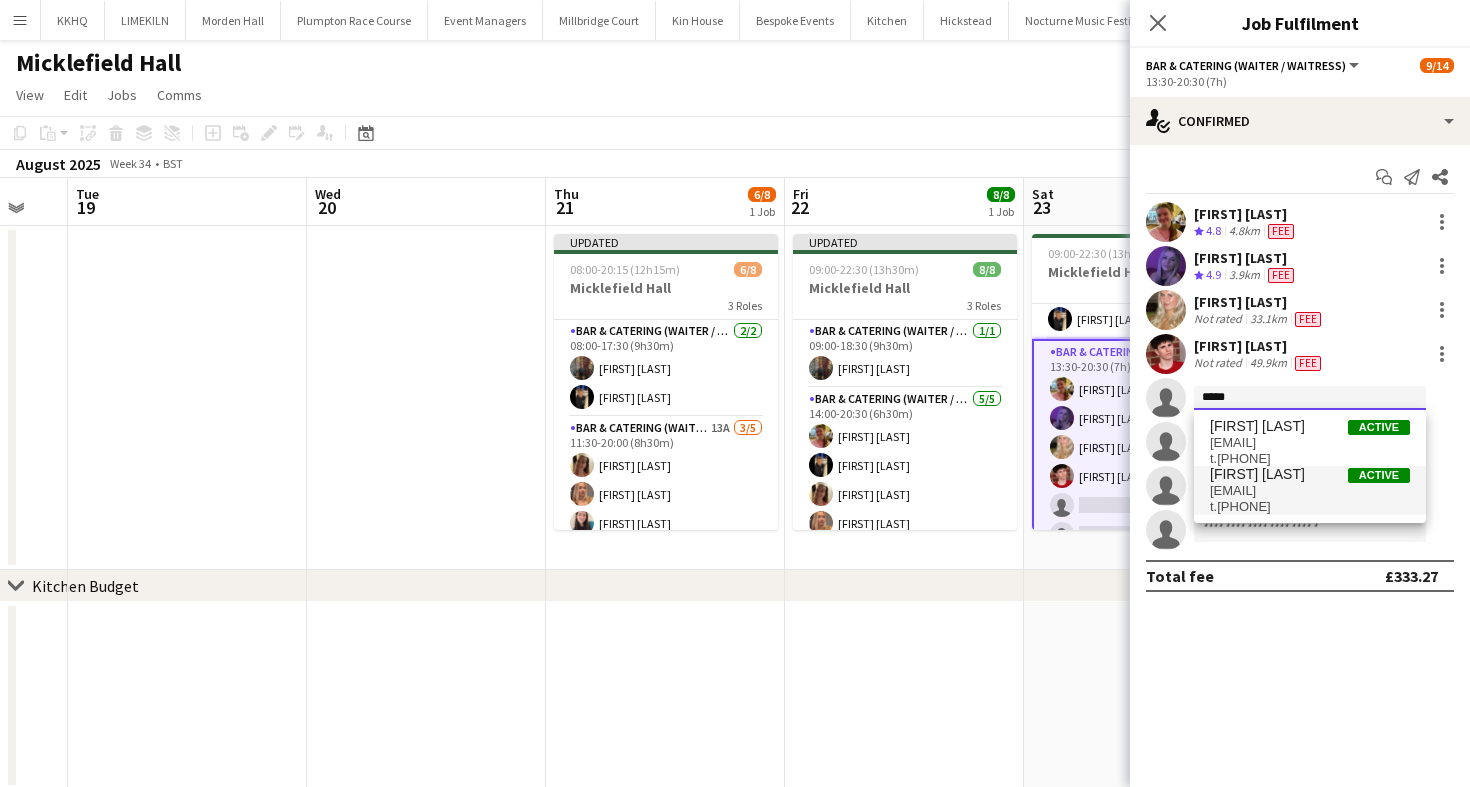 type 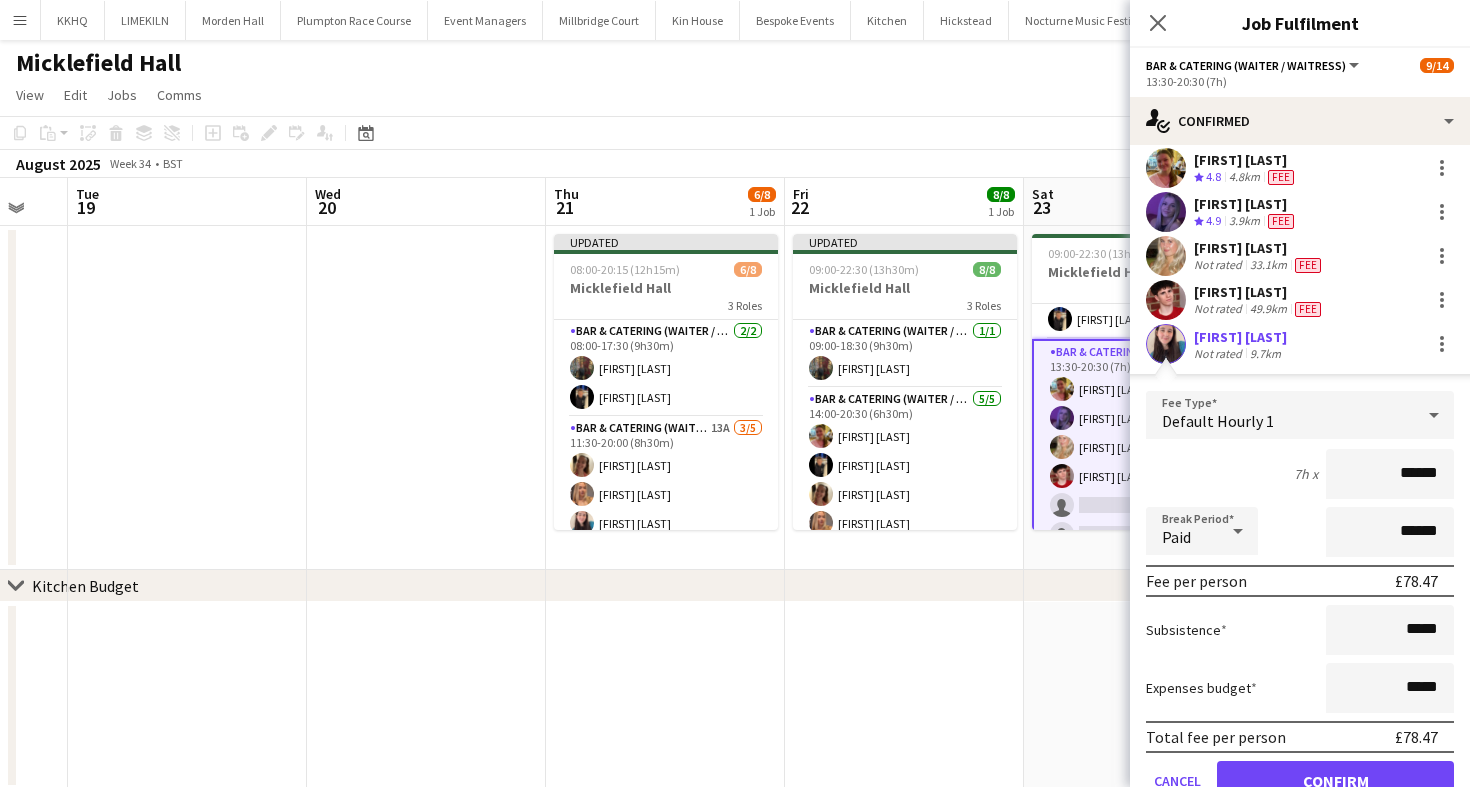 scroll, scrollTop: 157, scrollLeft: 0, axis: vertical 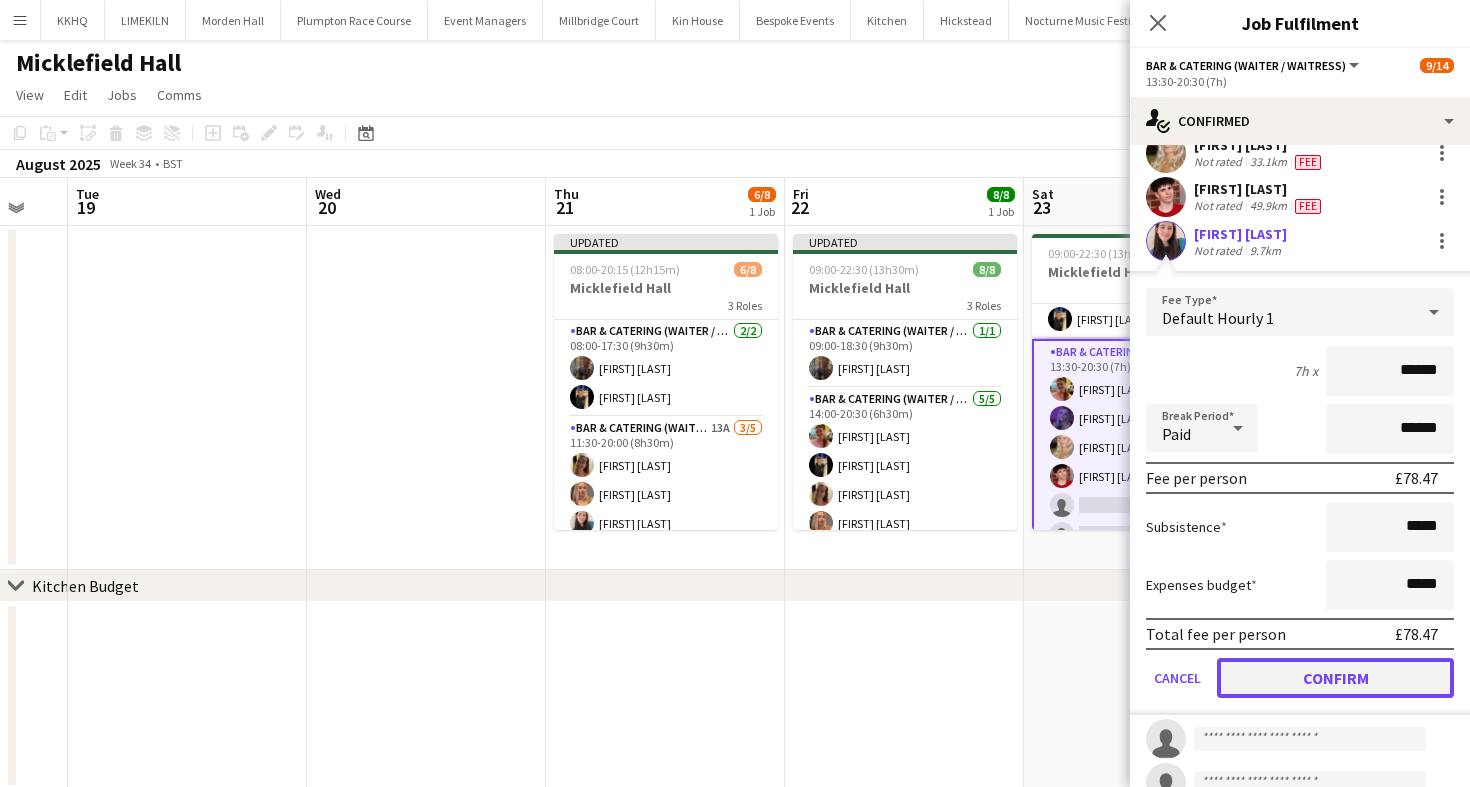 click on "Confirm" at bounding box center (1335, 678) 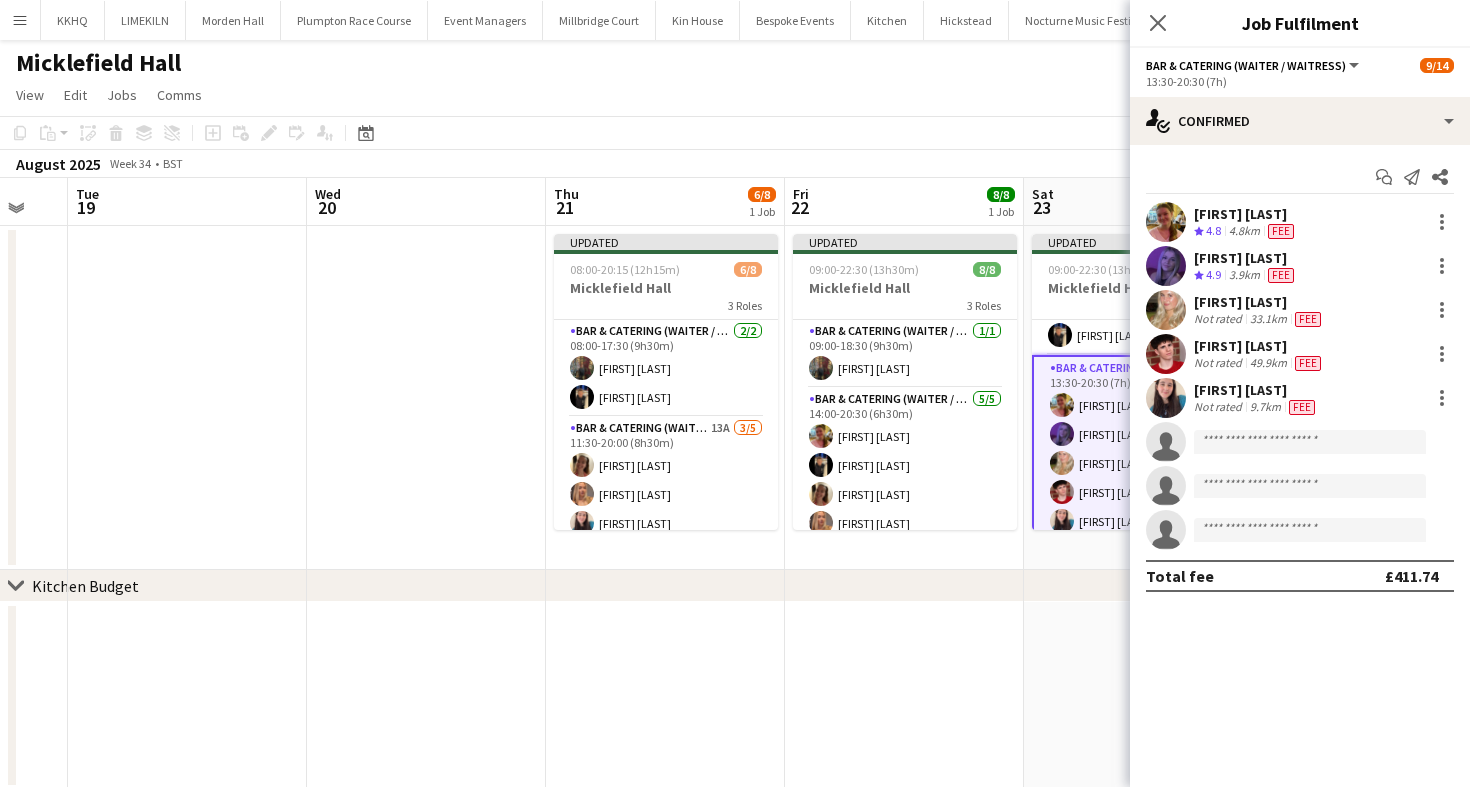 scroll, scrollTop: 0, scrollLeft: 0, axis: both 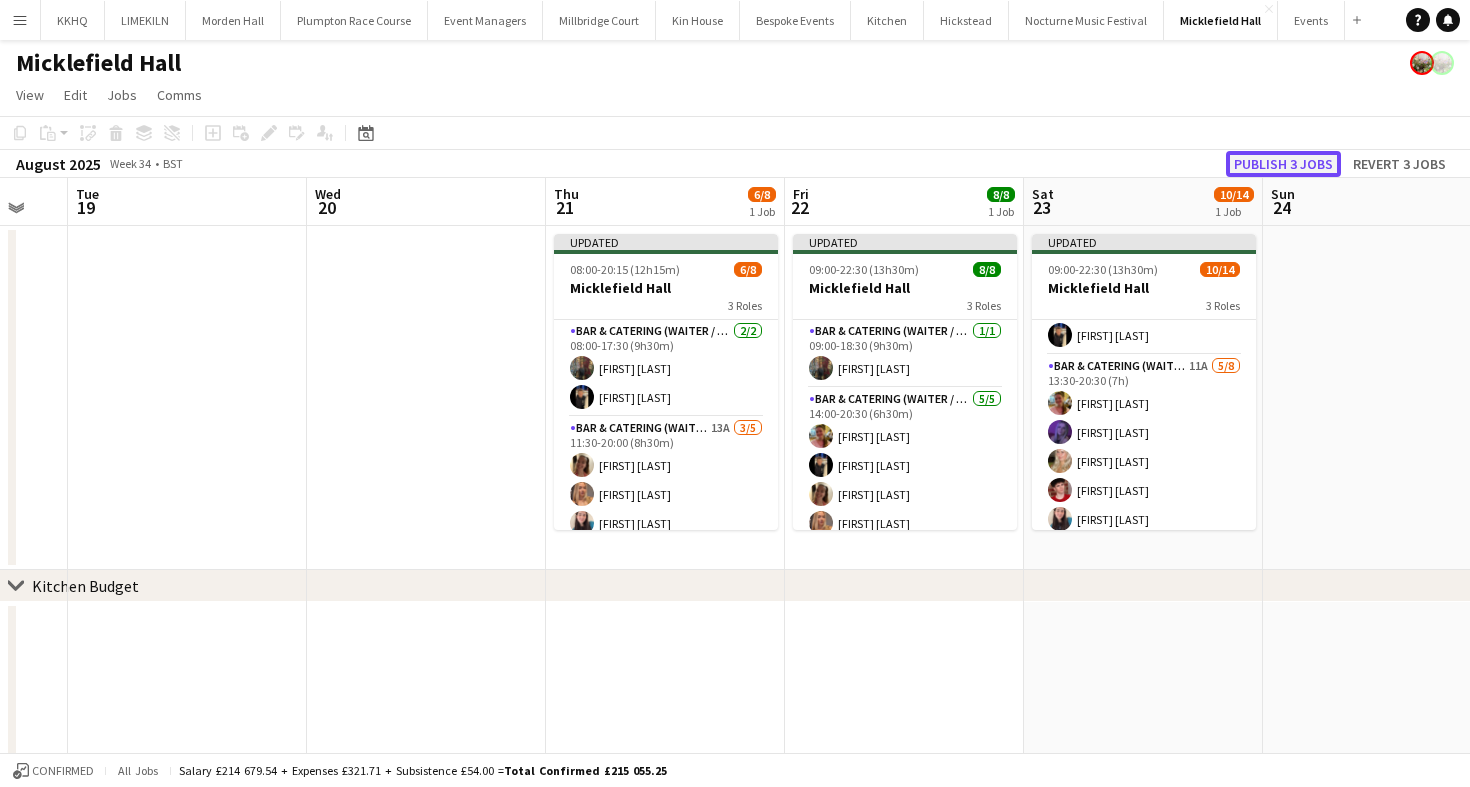 click on "Publish 3 jobs" 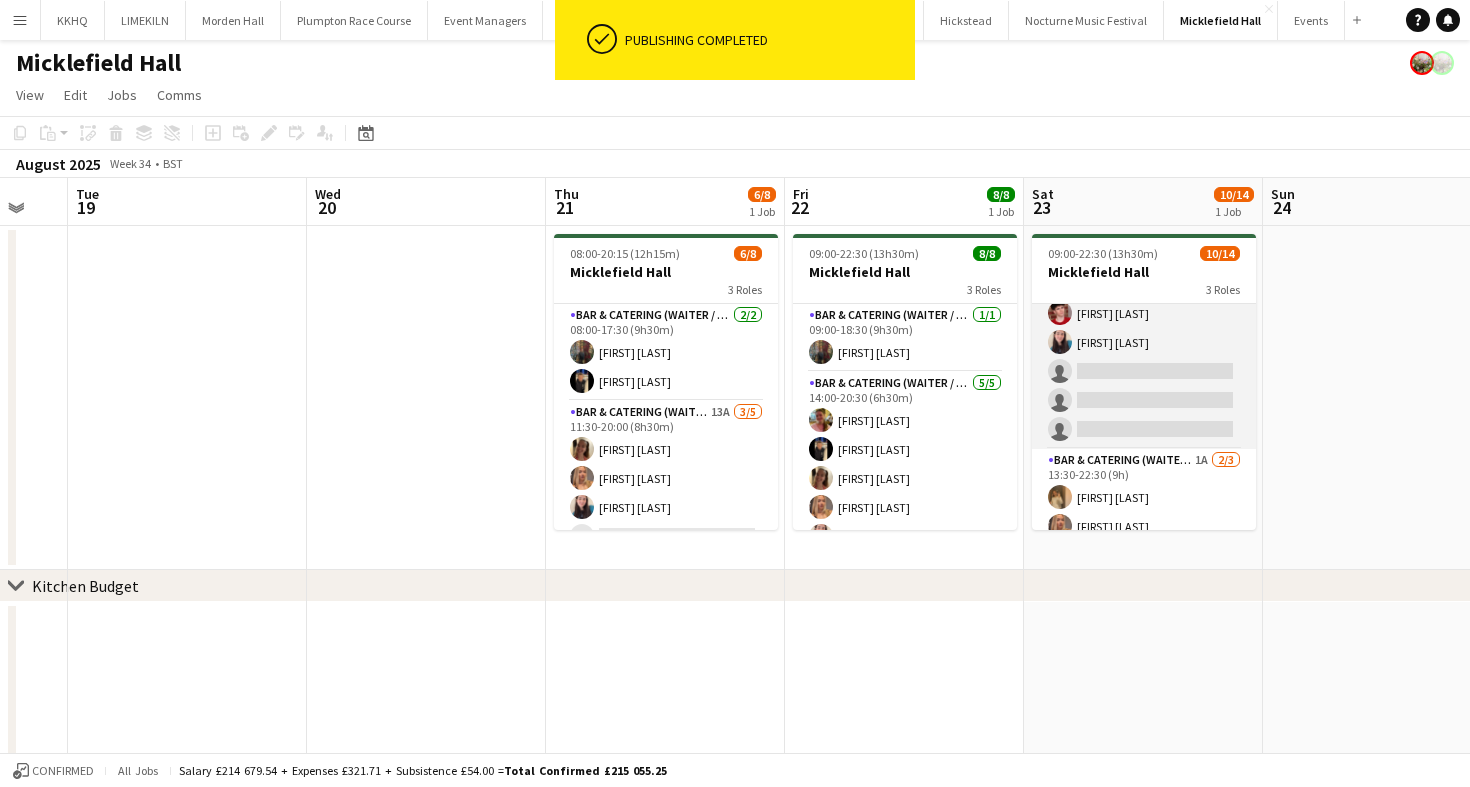 click on "Bar & Catering (Waiter / waitress)   11A   5/8   13:30-20:30 (7h)
[FIRST] [LAST] [FIRST] [LAST] [FIRST] [LAST] [FIRST] [LAST]
single-neutral-actions
single-neutral-actions
single-neutral-actions" at bounding box center [1144, 313] 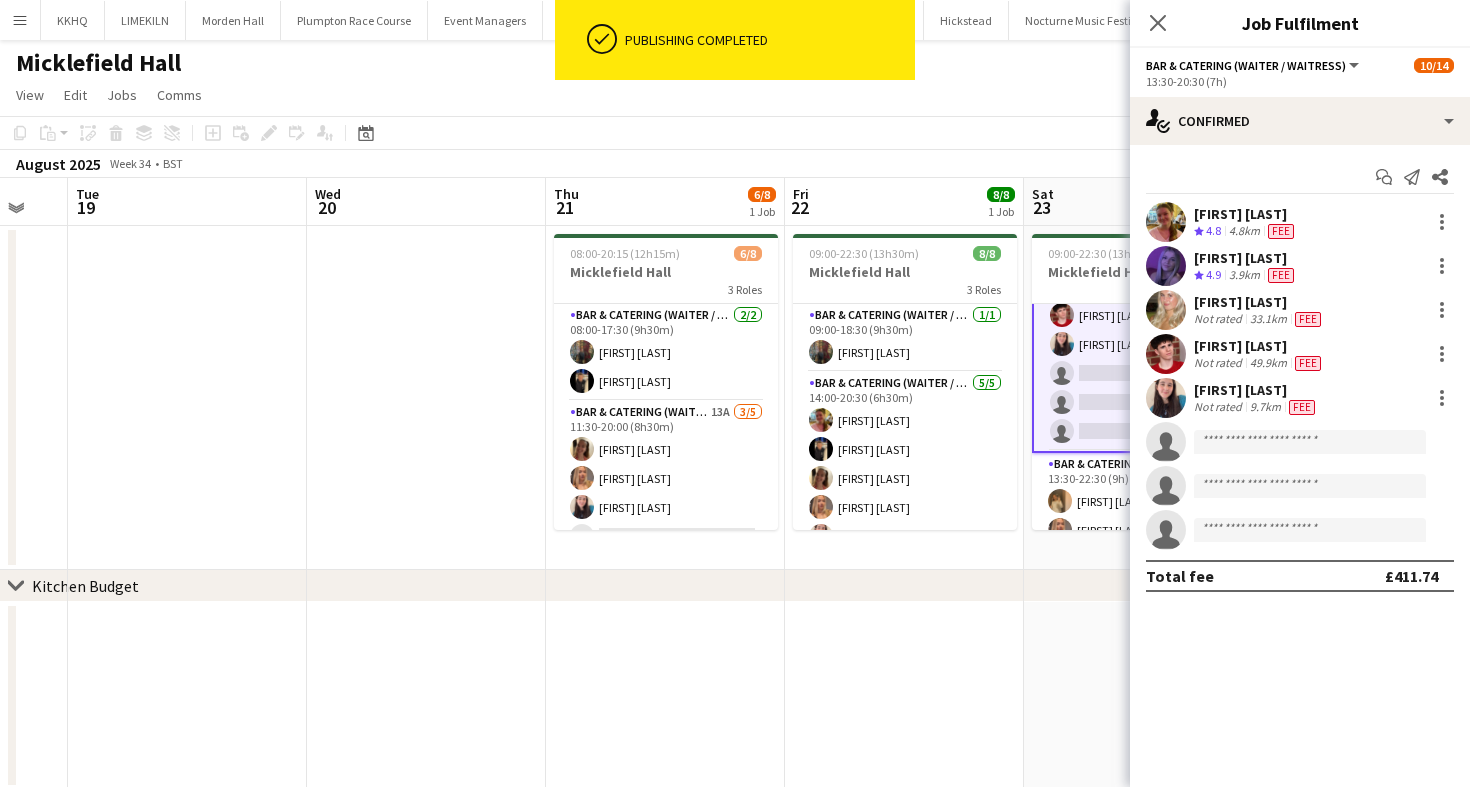 scroll, scrollTop: 254, scrollLeft: 0, axis: vertical 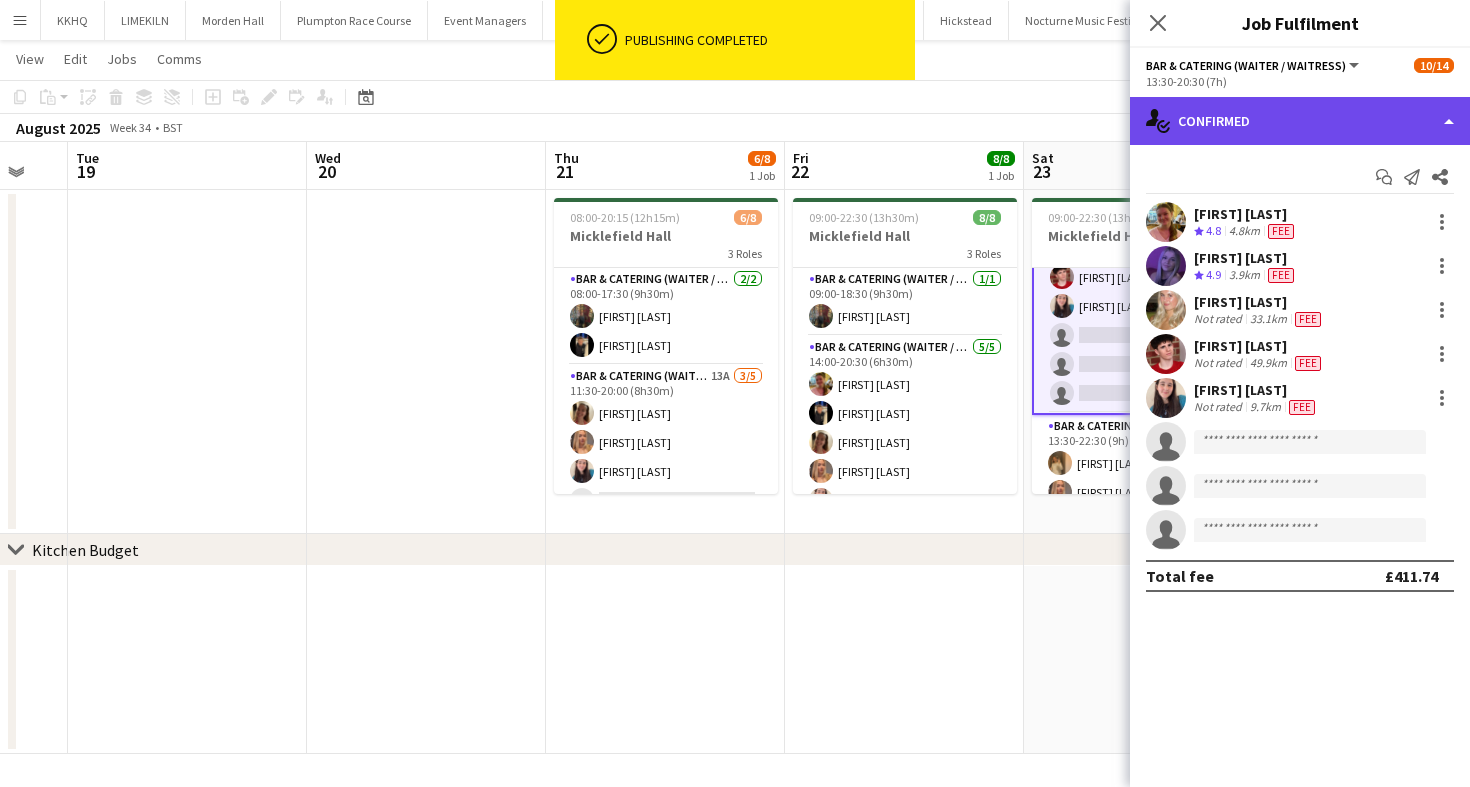 click on "single-neutral-actions-check-2
Confirmed" 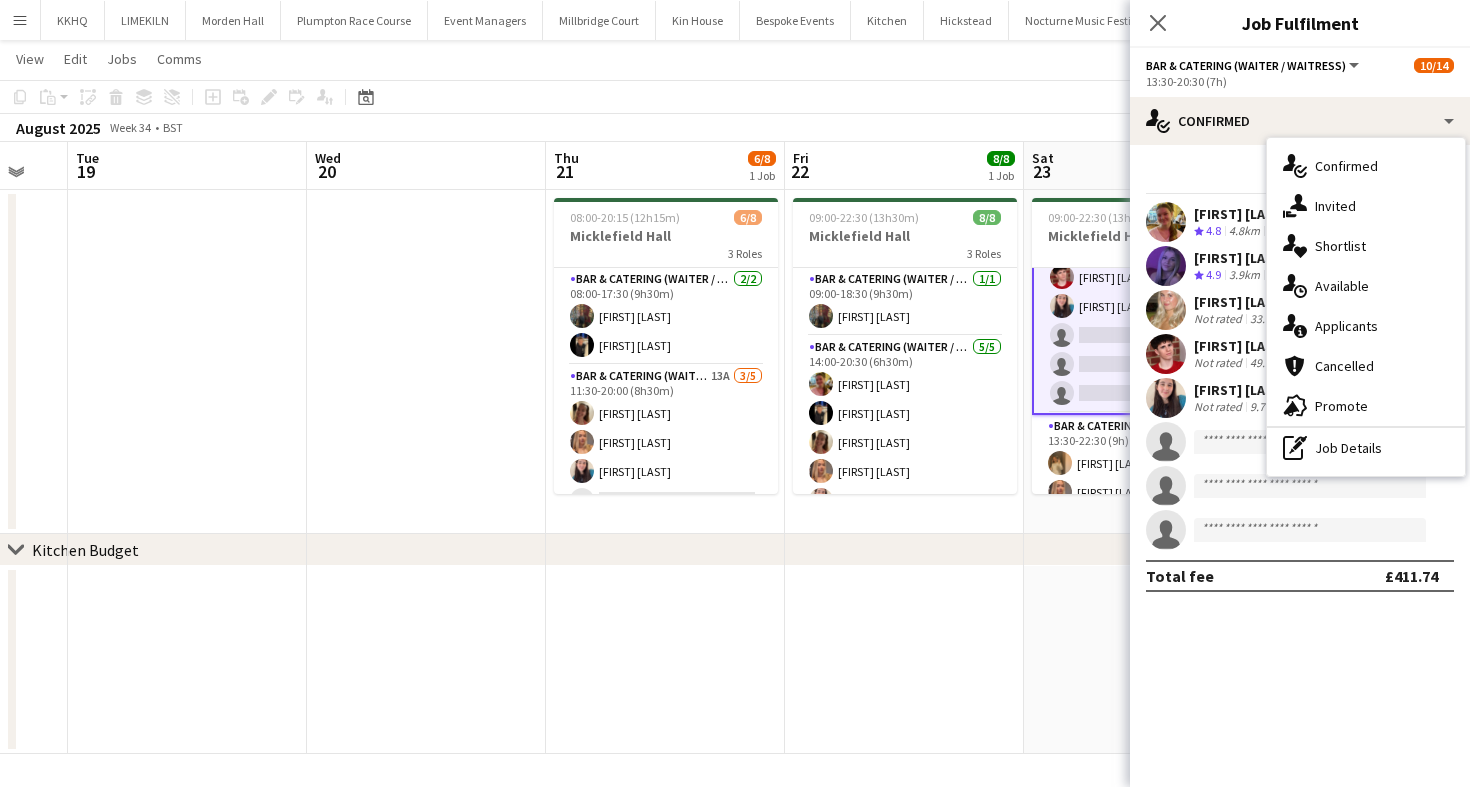 click on "Not rated" at bounding box center (1220, 319) 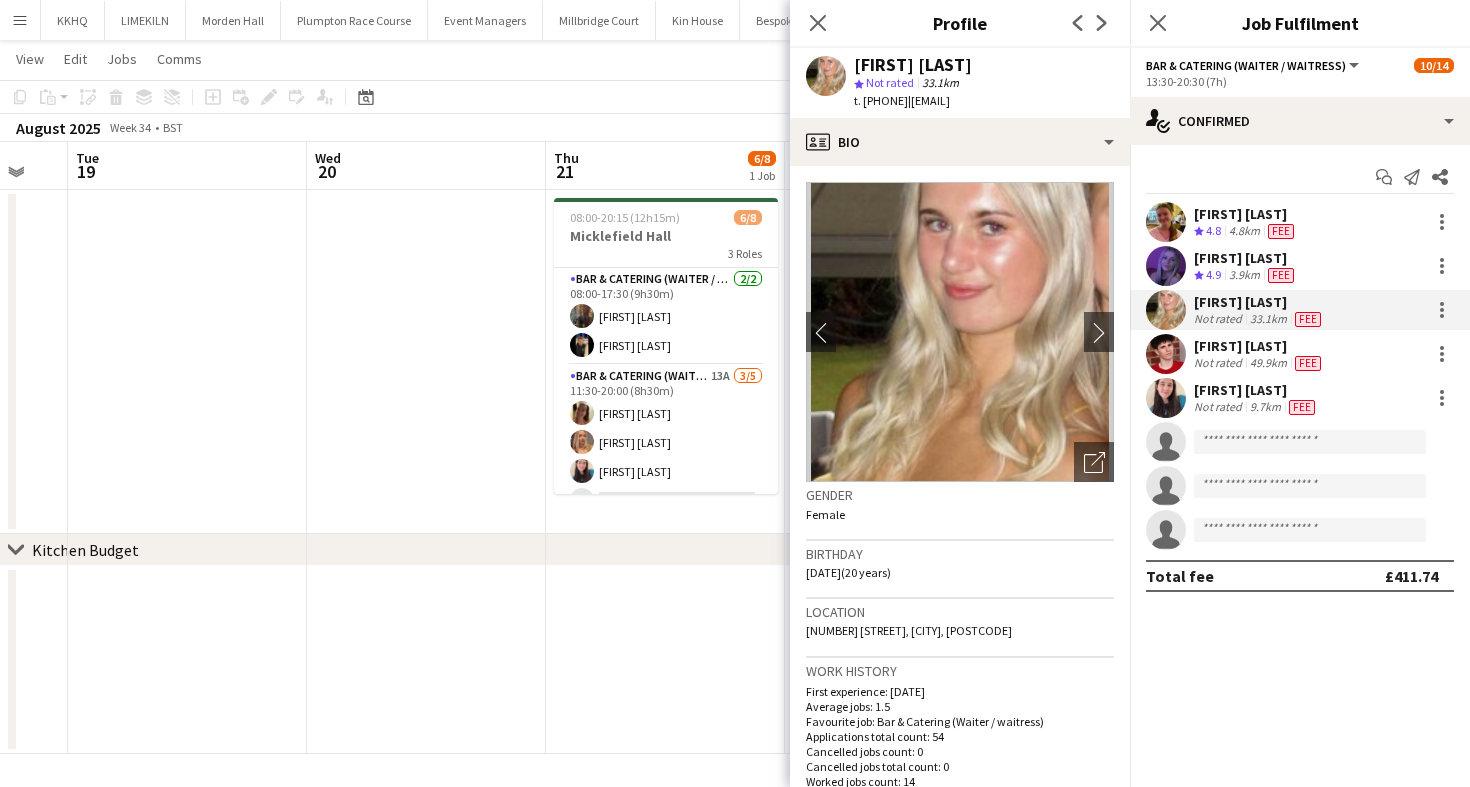 click on "[FIRST] [LAST]" at bounding box center [1259, 346] 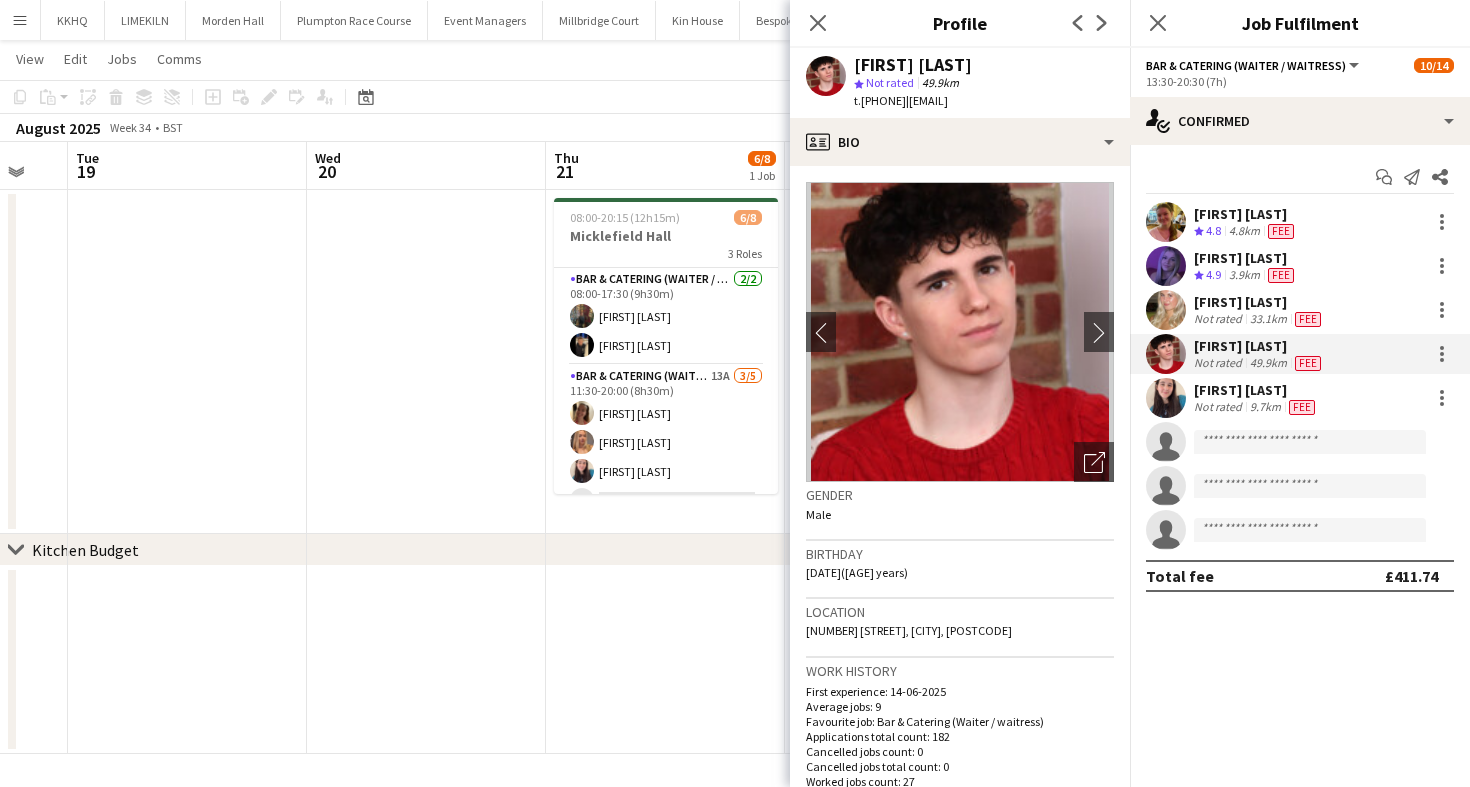 click on "Copy
Paste
Paste
Command
V Paste with crew
Command
Shift
V
Paste linked Job
Delete
Group
Ungroup
Add job
Add linked Job
Edit
Edit linked Job
Applicants
Date picker
AUG 2025 AUG 2025 Monday M Tuesday T Wednesday W Thursday T Friday F Saturday S Sunday S  AUG   1   2   3   4   5   6   7   8   9   10   11   12   13   14   15   16   17   18   19   20   21   22   23   24   25" 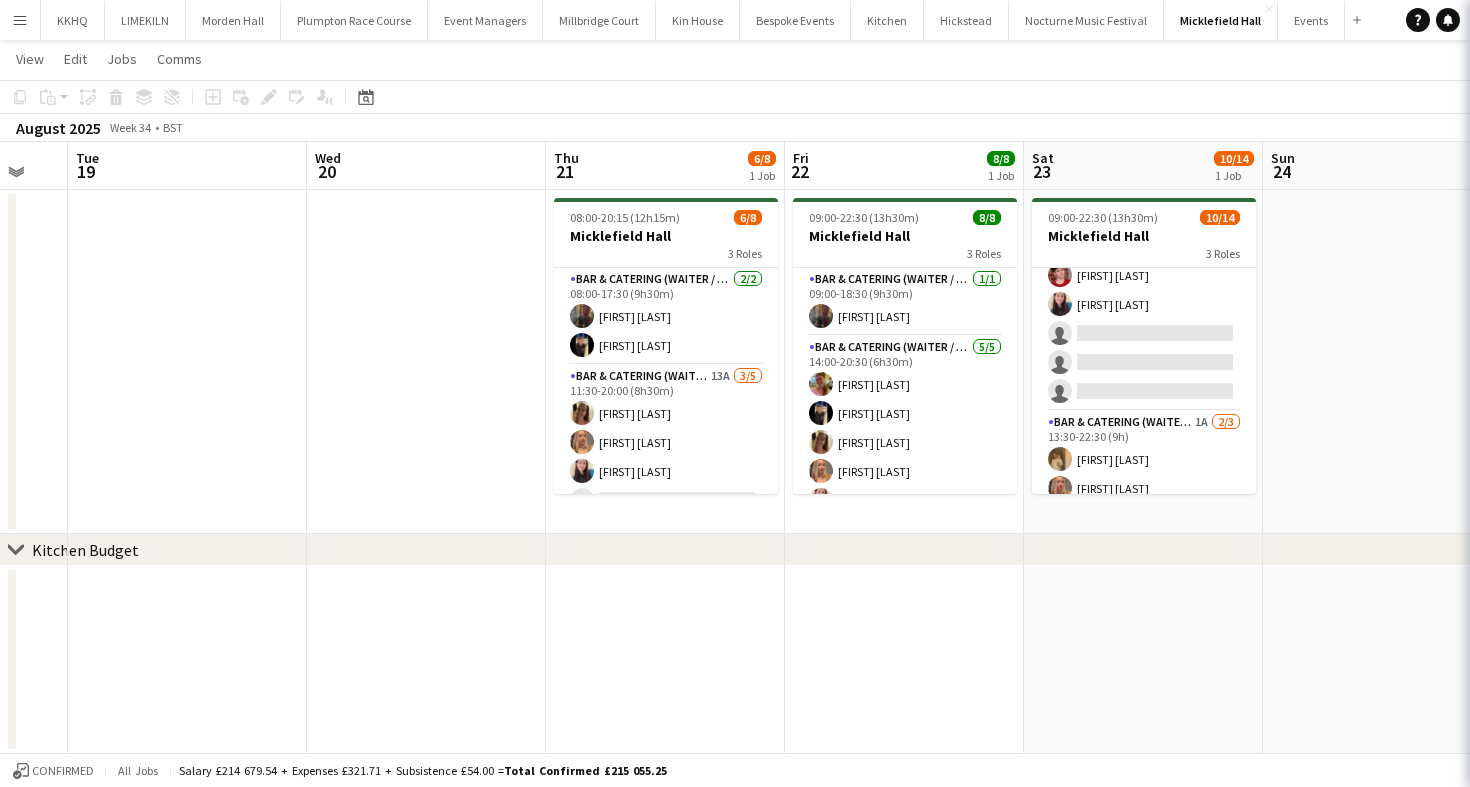 scroll, scrollTop: 252, scrollLeft: 0, axis: vertical 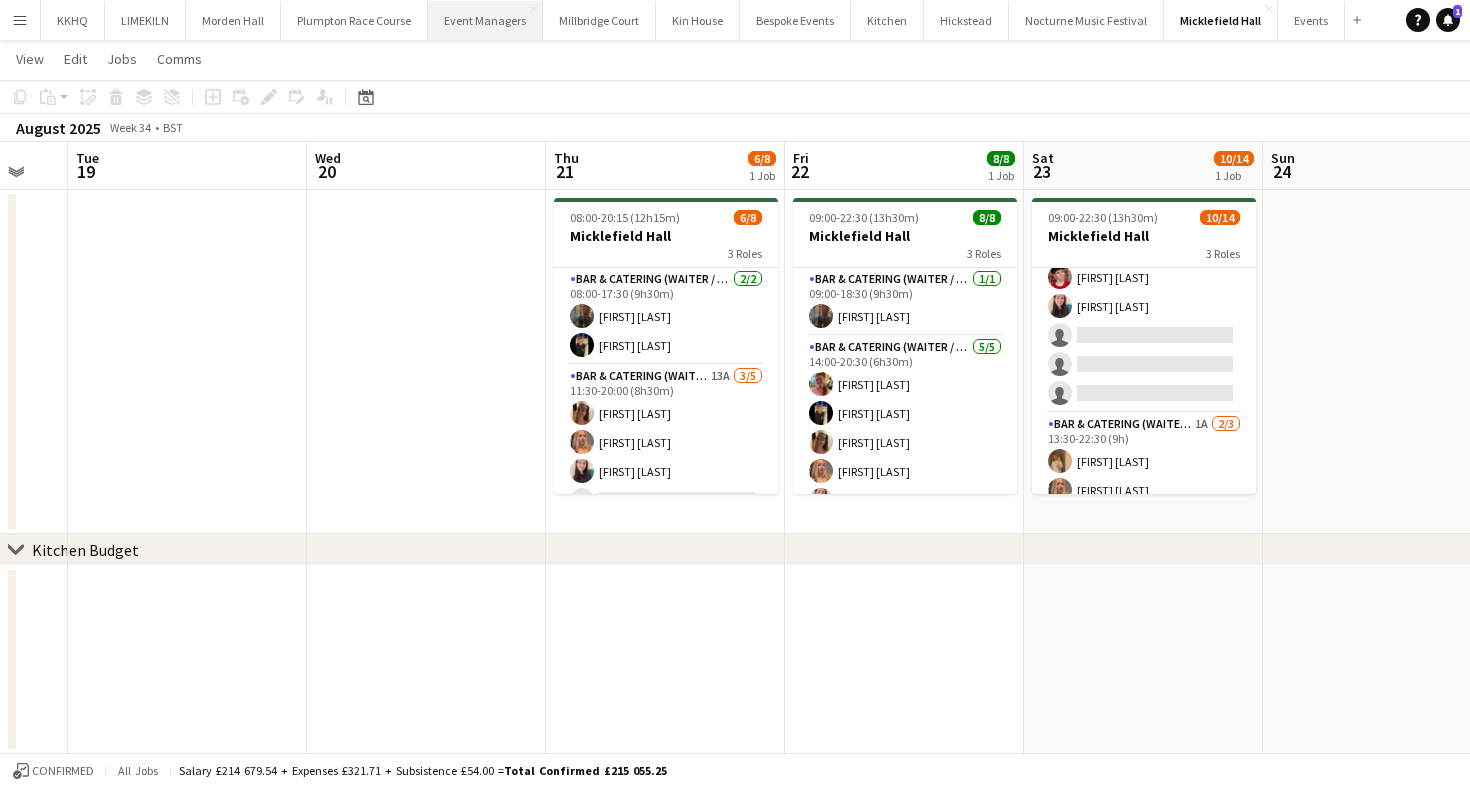 click on "Event Managers
Close" at bounding box center (485, 20) 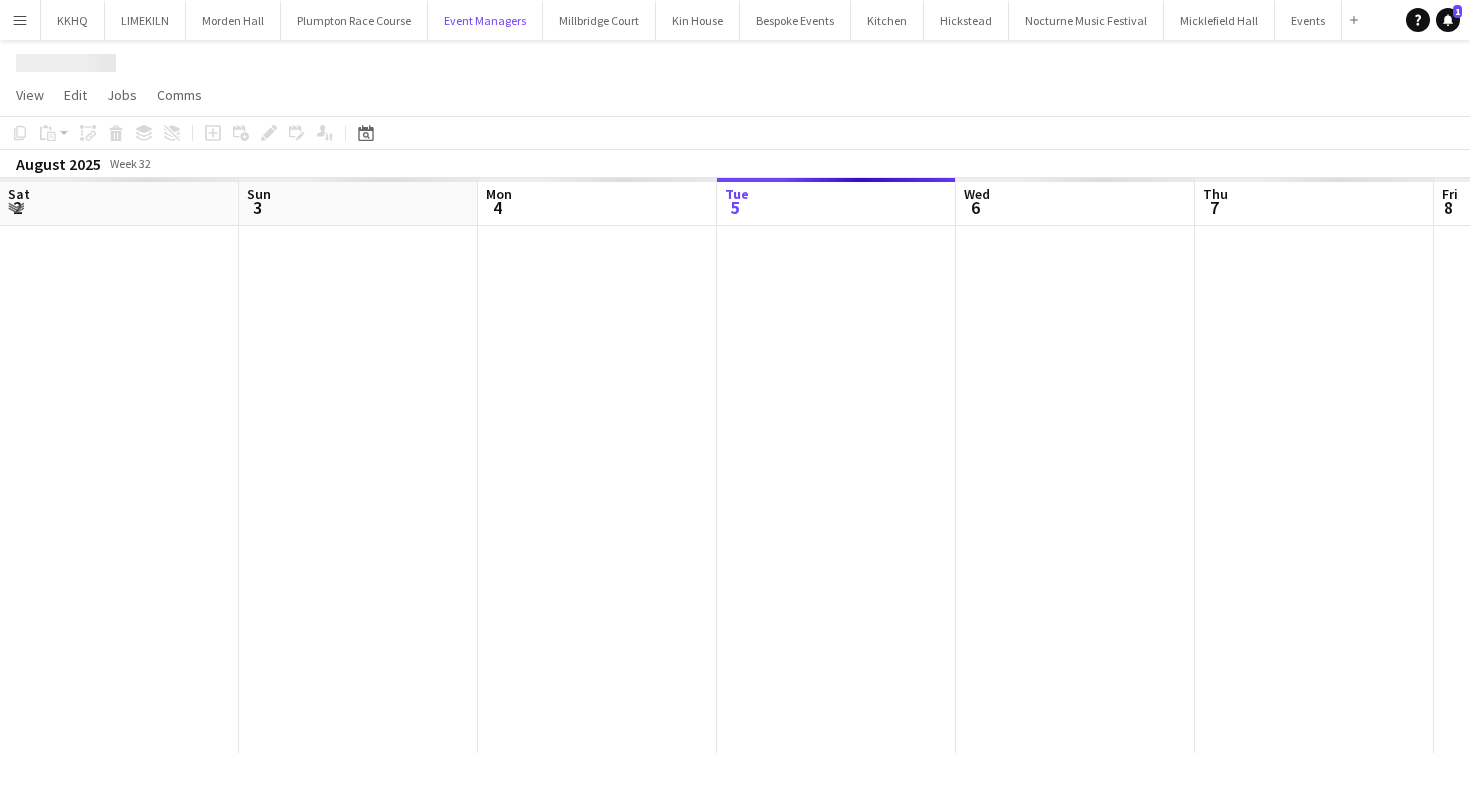 scroll, scrollTop: 0, scrollLeft: 0, axis: both 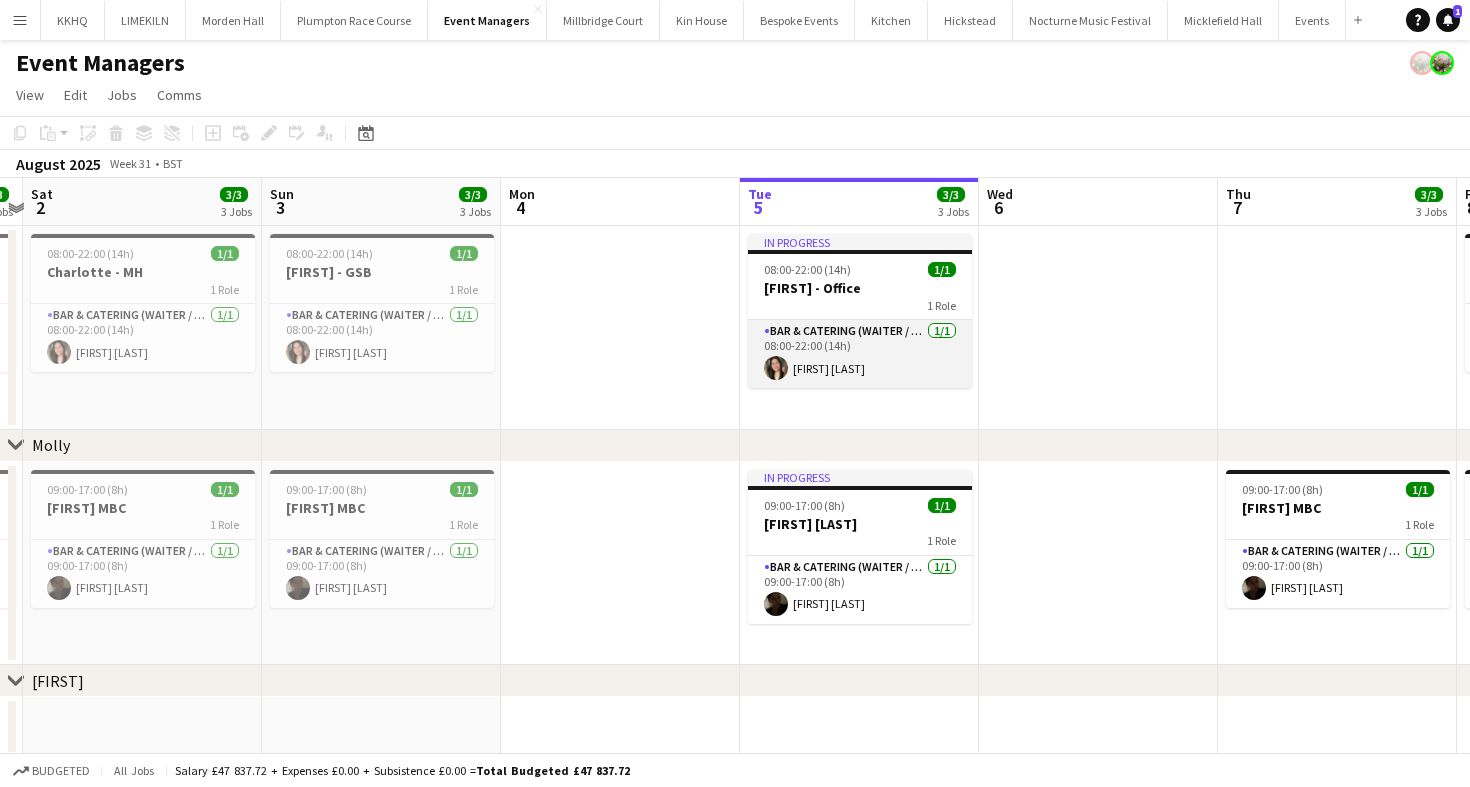 click on "Bar & Catering (Waiter / waitress)   1/1   08:00-22:00 (14h)
[FIRST] [LAST]" at bounding box center (860, 354) 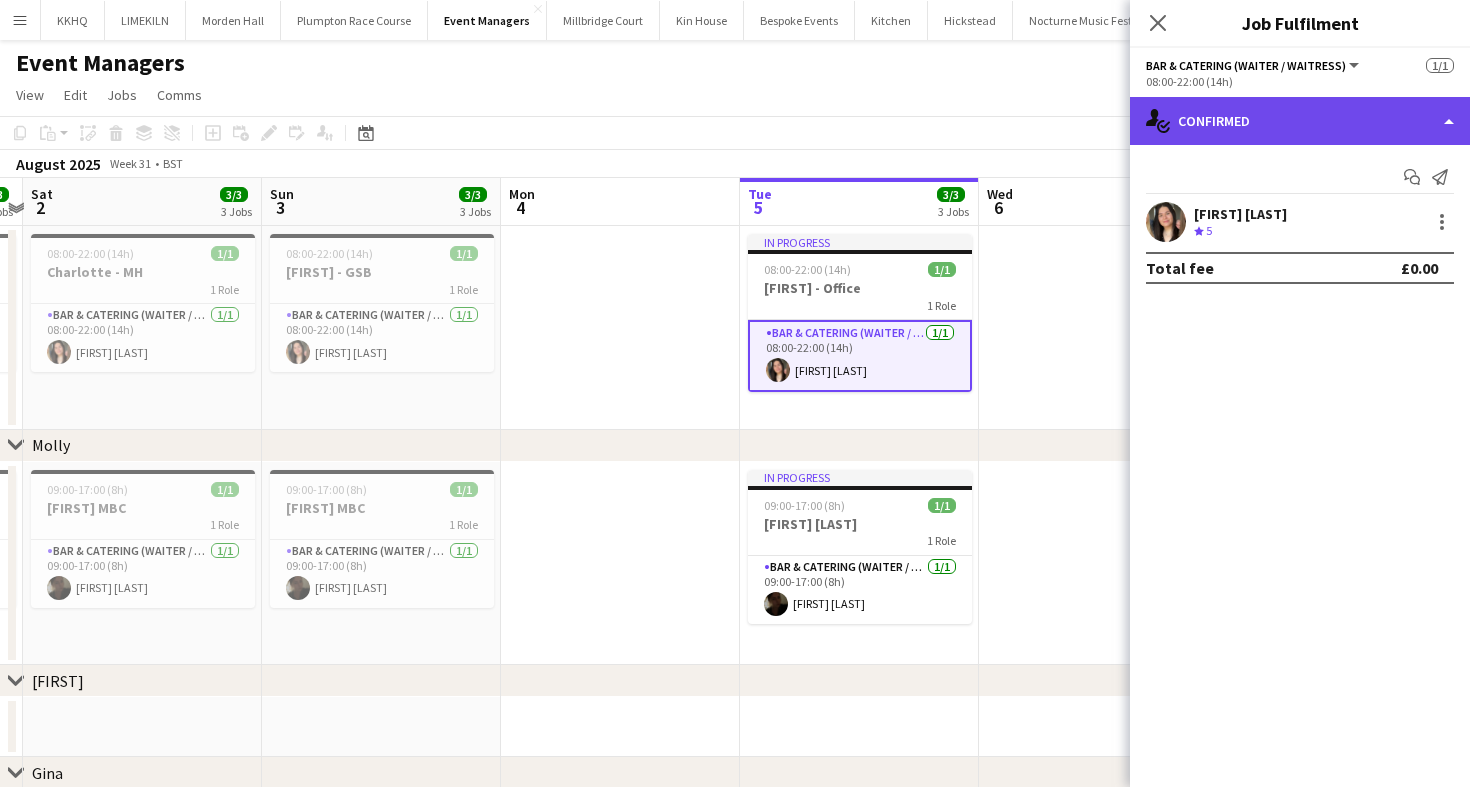 click on "single-neutral-actions-check-2
Confirmed" 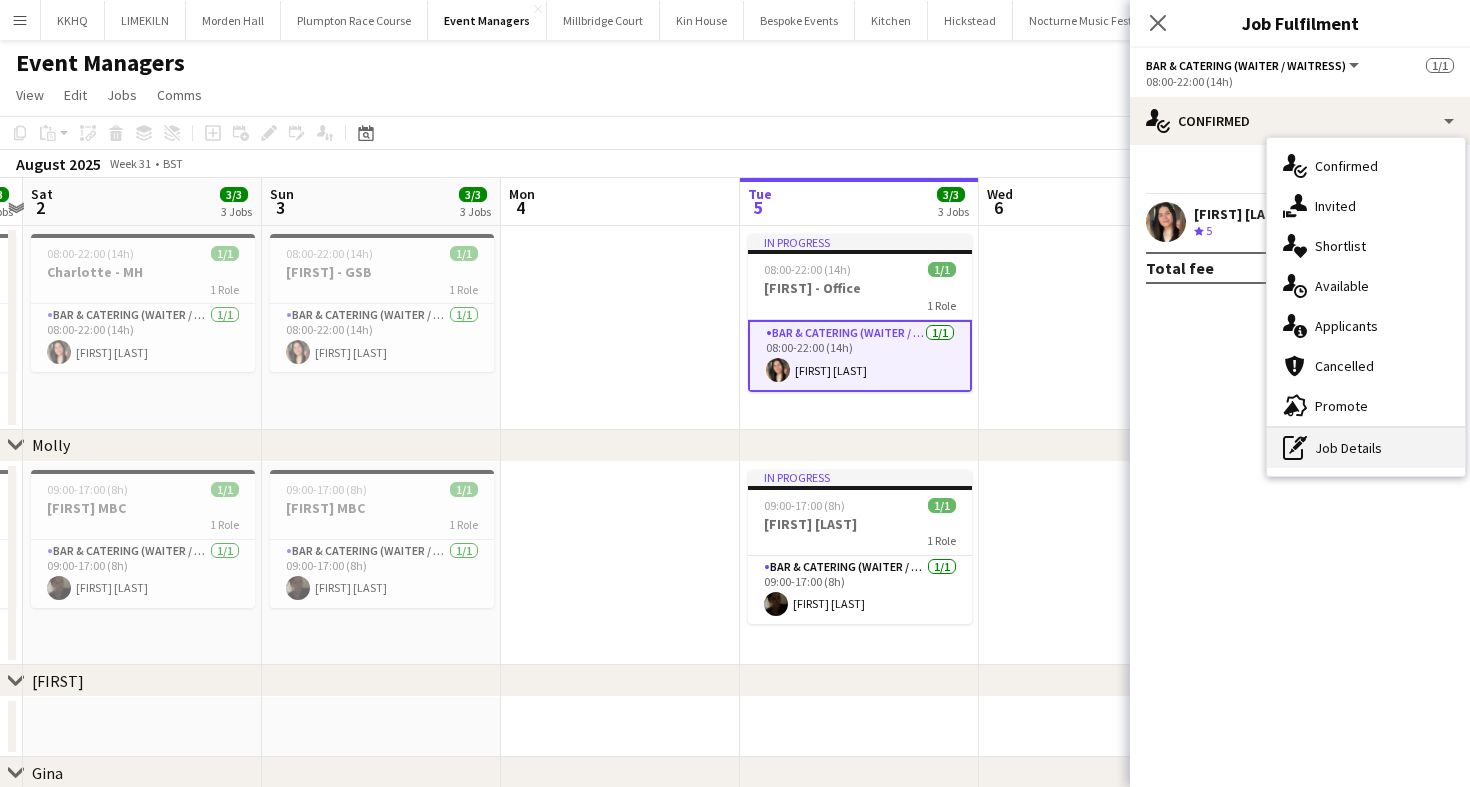 click on "pen-write
Job Details" at bounding box center (1366, 448) 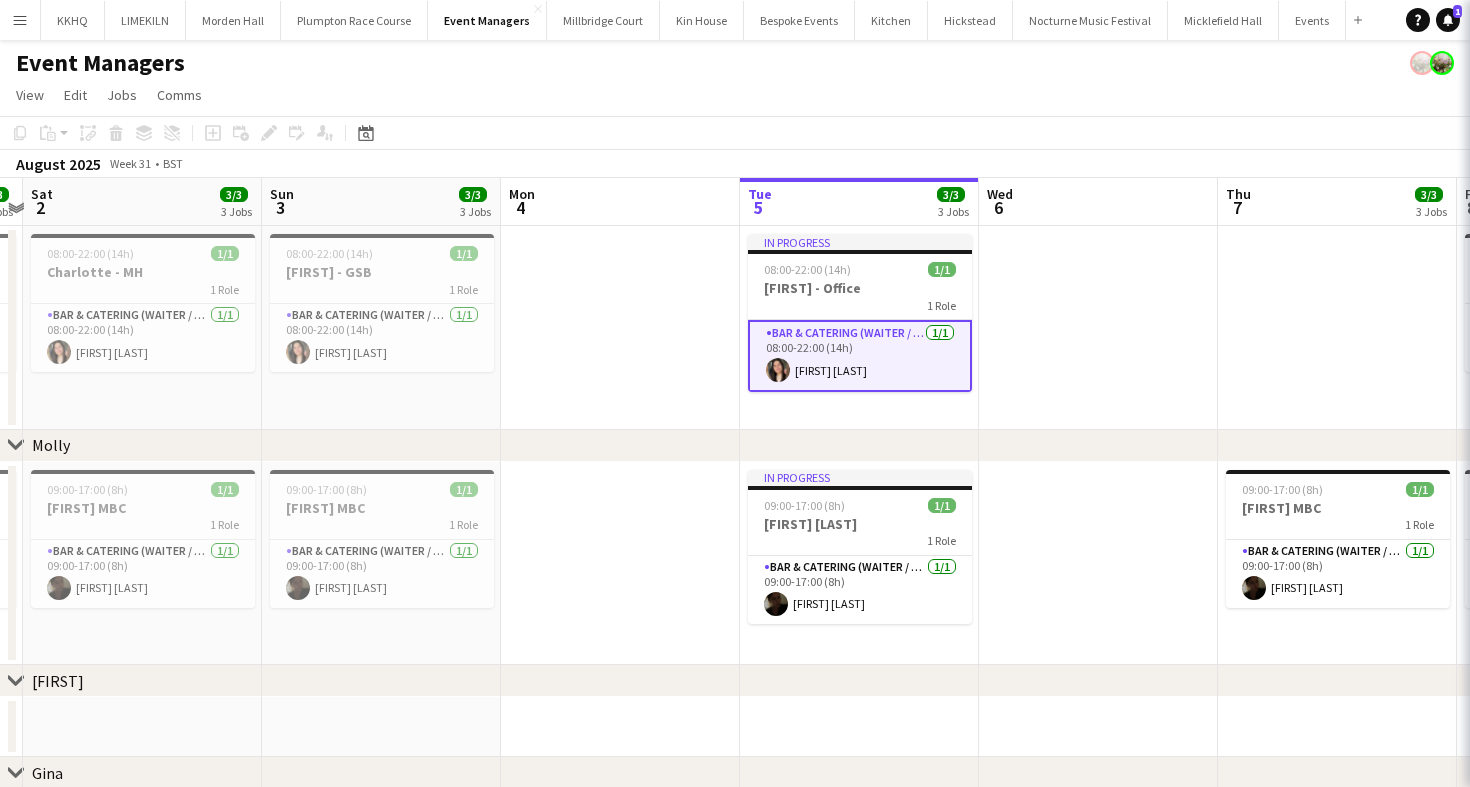 click on "Menu
Boards
Boards   Boards   All jobs   Status
Workforce
Workforce   My Workforce   Recruiting
Comms
Comms
Pay
Pay   Approvals   Payments   Reports
Platform Settings
Platform Settings   App settings   Your settings   Profiles
Training Academy
Training Academy
Knowledge Base
Knowledge Base
Product Updates
Product Updates   Log Out   Privacy   KKHQ
Close
LIMEKILN
Close
Morden Hall
Close
Plumpton Race Course
Close
Event Managers
Close
Millbridge Court
Close
Kin House
Close
Bespoke Events
Close
Kitchen
Close
Hickstead" at bounding box center (735, 624) 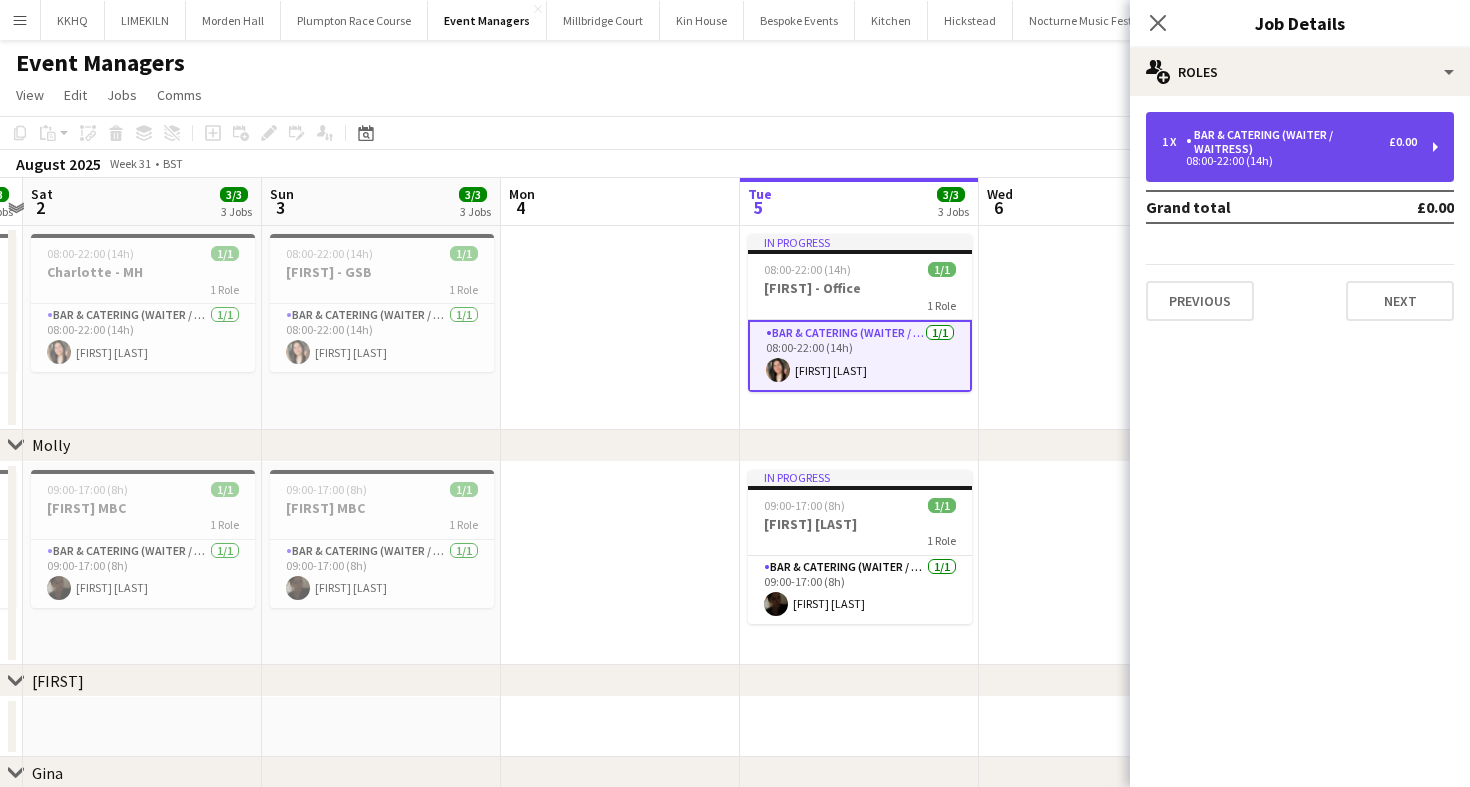 click on "Bar & Catering (Waiter / waitress)" at bounding box center [1287, 142] 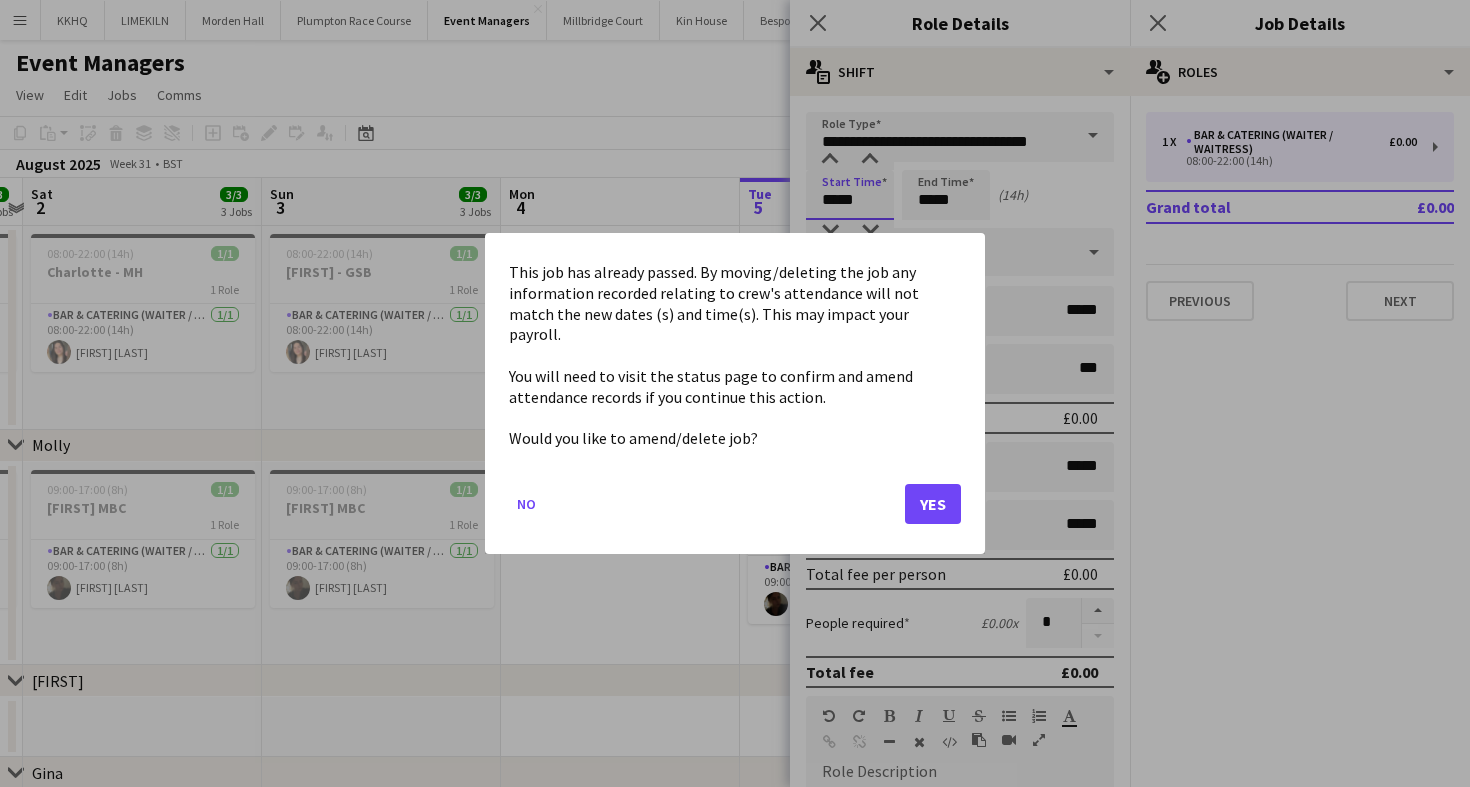 click on "Menu
Boards
Boards   Boards   All jobs   Status
Workforce
Workforce   My Workforce   Recruiting
Comms
Comms
Pay
Pay   Approvals   Payments   Reports
Platform Settings
Platform Settings   App settings   Your settings   Profiles
Training Academy
Training Academy
Knowledge Base
Knowledge Base
Product Updates
Product Updates   Log Out   Privacy   KKHQ
Close
LIMEKILN
Close
Morden Hall
Close
Plumpton Race Course
Close
Event Managers
Close
Millbridge Court
Close
Kin House
Close
Bespoke Events
Close
Kitchen
Close
Hickstead" at bounding box center [735, 624] 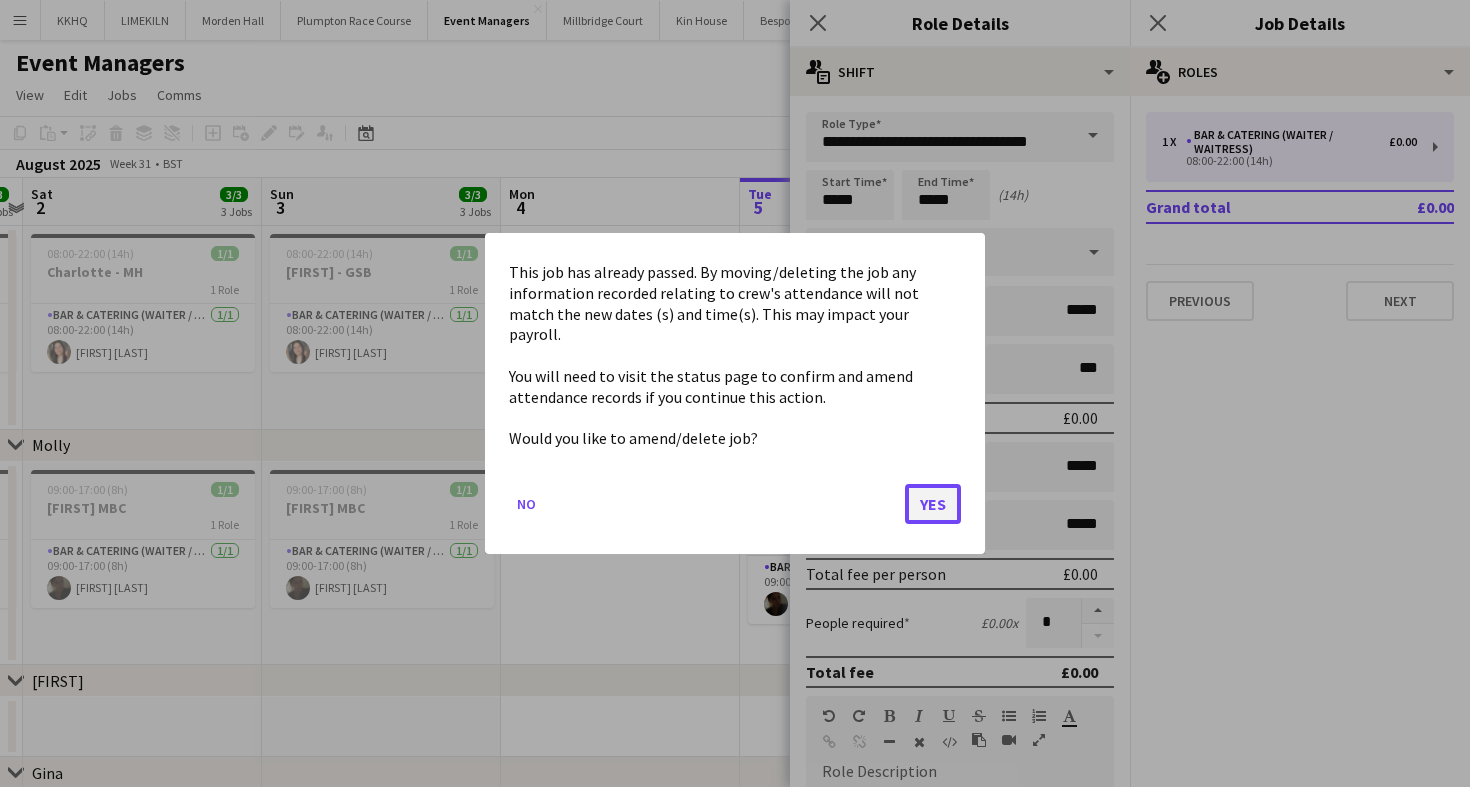 click on "Yes" 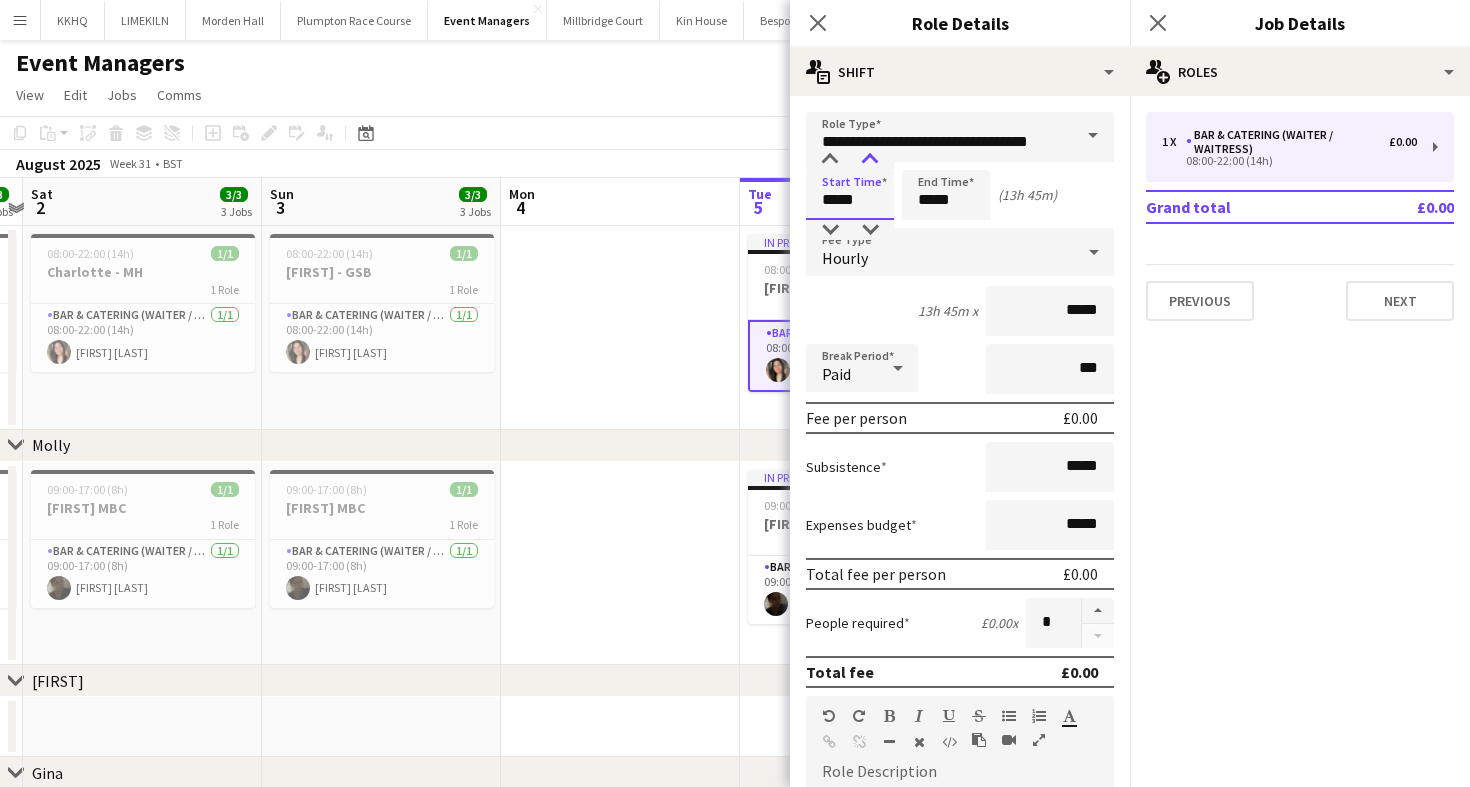 click at bounding box center (870, 160) 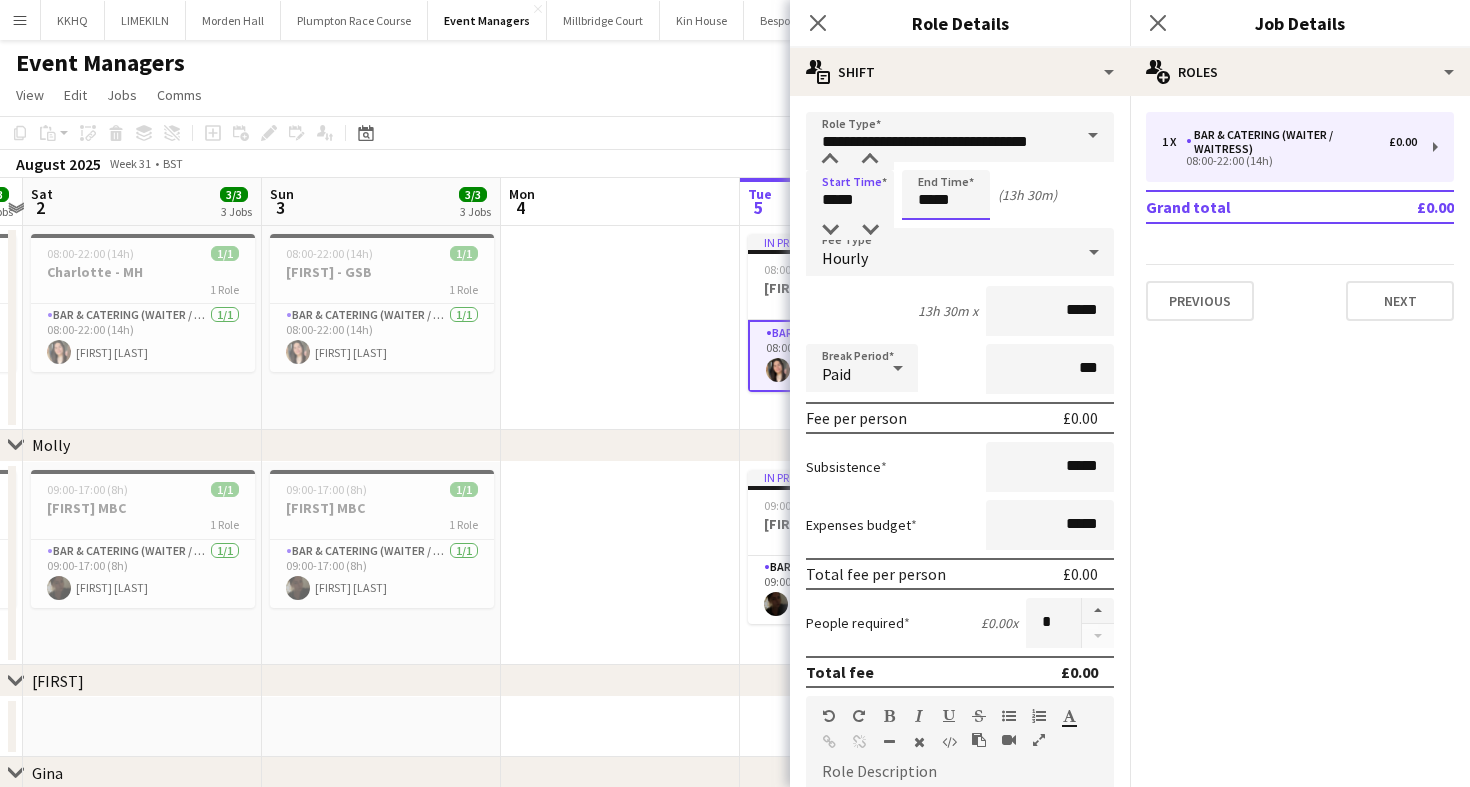 click on "*****" at bounding box center [946, 195] 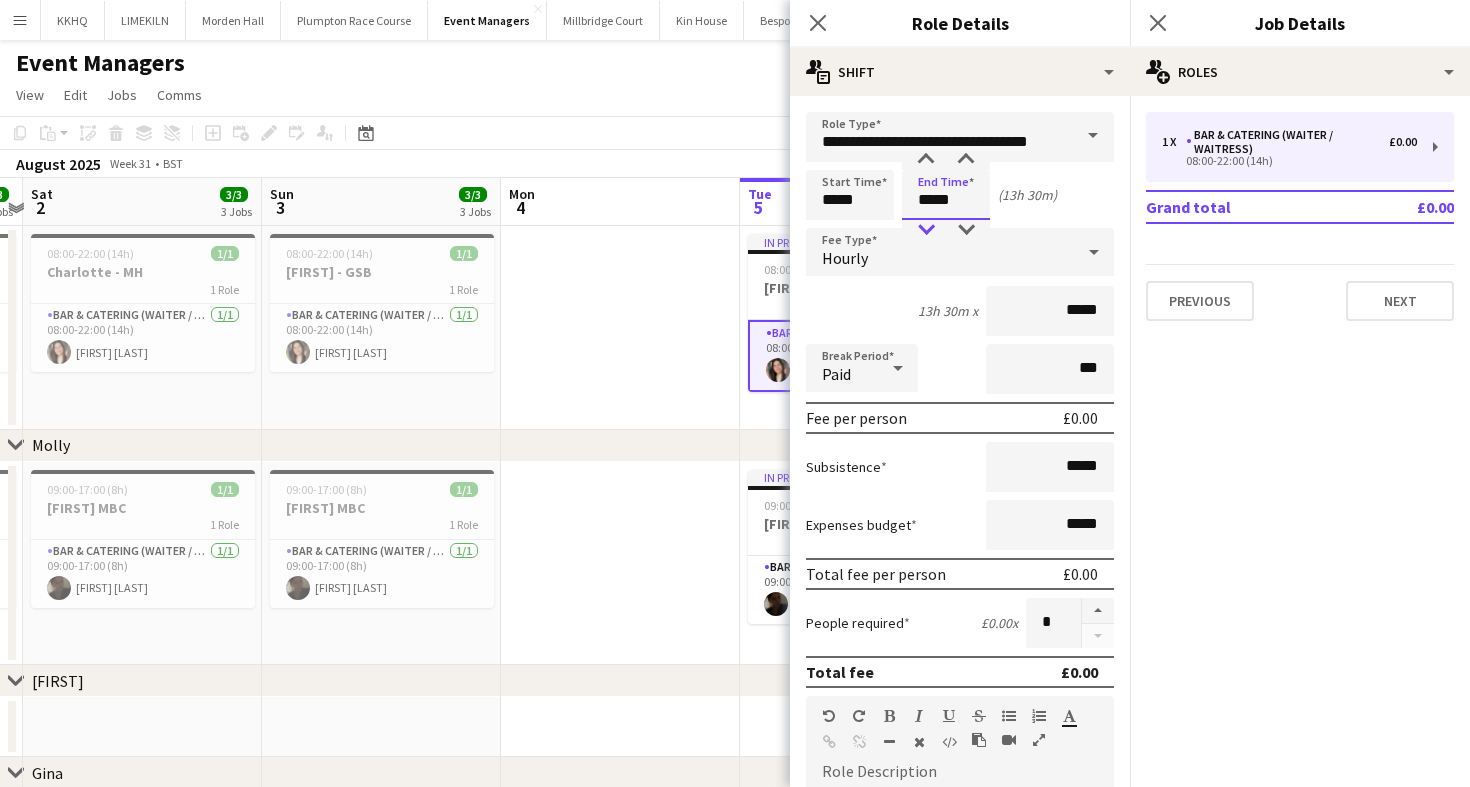 click at bounding box center [926, 230] 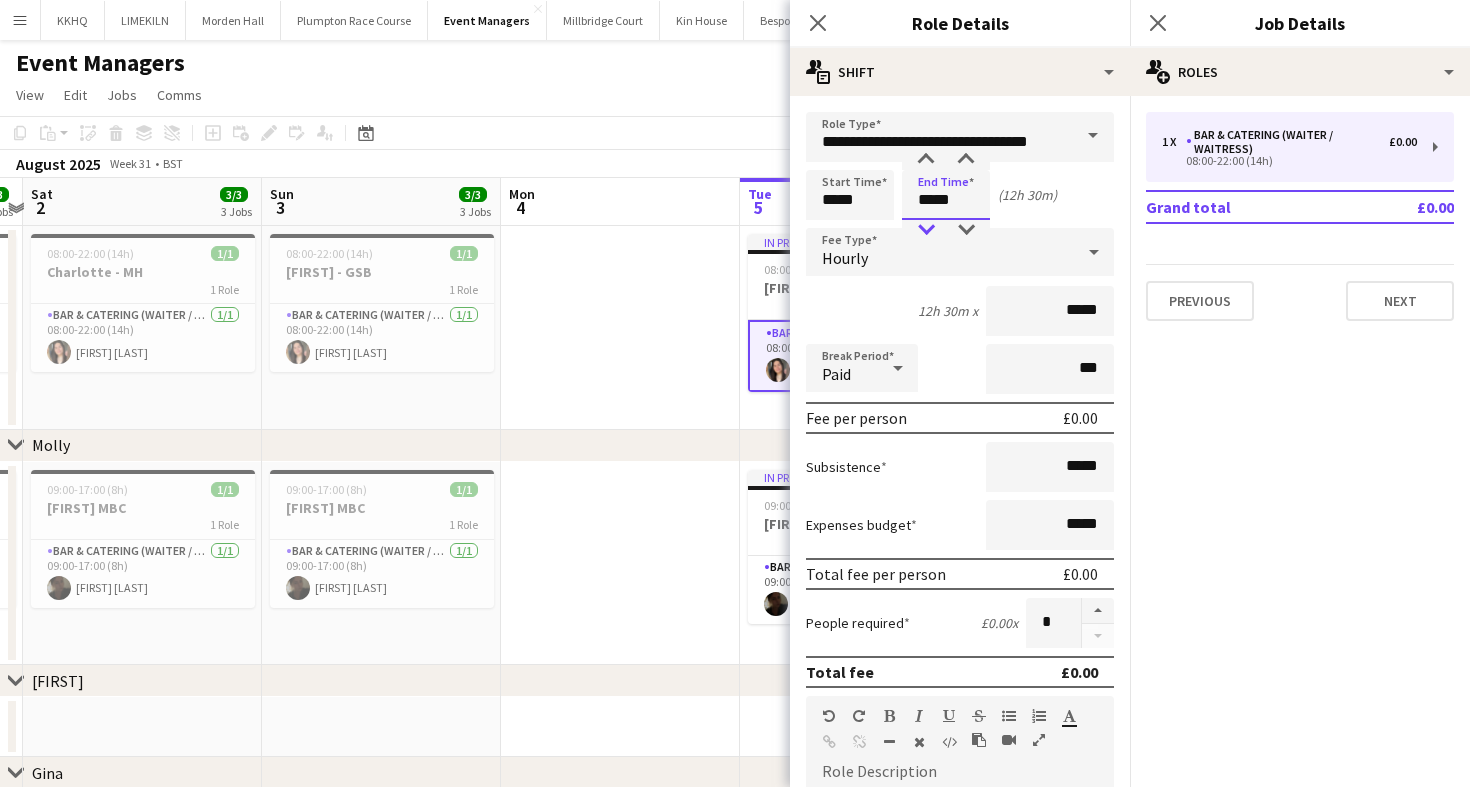 click at bounding box center (926, 230) 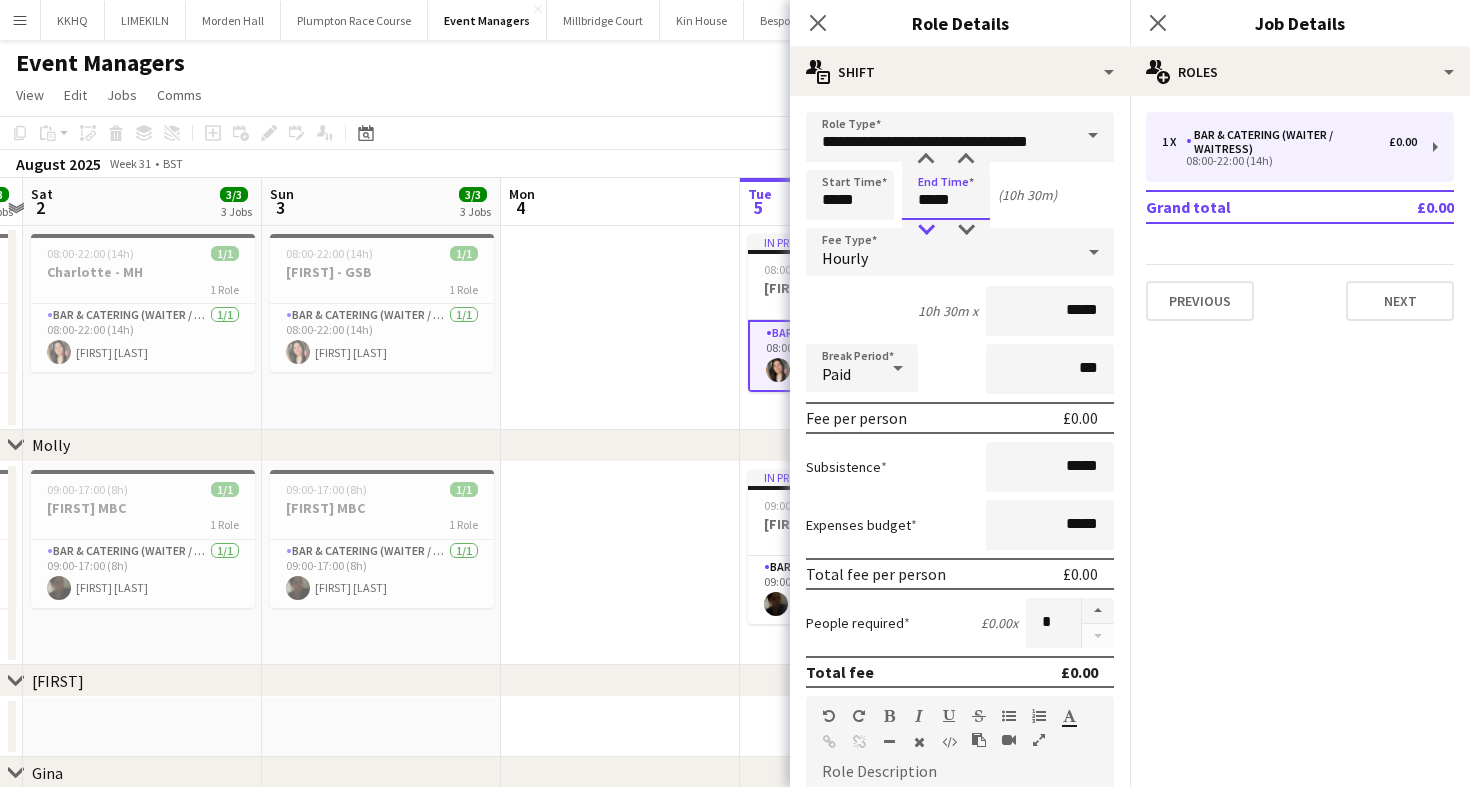 click at bounding box center (926, 230) 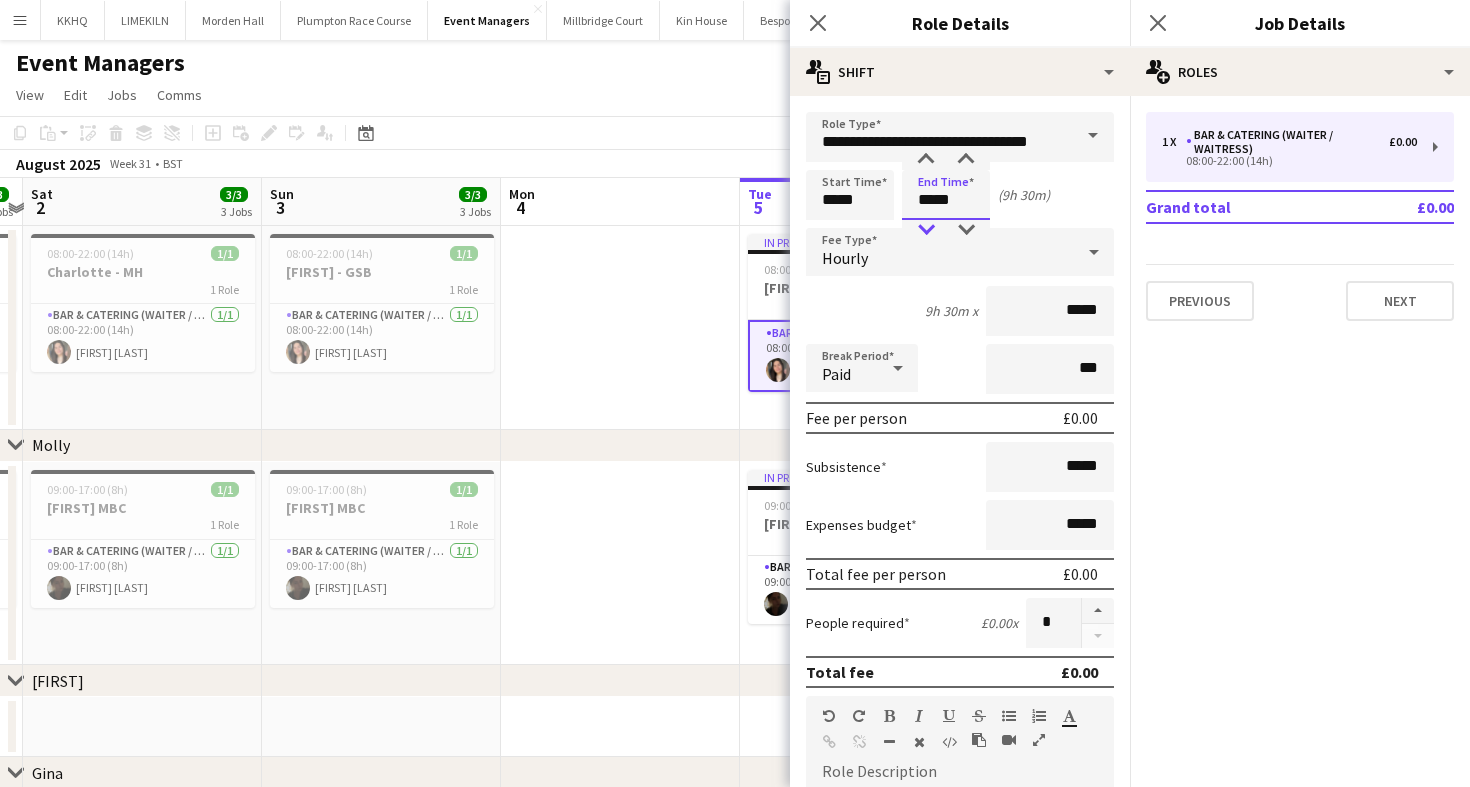 click at bounding box center [926, 230] 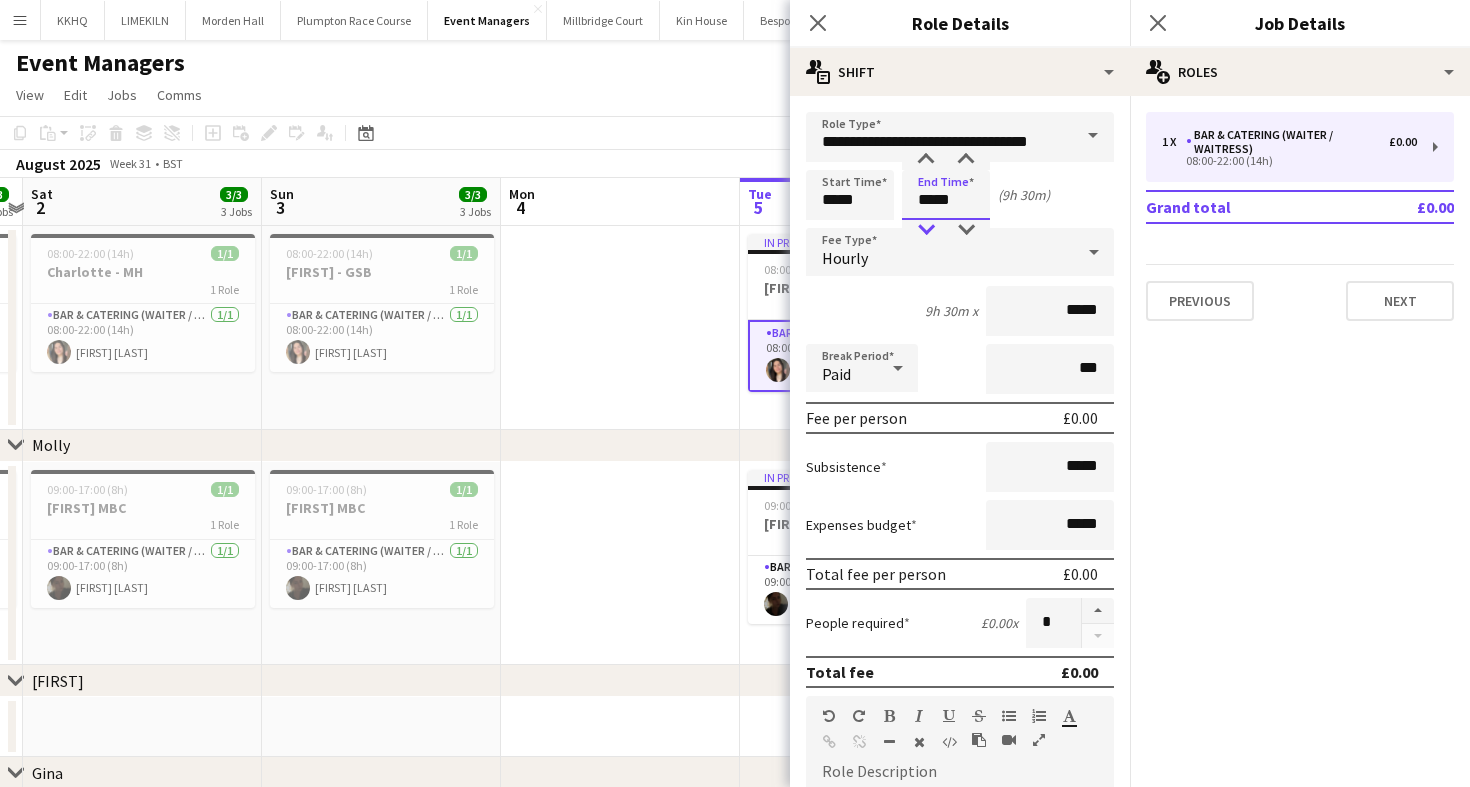 click at bounding box center (926, 230) 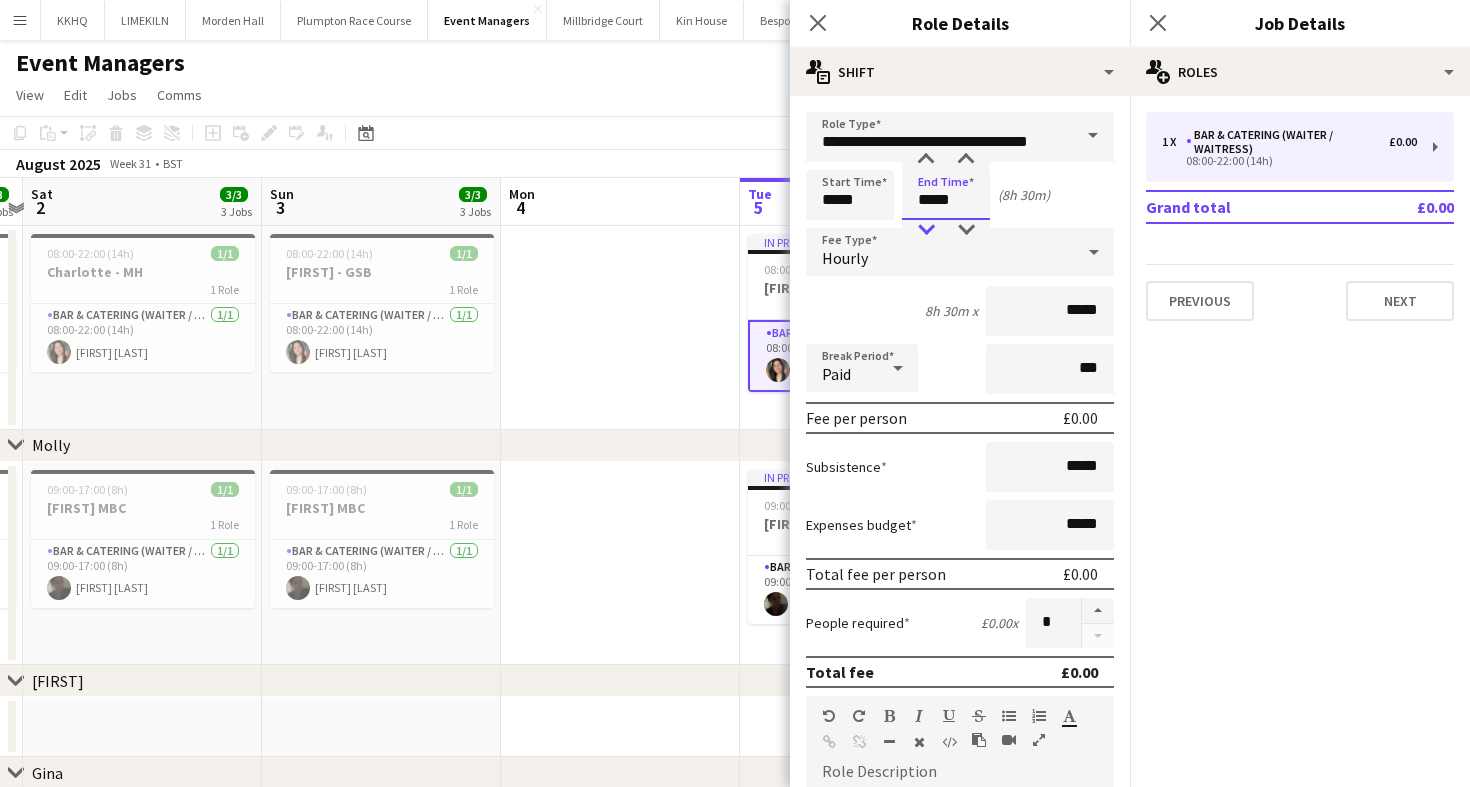 click at bounding box center [926, 230] 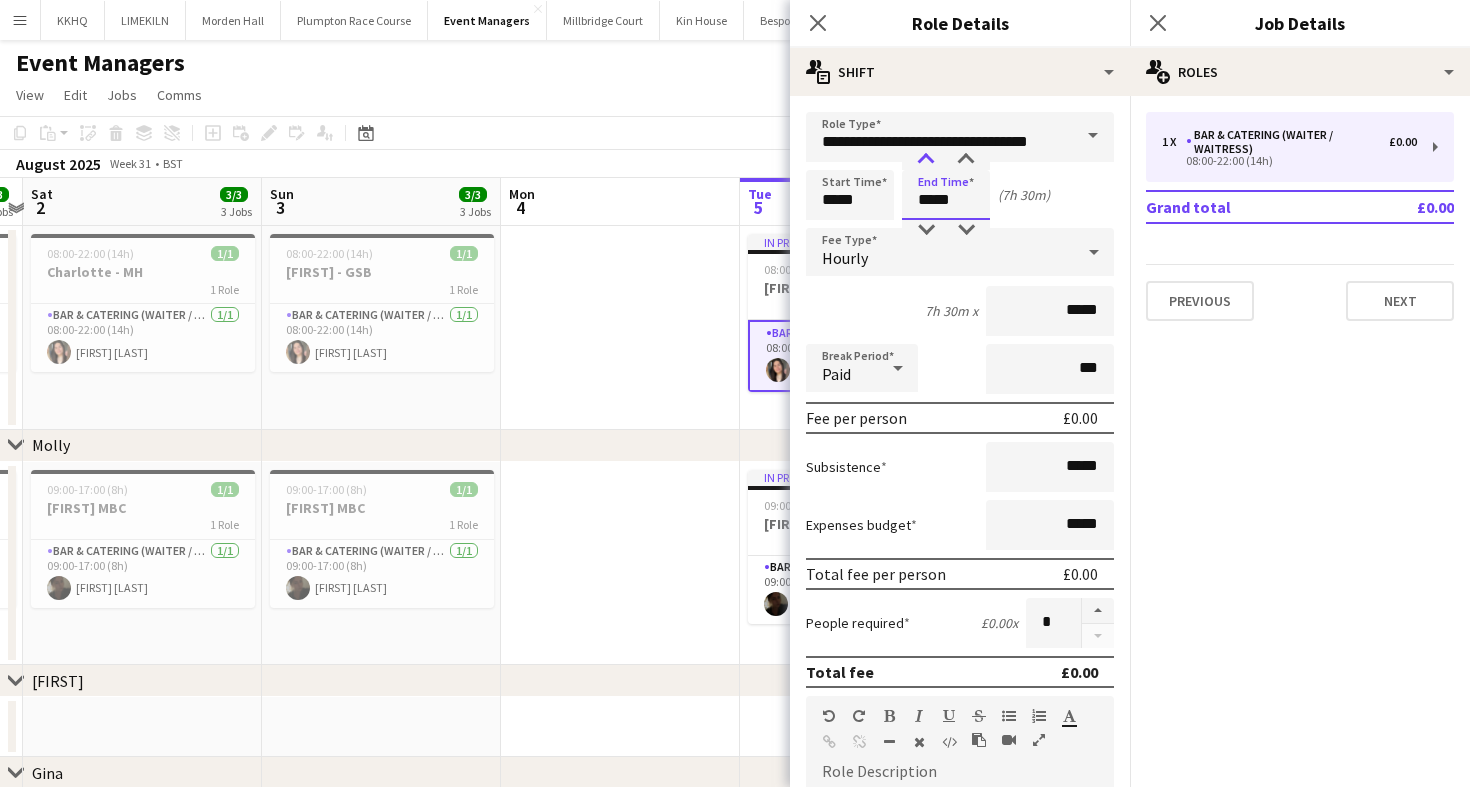 click at bounding box center (926, 160) 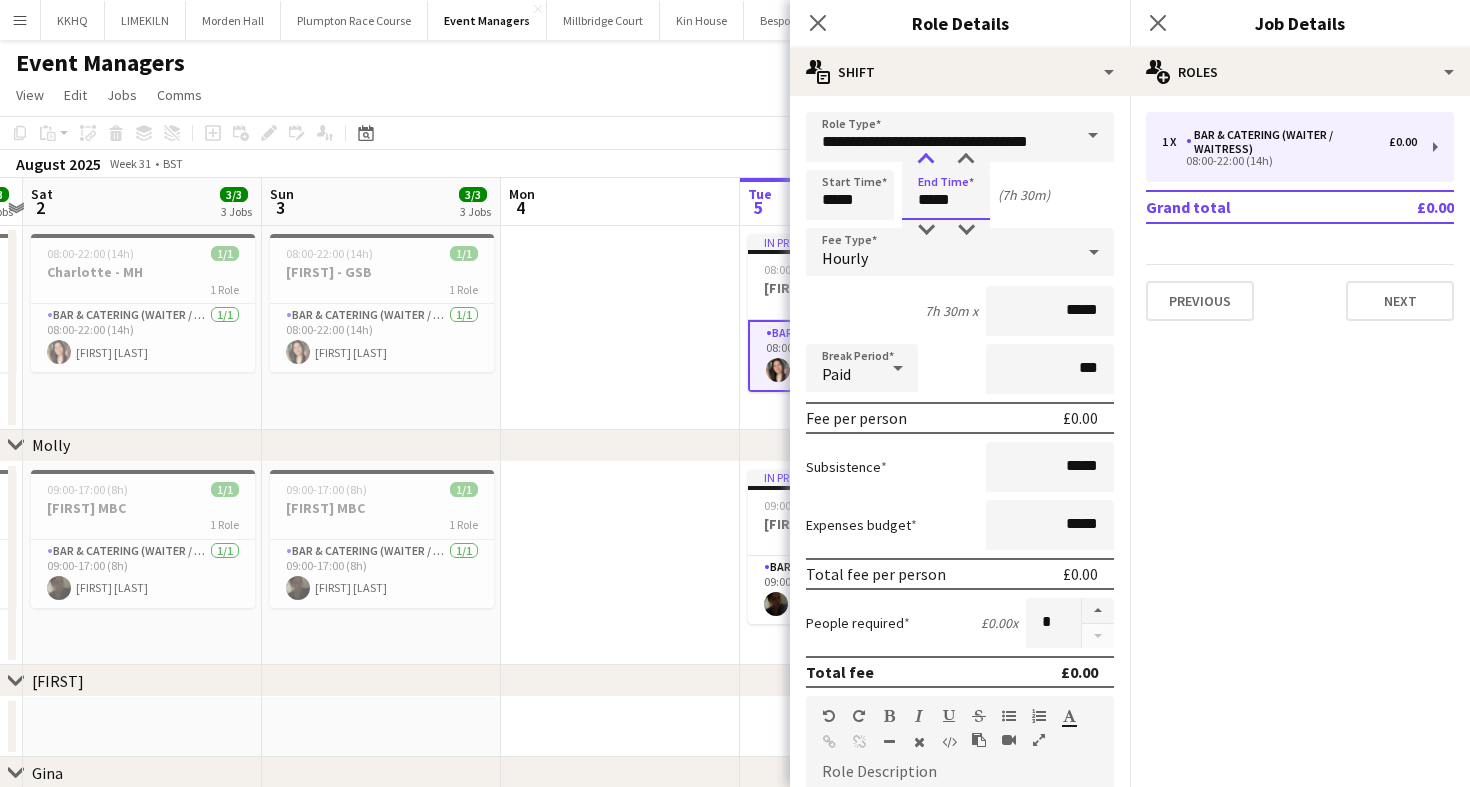 type on "*****" 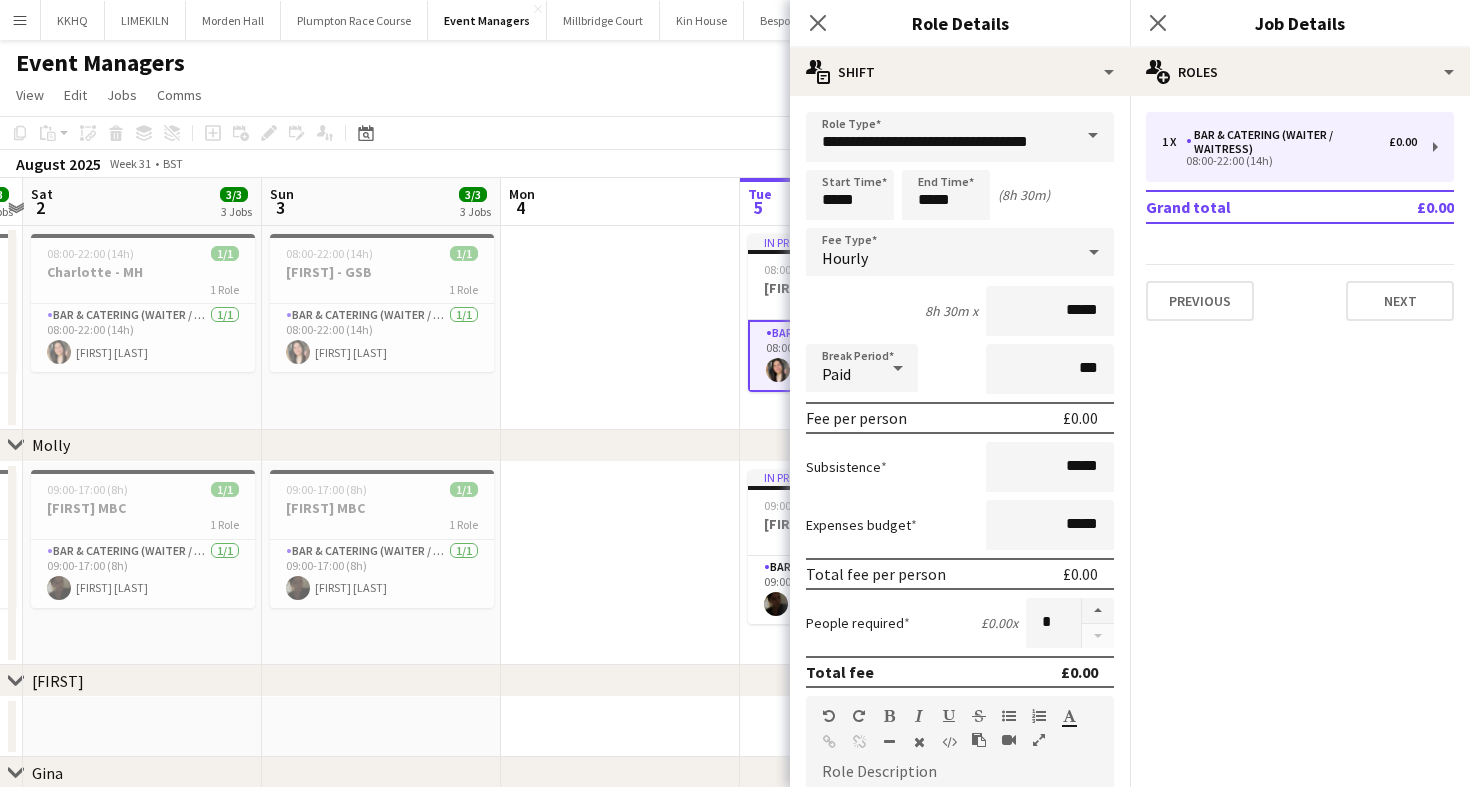 click on "Mon   4" at bounding box center (620, 202) 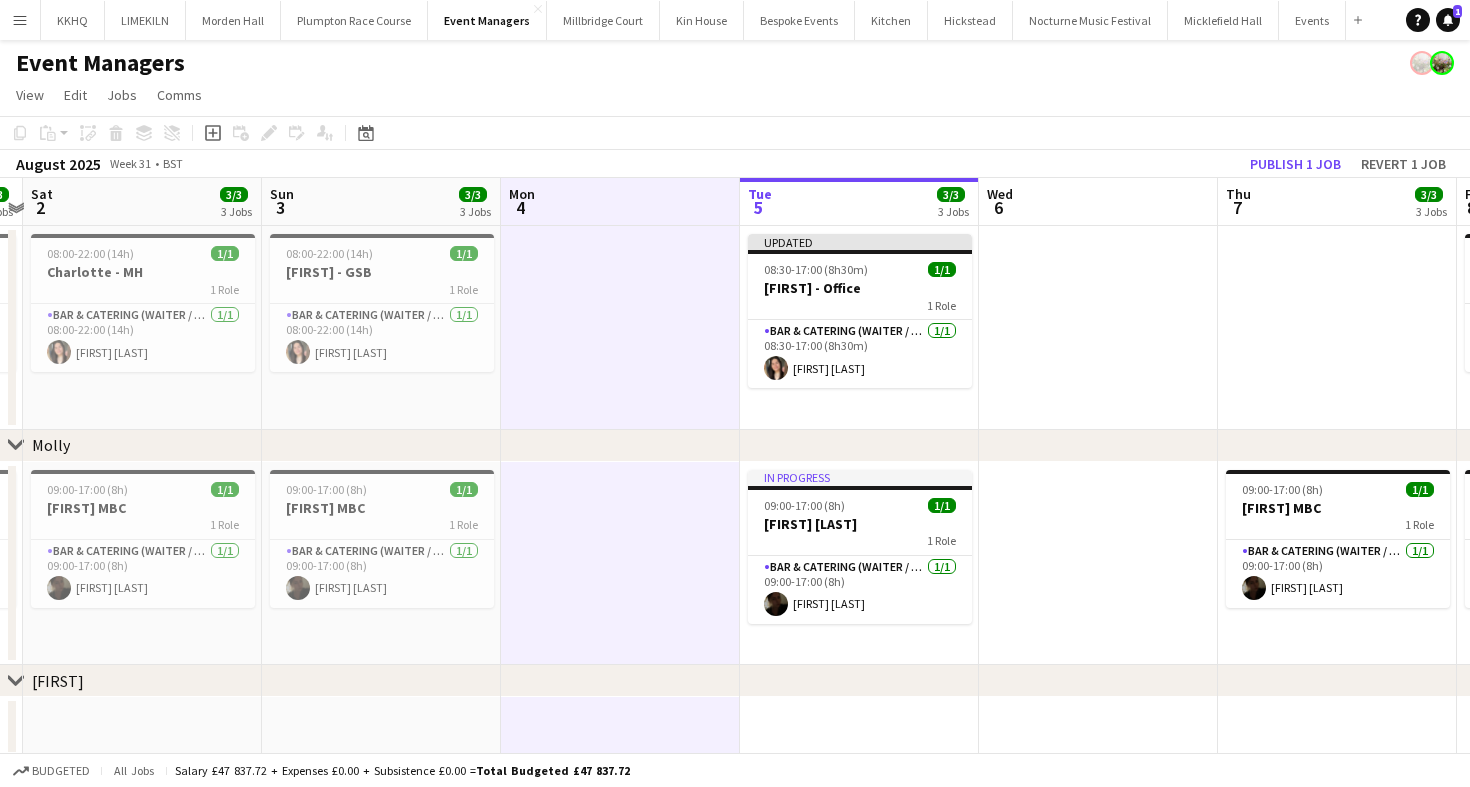 click on "Copy
Paste
Paste
Command
V Paste with crew
Command
Shift
V
Paste linked Job
Delete
Group
Ungroup
Add job
Add linked Job
Edit
Edit linked Job
Applicants
Date picker
AUG 2025 AUG 2025 Monday M Tuesday T Wednesday W Thursday T Friday F Saturday S Sunday S  AUG   1   2   3   4   5   6   7   8   9   10   11   12   13   14   15   16   17   18   19   20   21   22   23   24   25" 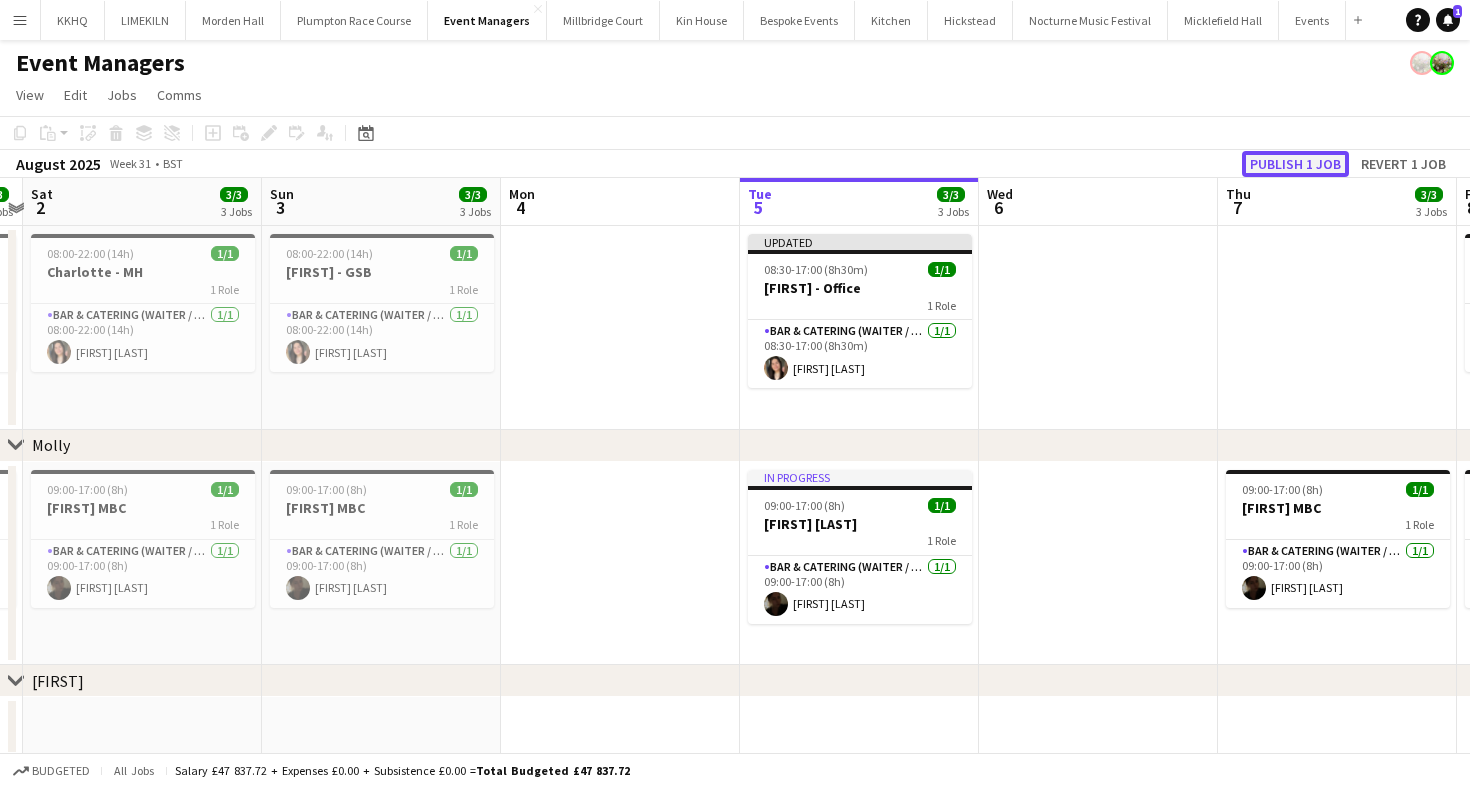 click on "Publish 1 job" 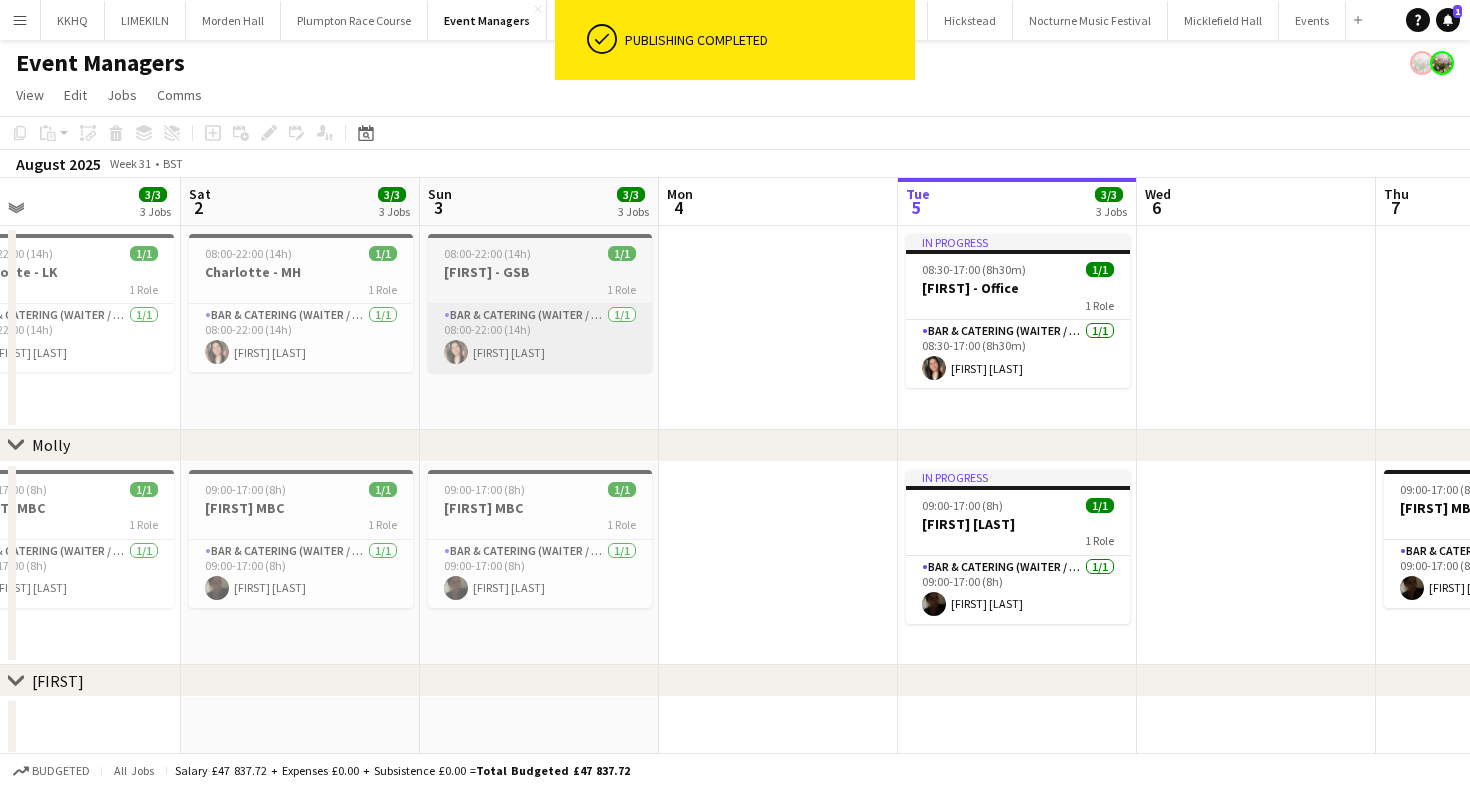 scroll, scrollTop: 0, scrollLeft: 464, axis: horizontal 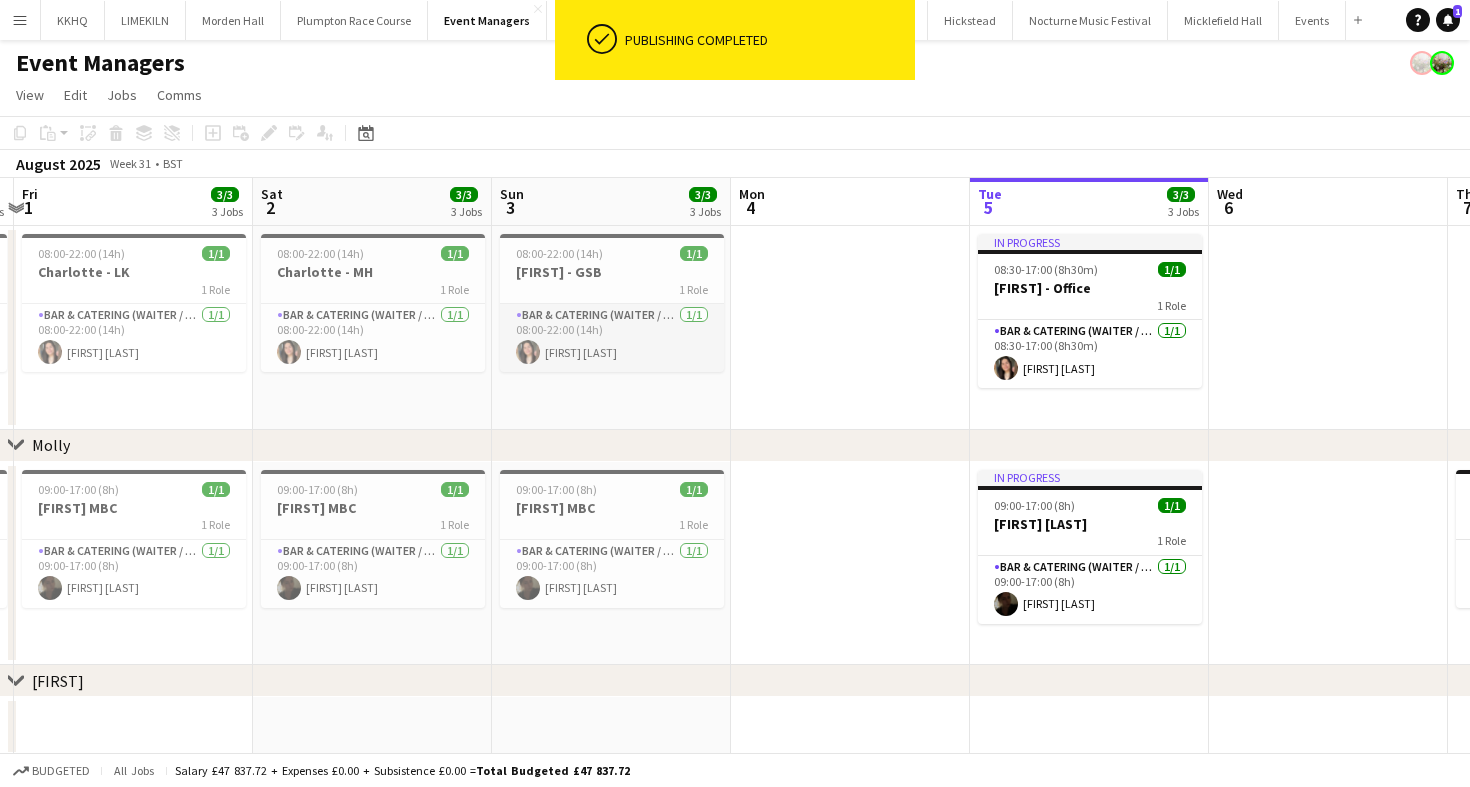 click on "Bar & Catering (Waiter / waitress)   1/1   08:00-22:00 (14h)
[FIRST] [LAST]" at bounding box center (612, 338) 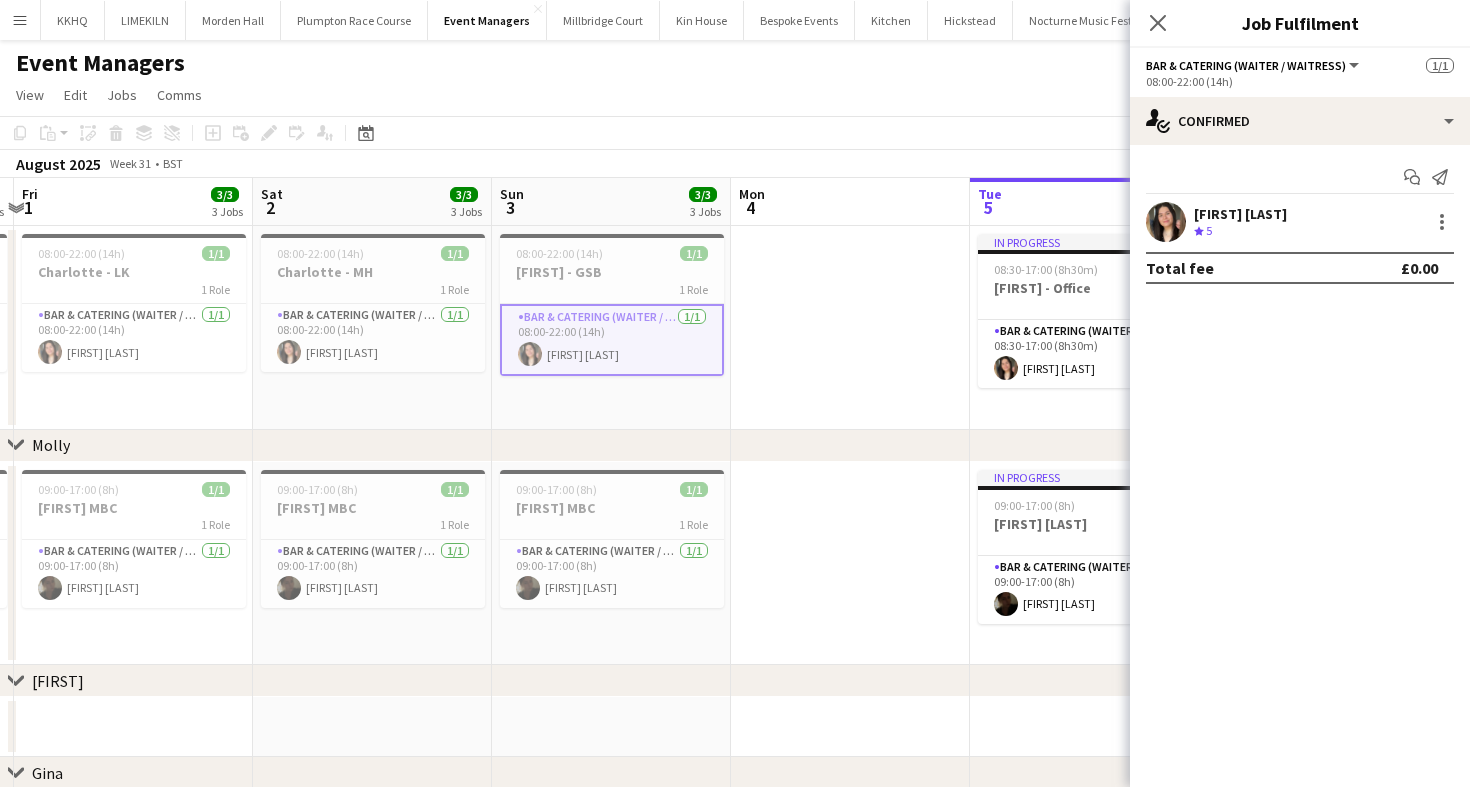 click on "Event Managers" 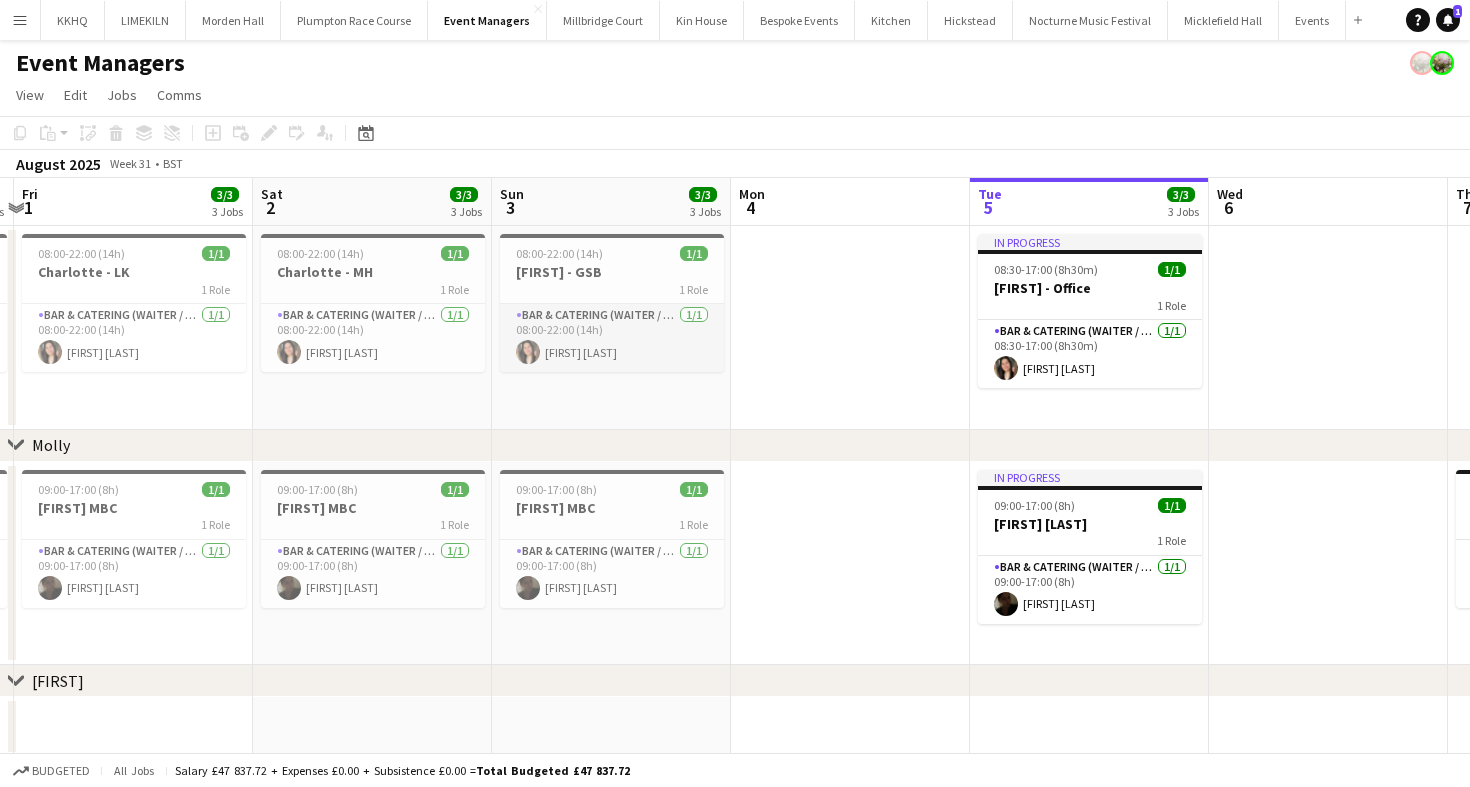 click on "Bar & Catering (Waiter / waitress)   1/1   08:00-22:00 (14h)
[FIRST] [LAST]" at bounding box center (612, 338) 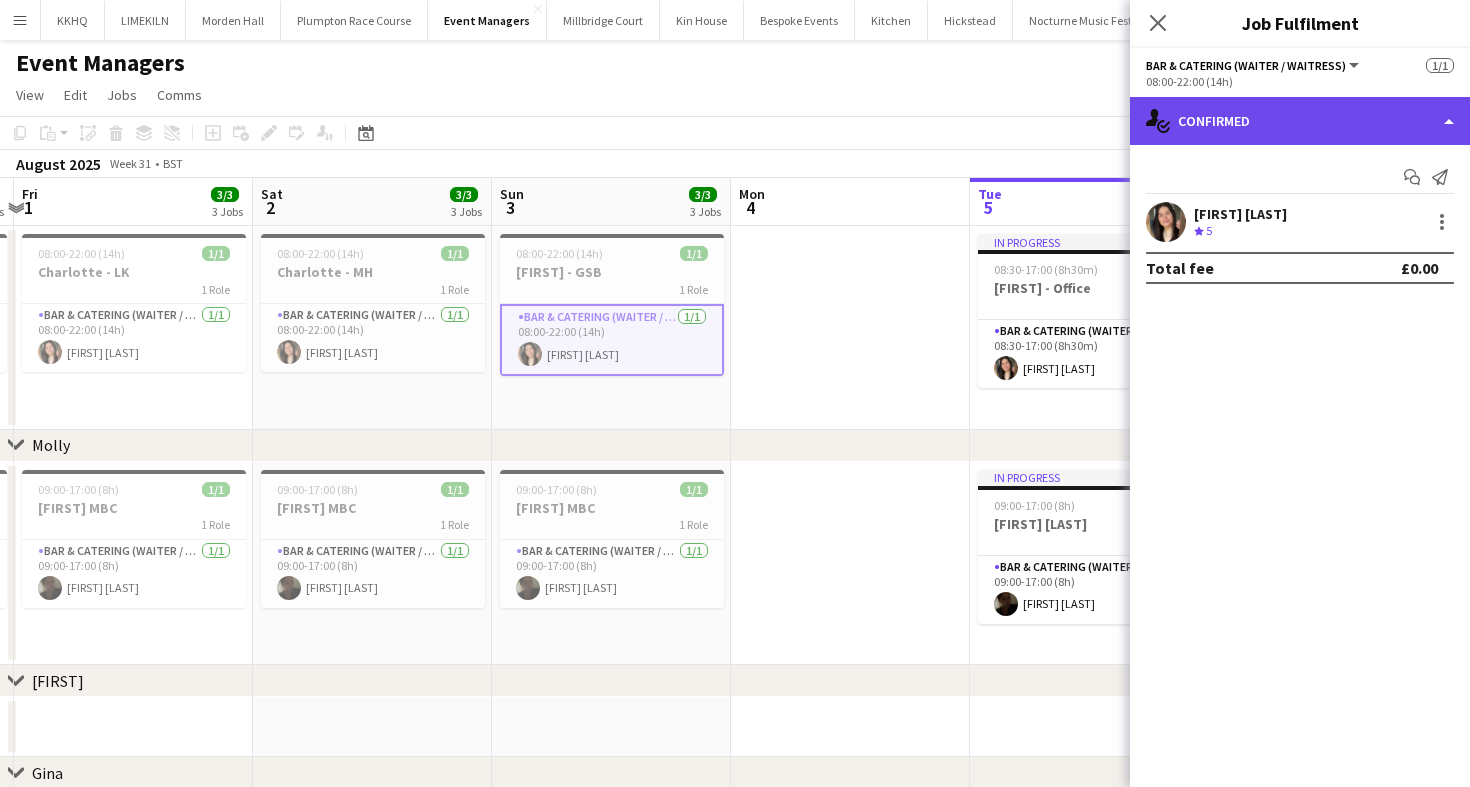 click on "single-neutral-actions-check-2
Confirmed" 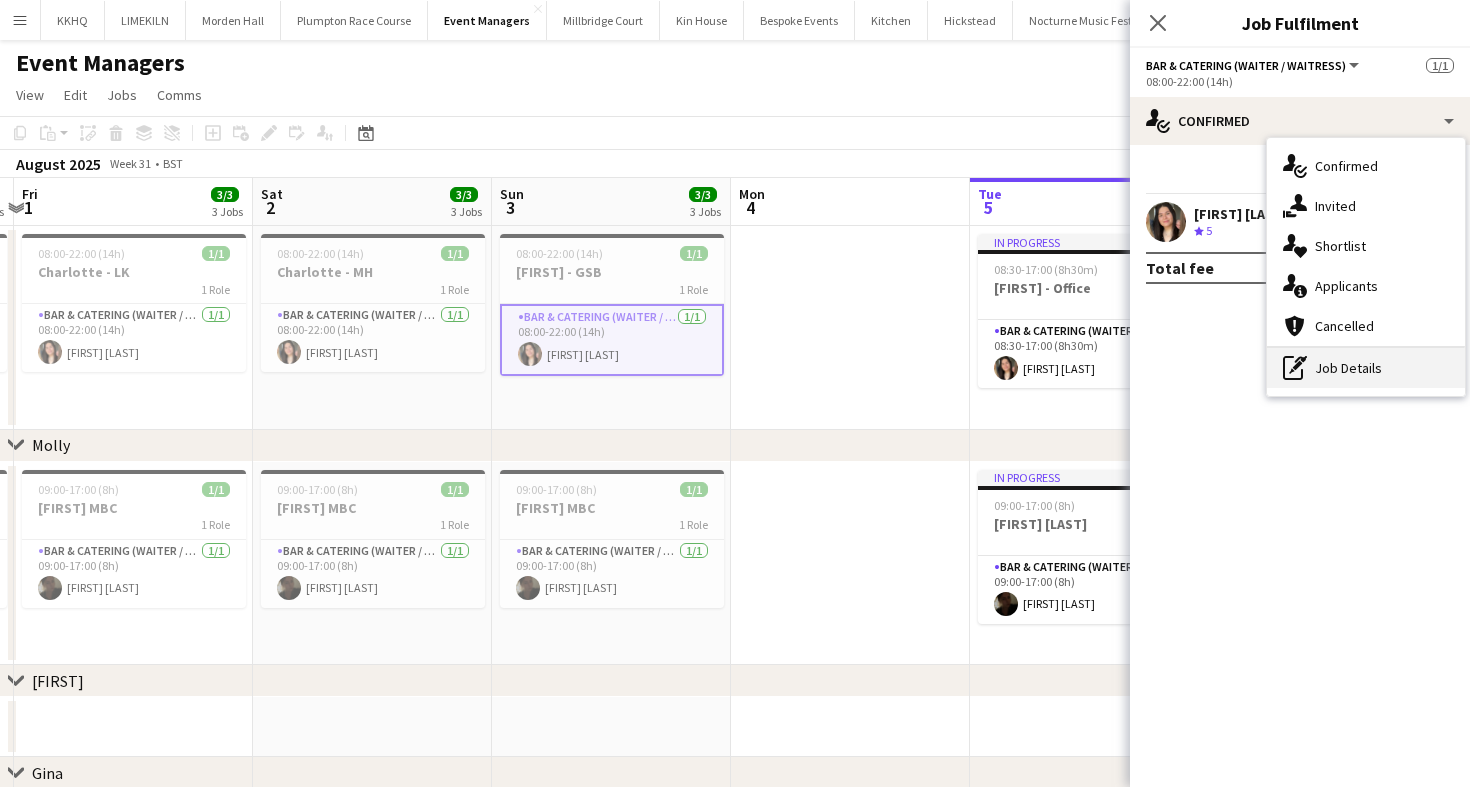 click on "pen-write
Job Details" at bounding box center [1366, 368] 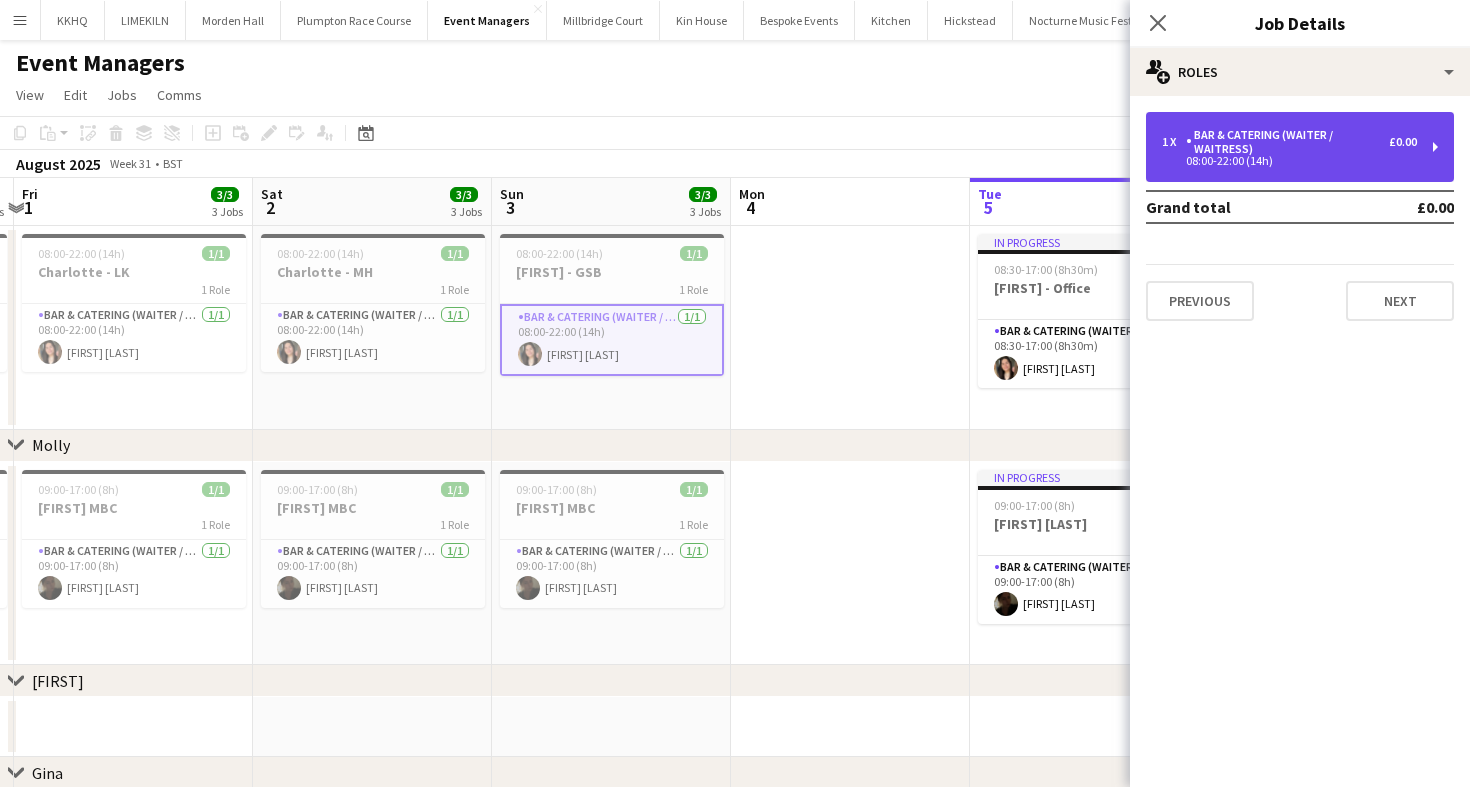click on "Bar & Catering (Waiter / waitress)" at bounding box center [1287, 142] 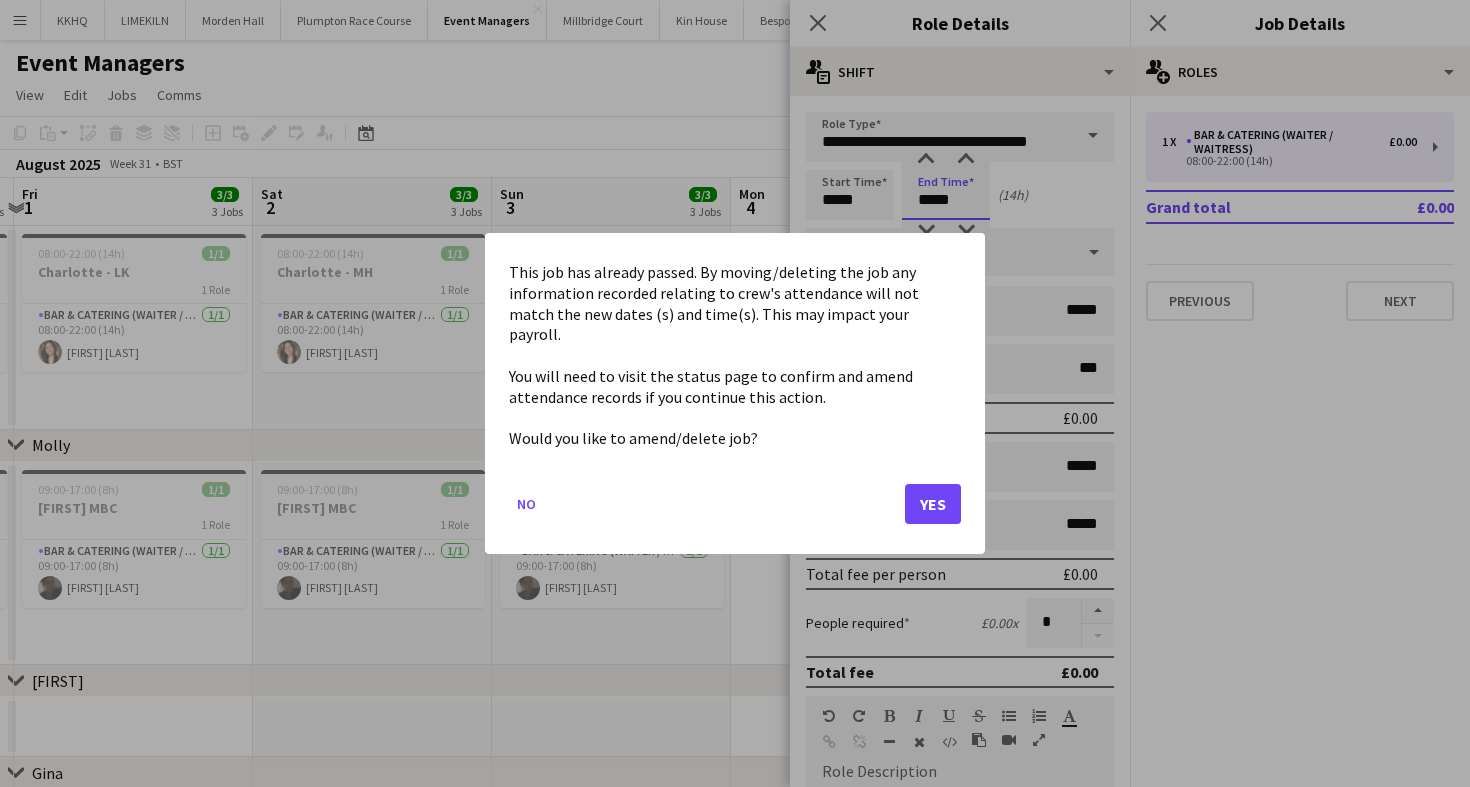 click on "Menu
Boards
Boards   Boards   All jobs   Status
Workforce
Workforce   My Workforce   Recruiting
Comms
Comms
Pay
Pay   Approvals   Payments   Reports
Platform Settings
Platform Settings   App settings   Your settings   Profiles
Training Academy
Training Academy
Knowledge Base
Knowledge Base
Product Updates
Product Updates   Log Out   Privacy   KKHQ
Close
LIMEKILN
Close
Morden Hall
Close
Plumpton Race Course
Close
Event Managers
Close
Millbridge Court
Close
Kin House
Close
Bespoke Events
Close
Kitchen
Close
Hickstead" at bounding box center [735, 624] 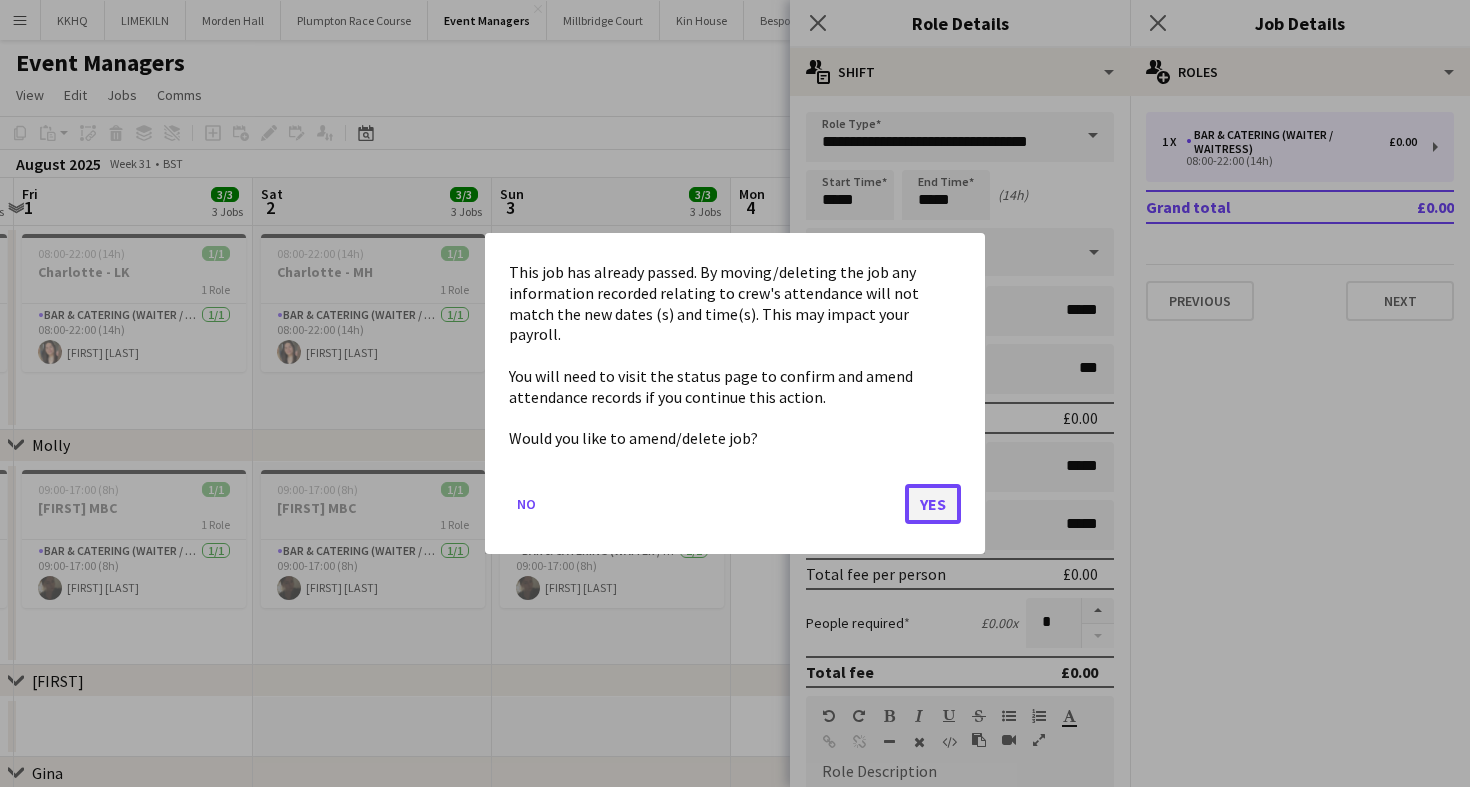 click on "Yes" 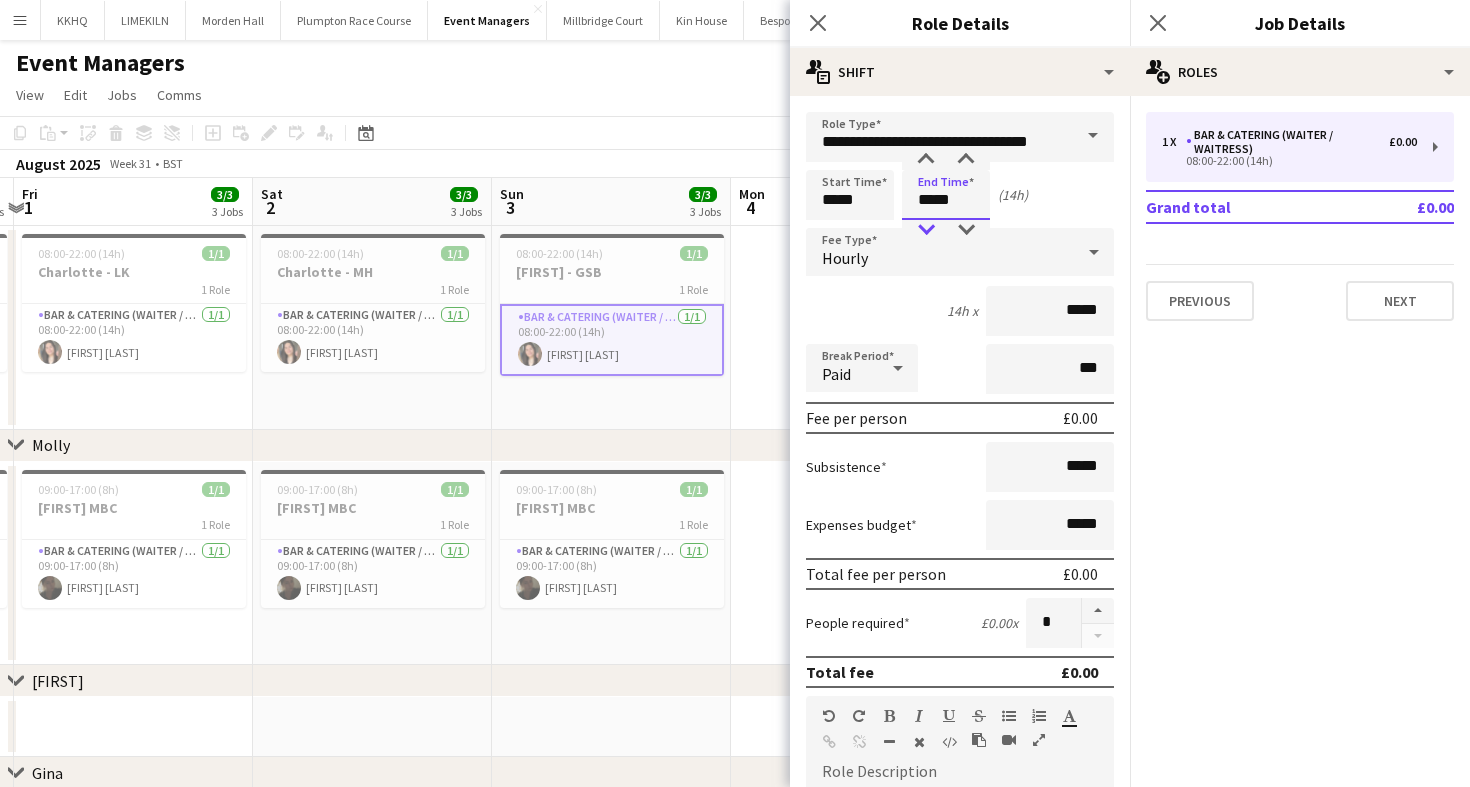 click at bounding box center [926, 230] 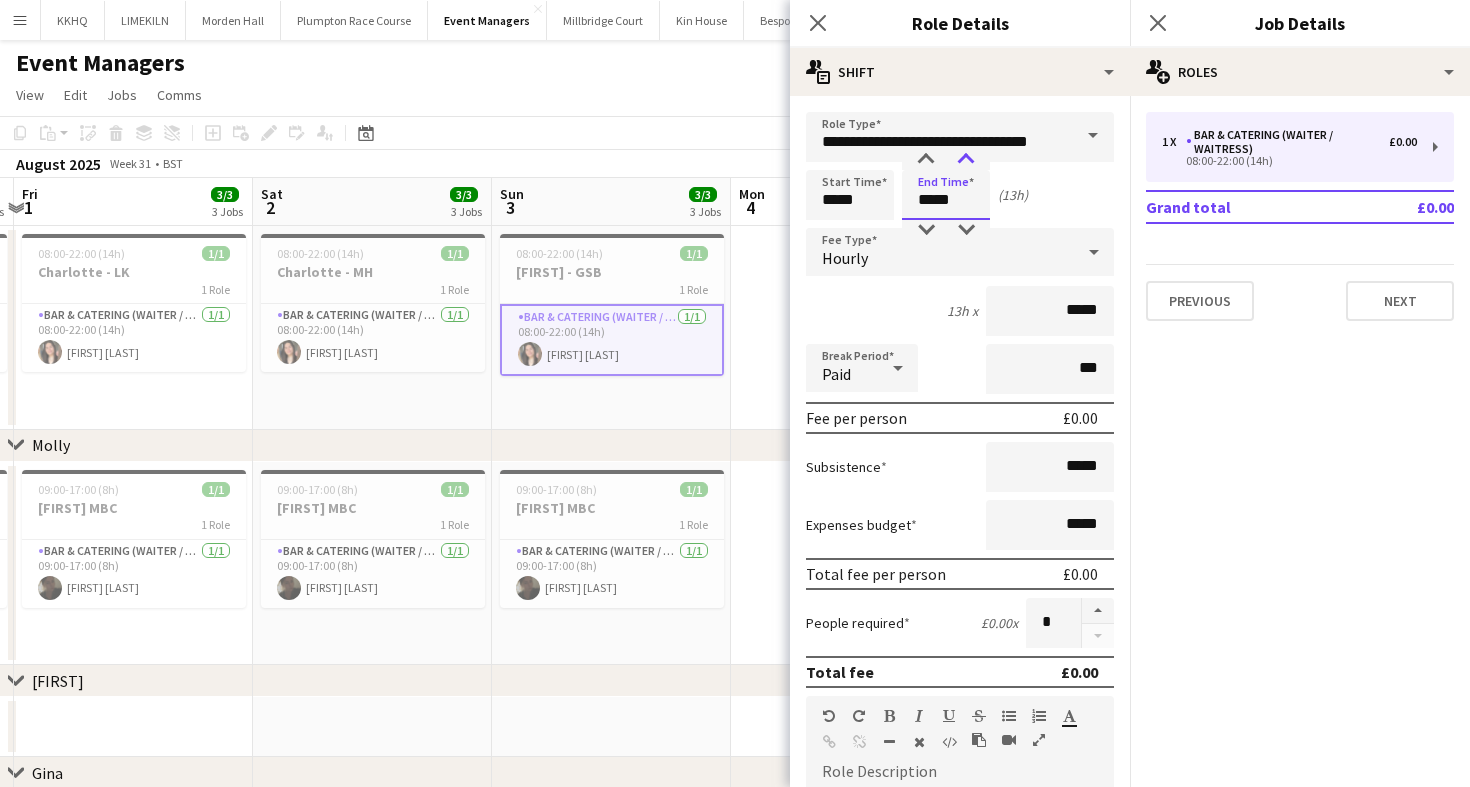 click at bounding box center [966, 160] 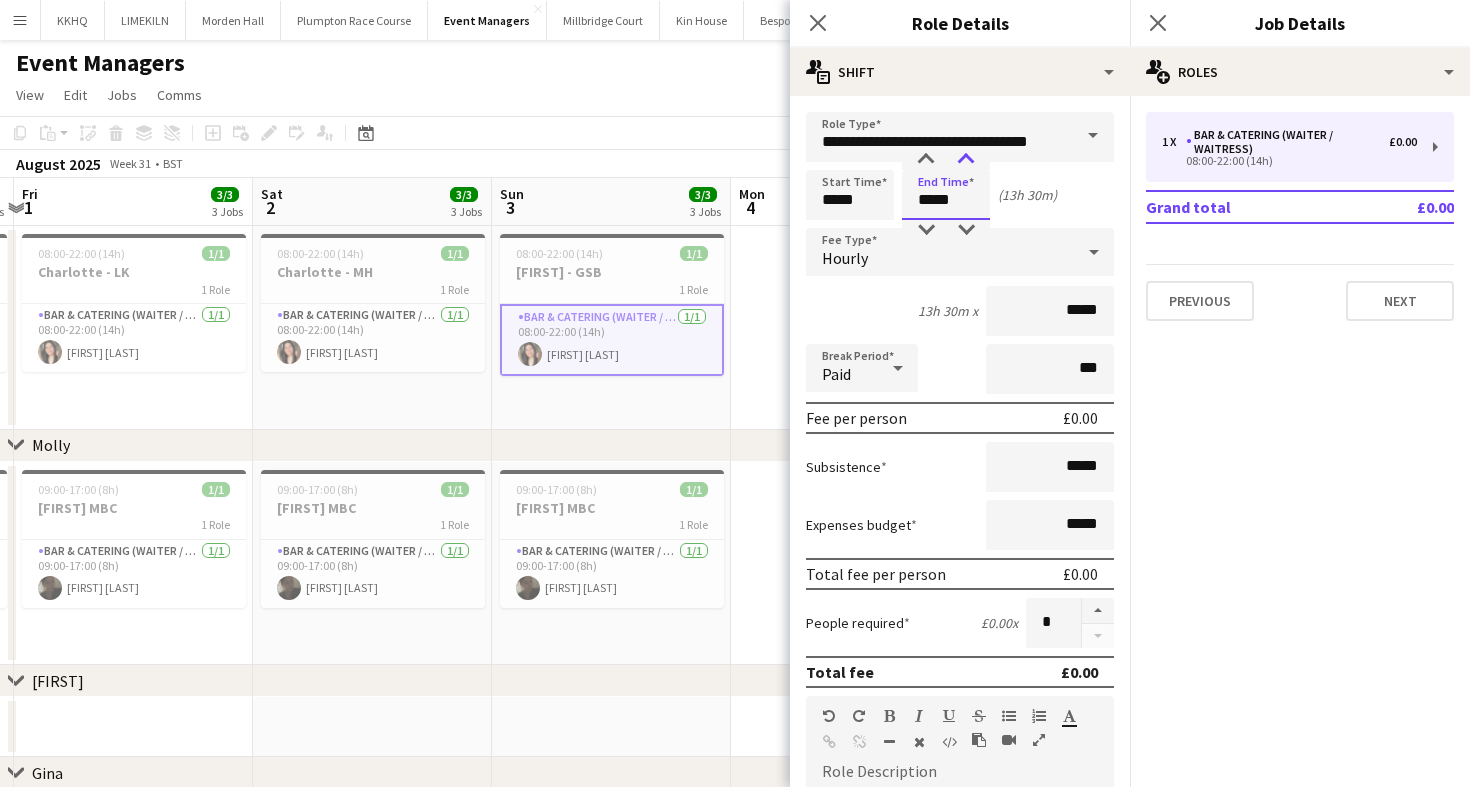click at bounding box center [966, 160] 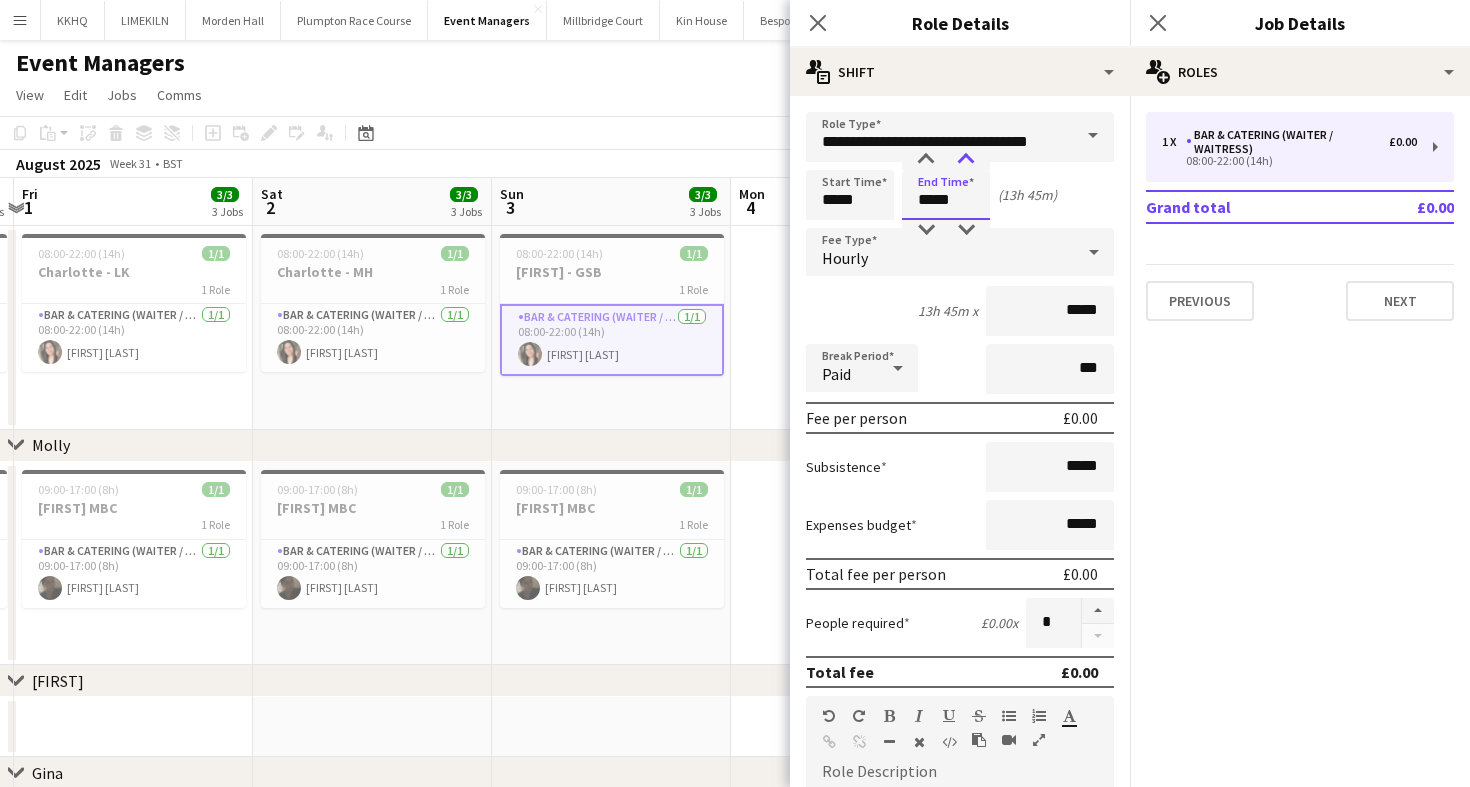 click at bounding box center [966, 160] 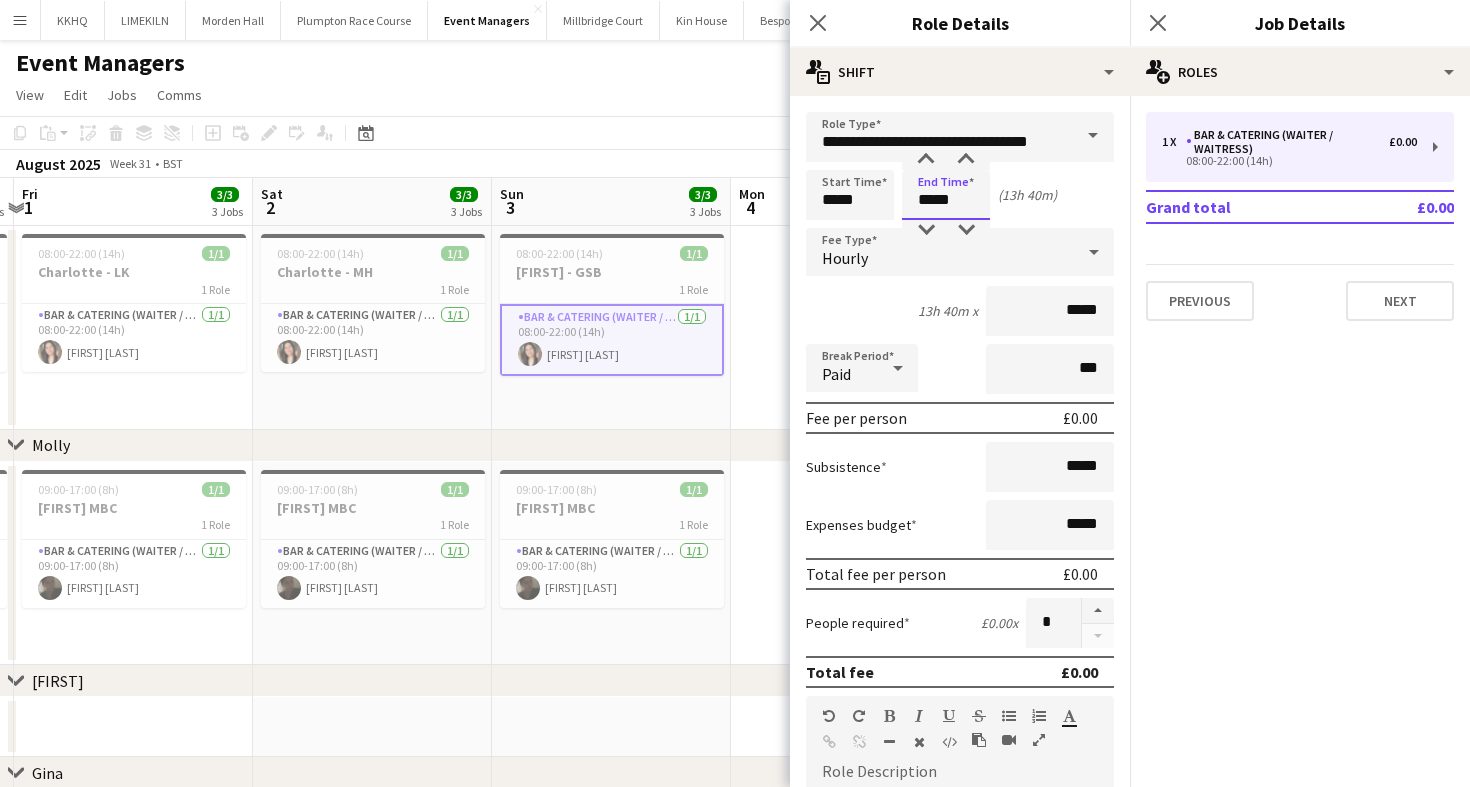 type on "*****" 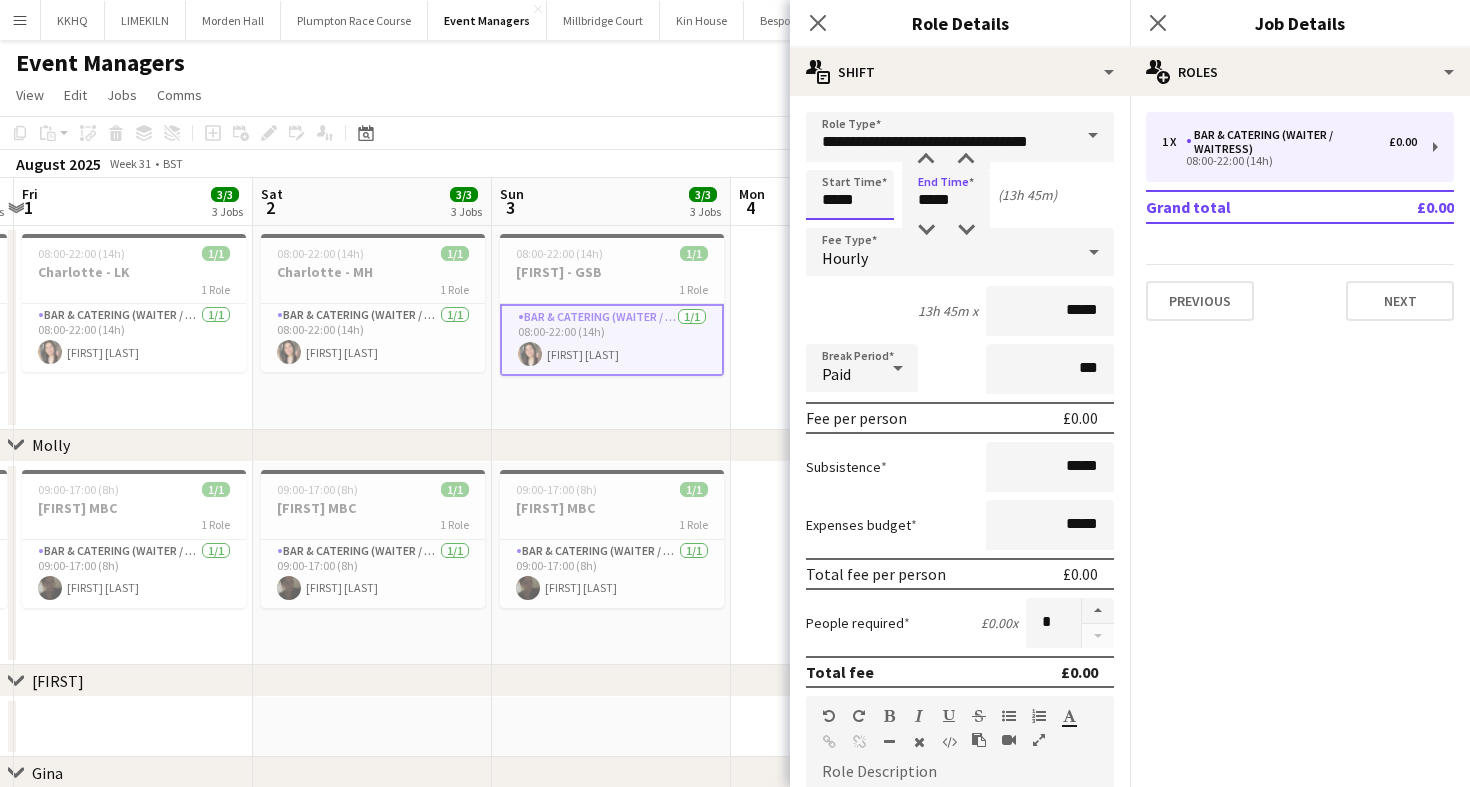 click on "*****" at bounding box center [850, 195] 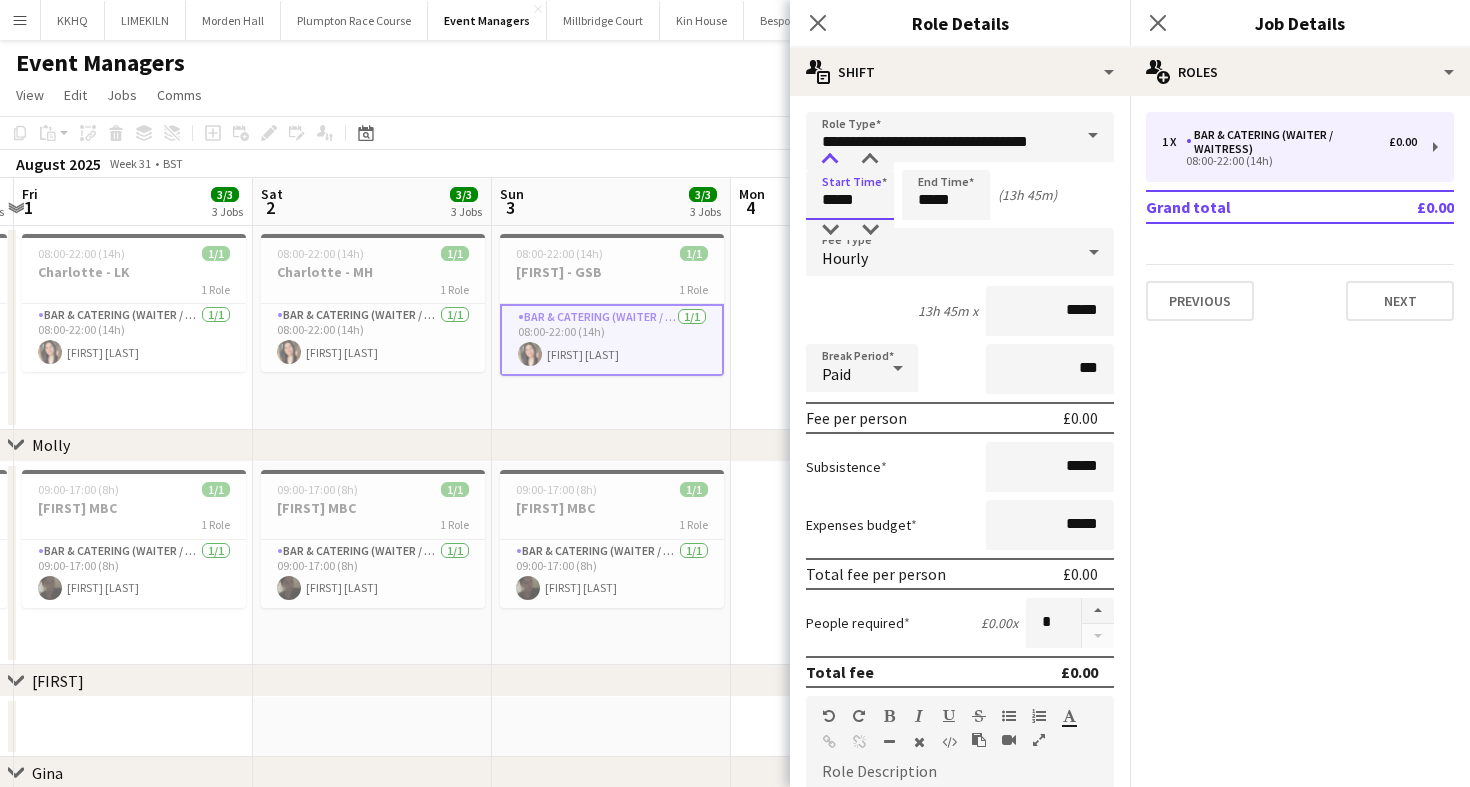 click at bounding box center [830, 160] 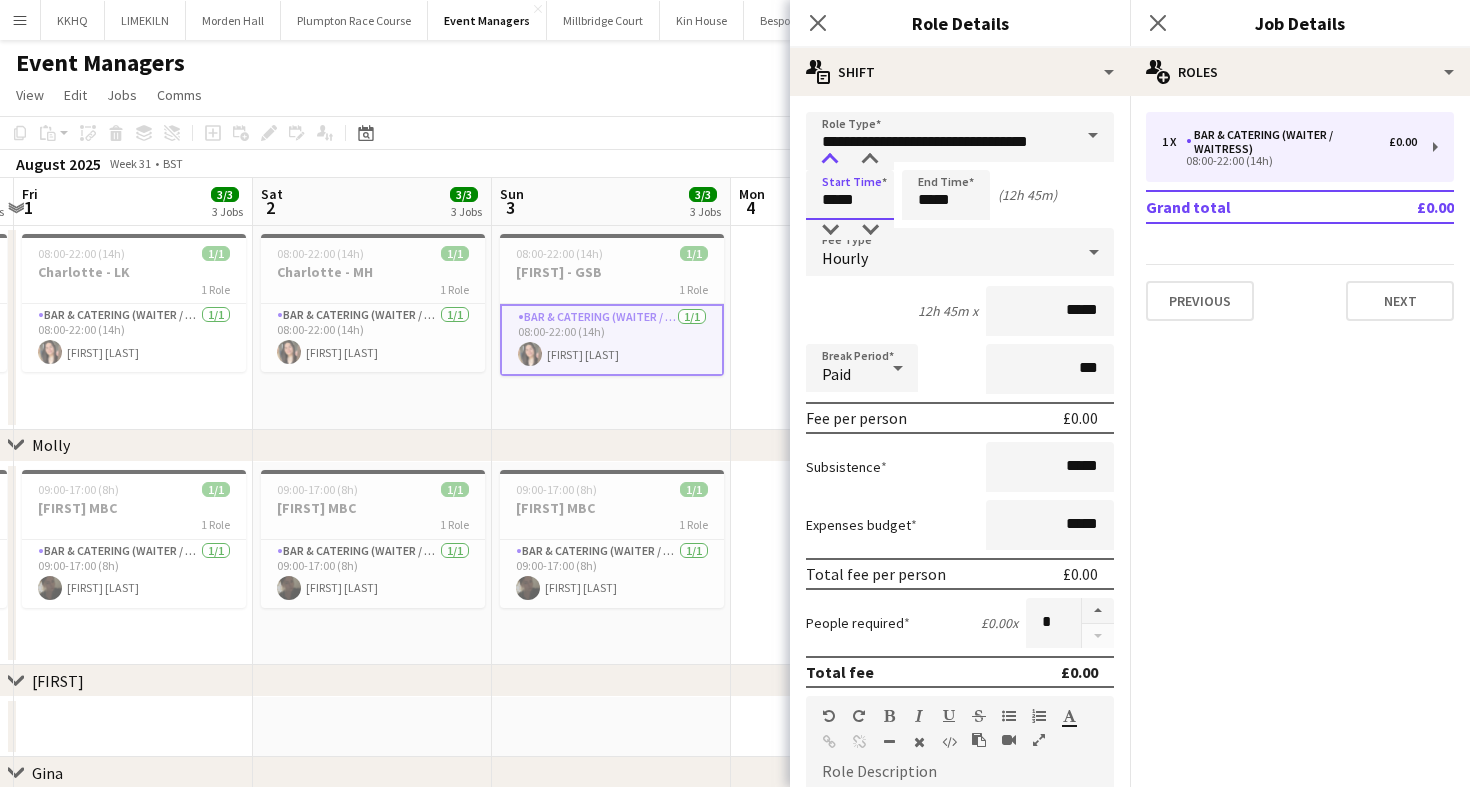 type on "*****" 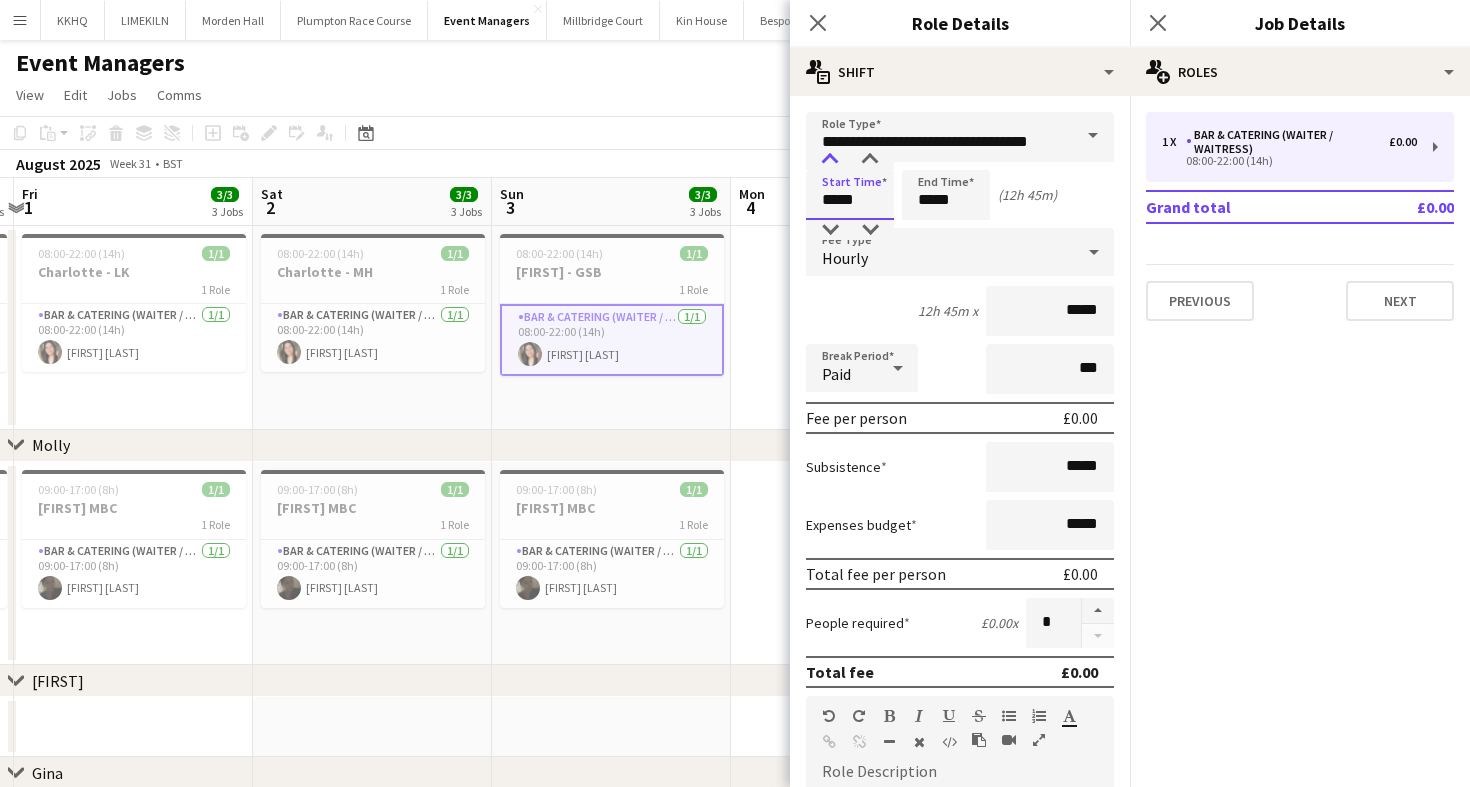 click at bounding box center (830, 160) 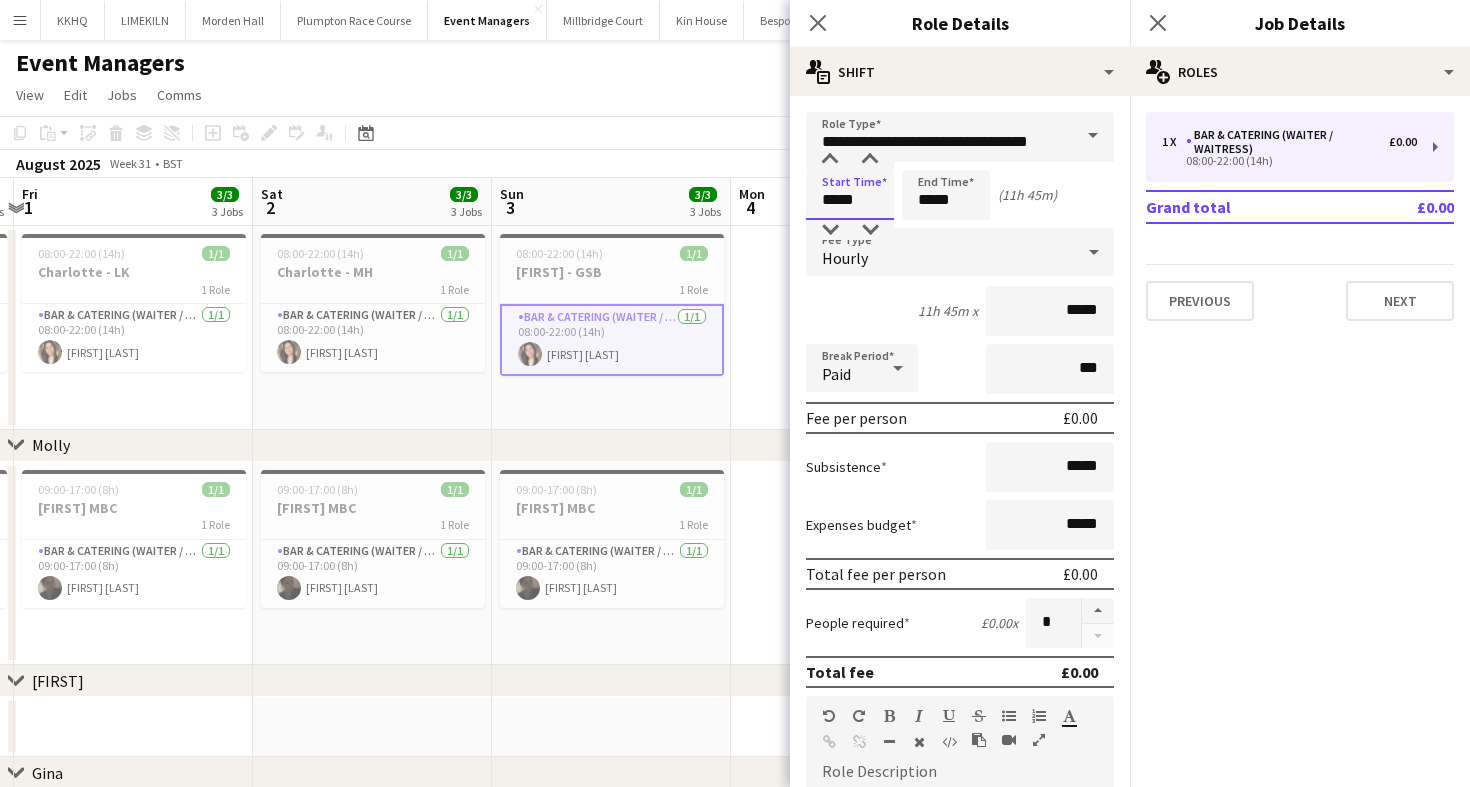 scroll, scrollTop: 567, scrollLeft: 0, axis: vertical 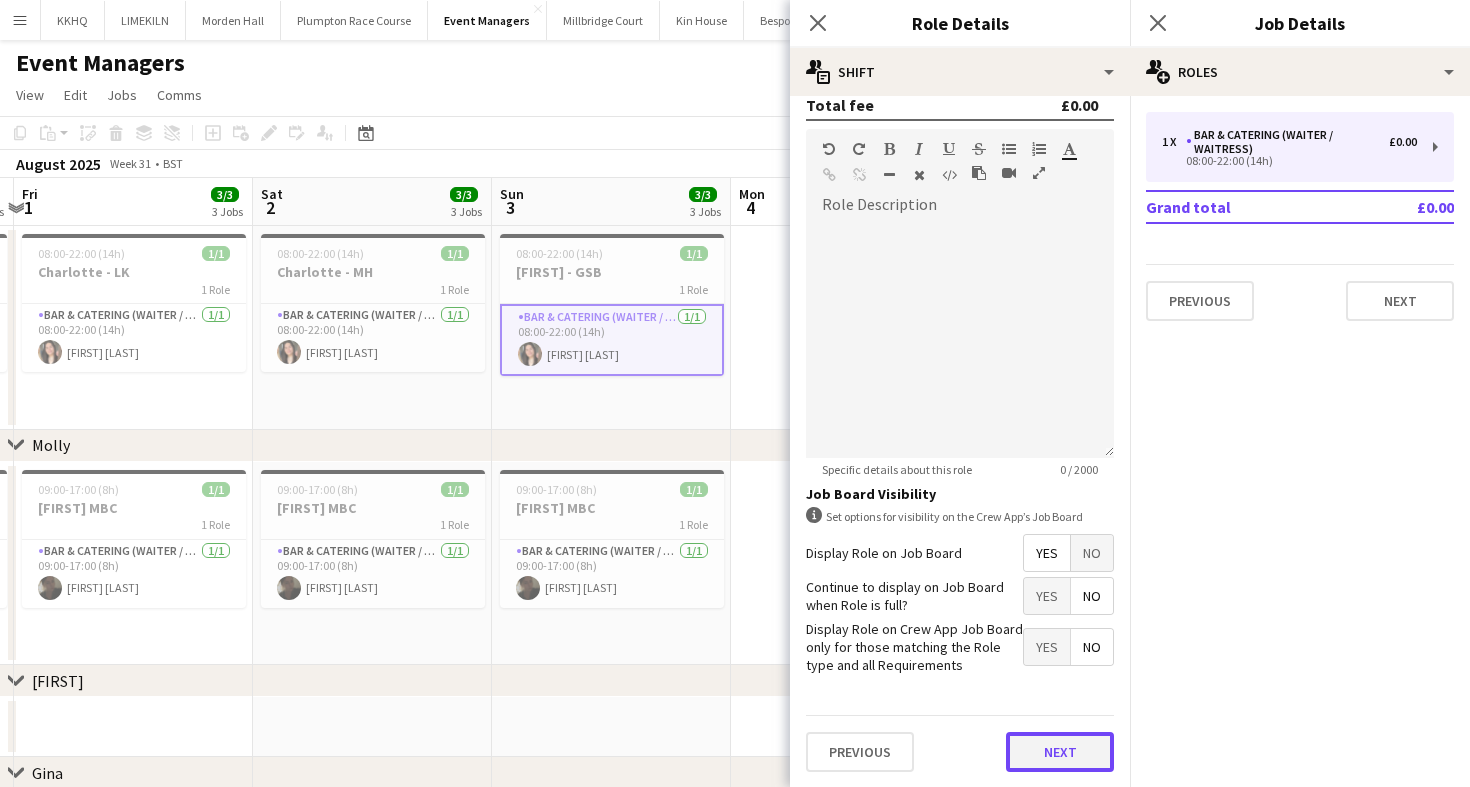 click on "Next" at bounding box center (1060, 752) 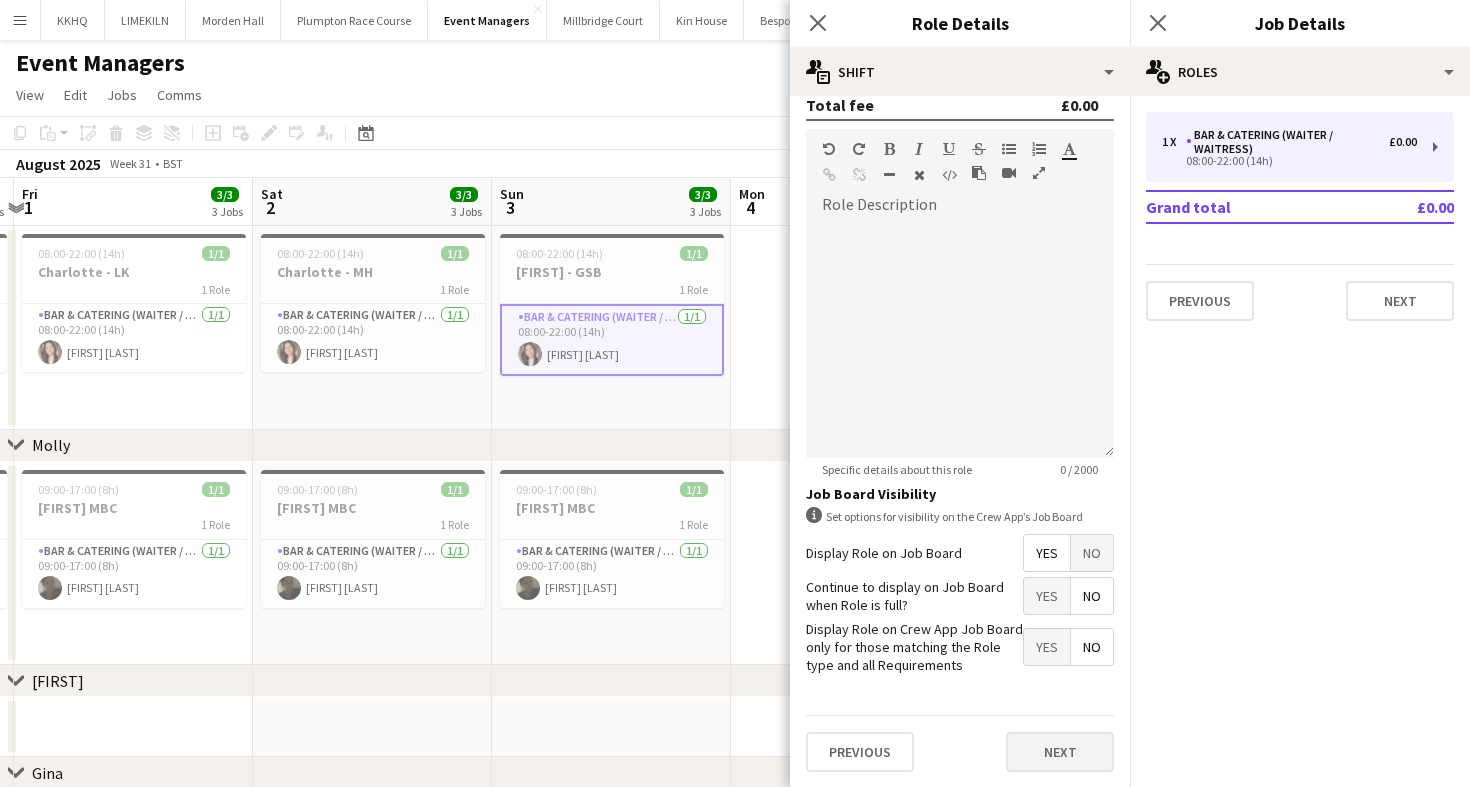 scroll, scrollTop: 0, scrollLeft: 0, axis: both 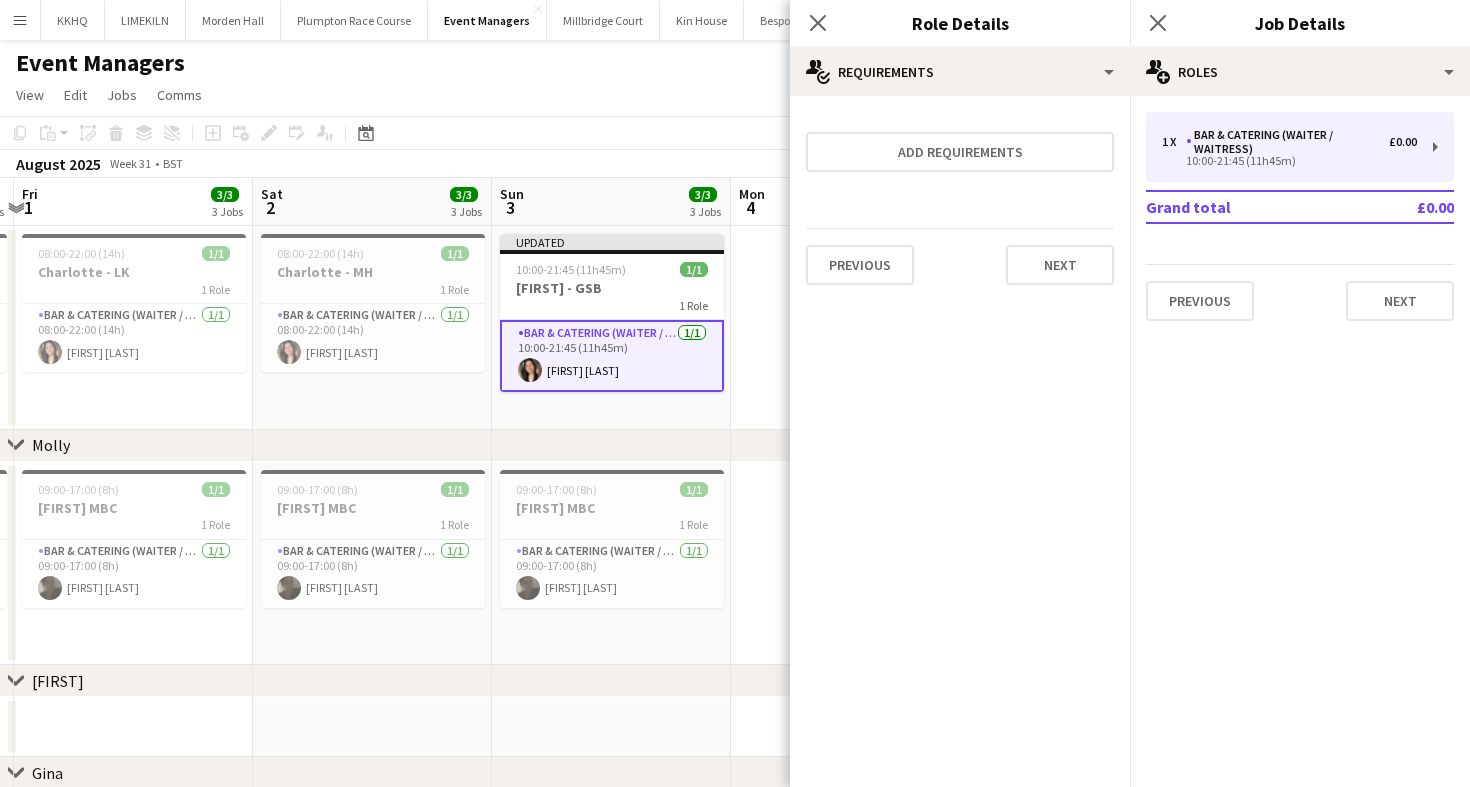 click on "View  Day view expanded Day view collapsed Month view Date picker Jump to today Expand Linked Jobs Collapse Linked Jobs  Edit  Copy
Command
C  Paste  Without Crew
Command
V With Crew
Command
Shift
V Paste as linked job  Group  Group Ungroup  Jobs  New Job Edit Job Delete Job New Linked Job Edit Linked Jobs Job fulfilment Promote Role Copy Role URL  Comms  Notify confirmed crew Create chat" 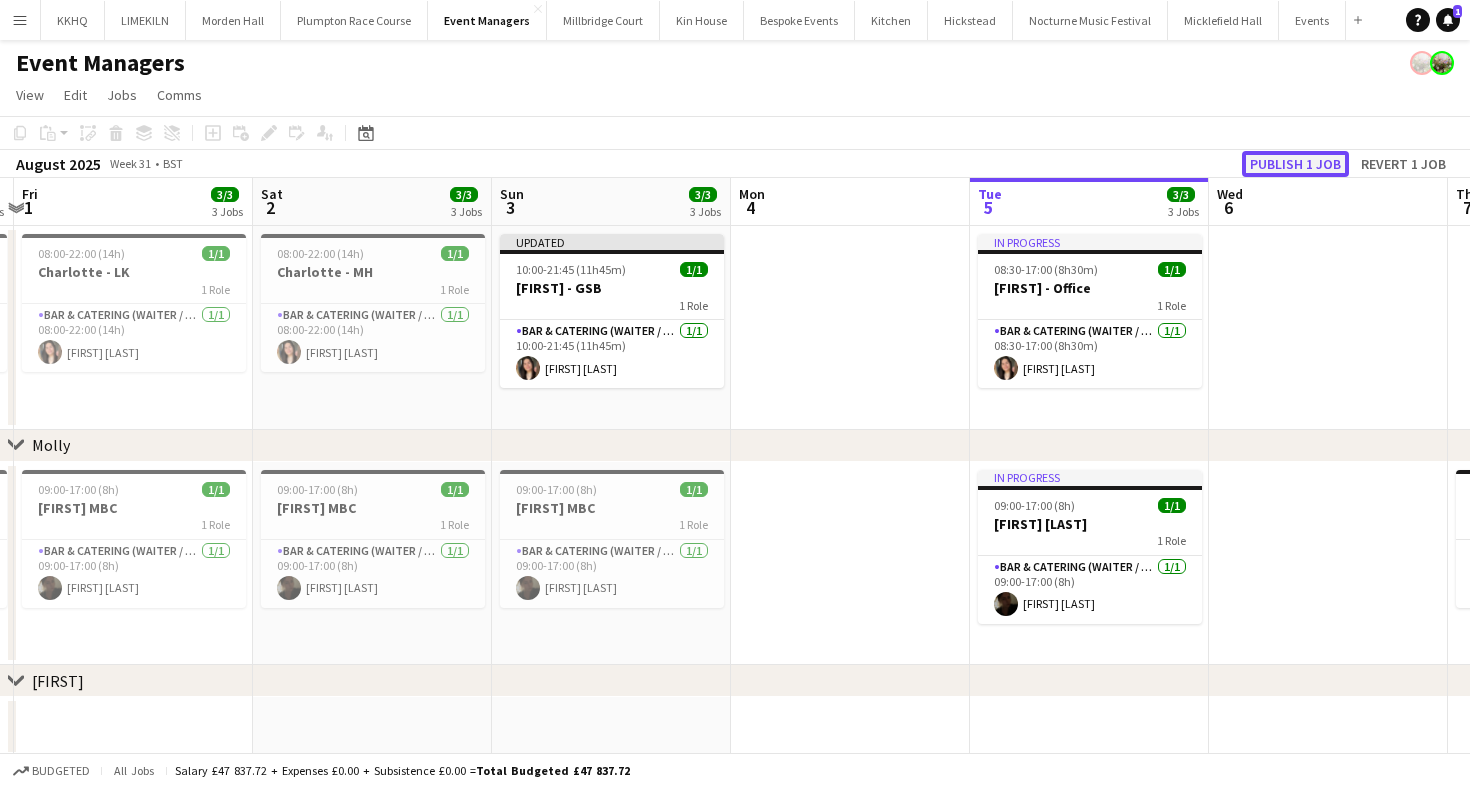 click on "Publish 1 job" 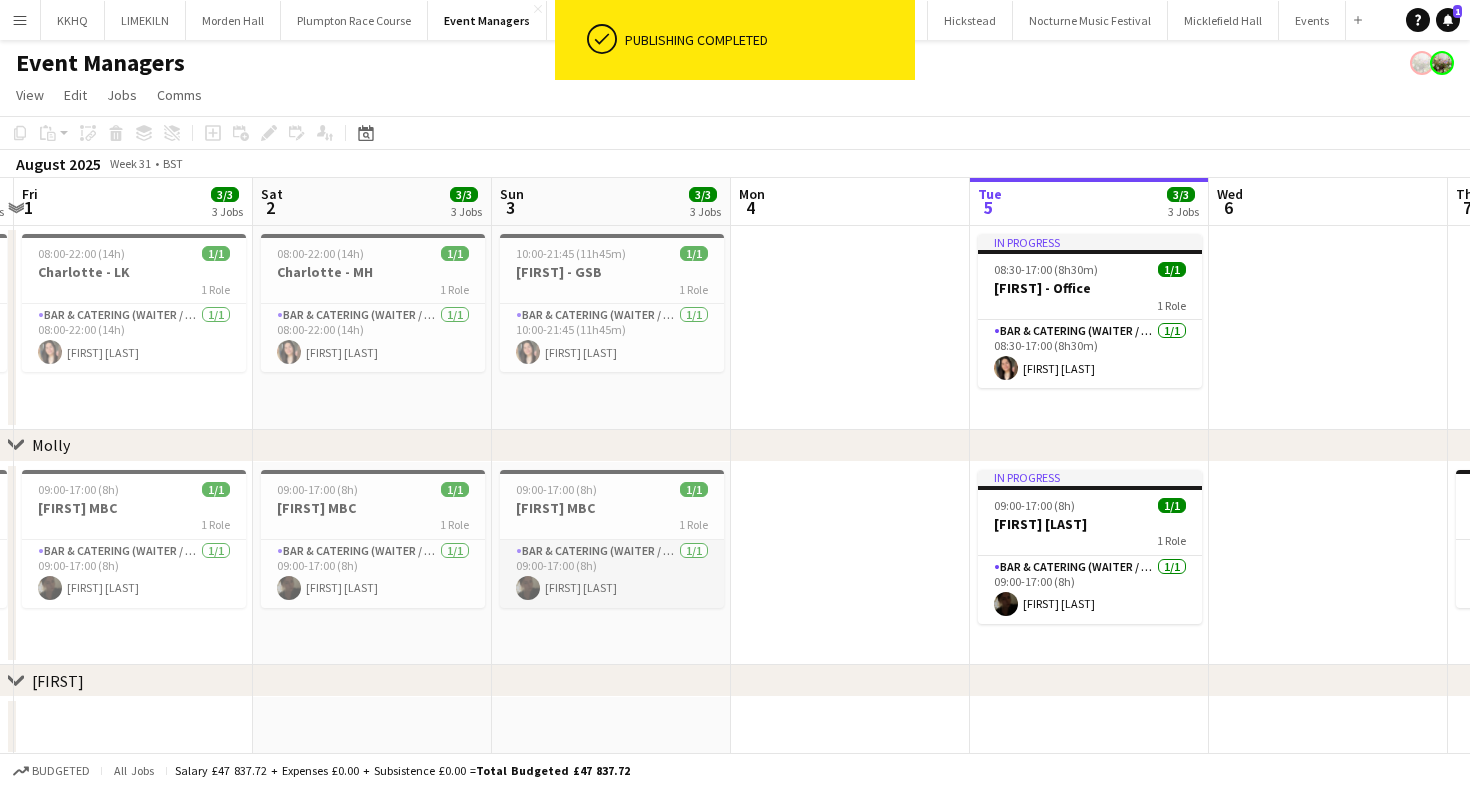 scroll, scrollTop: 0, scrollLeft: 637, axis: horizontal 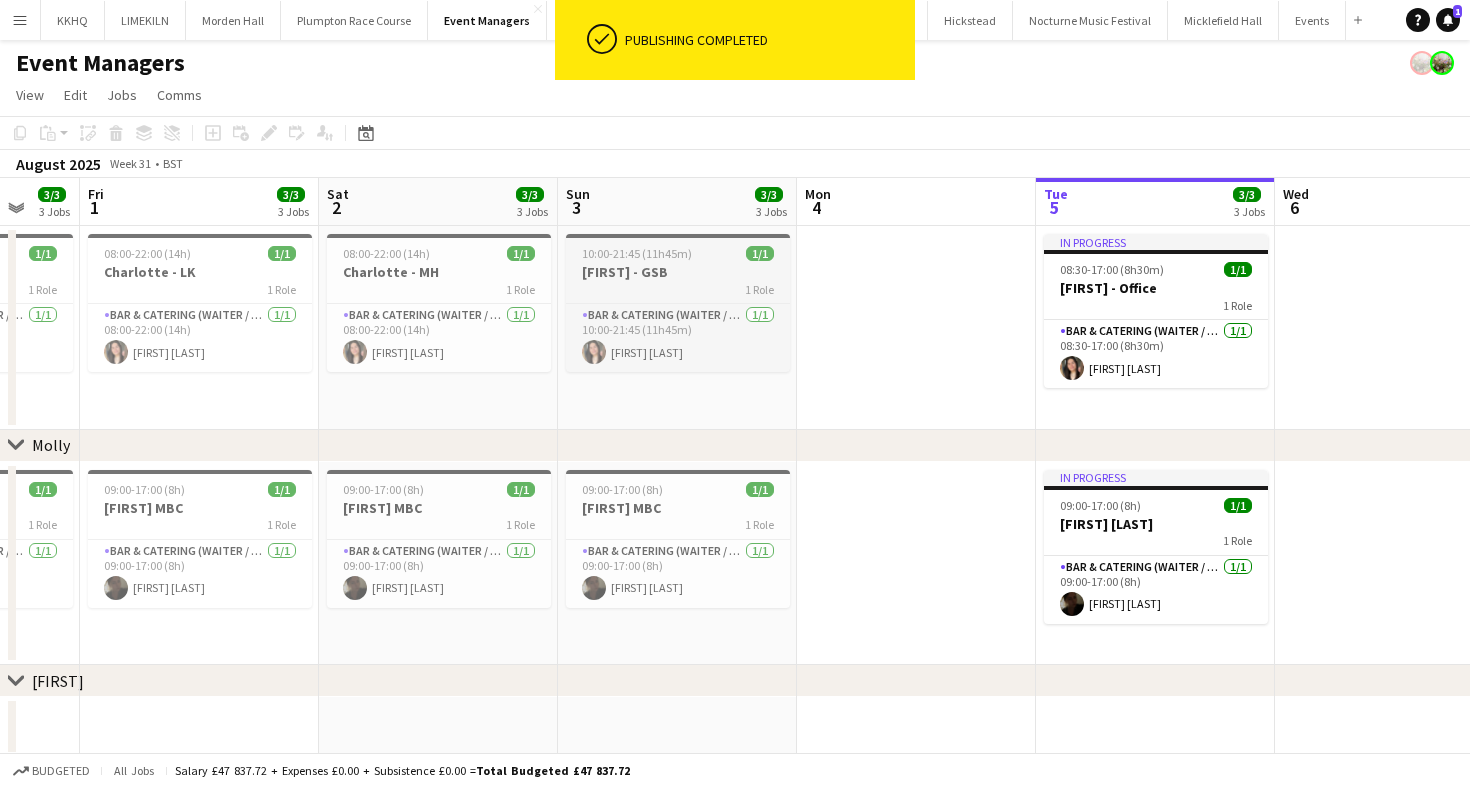 click on "1 Role" at bounding box center (678, 289) 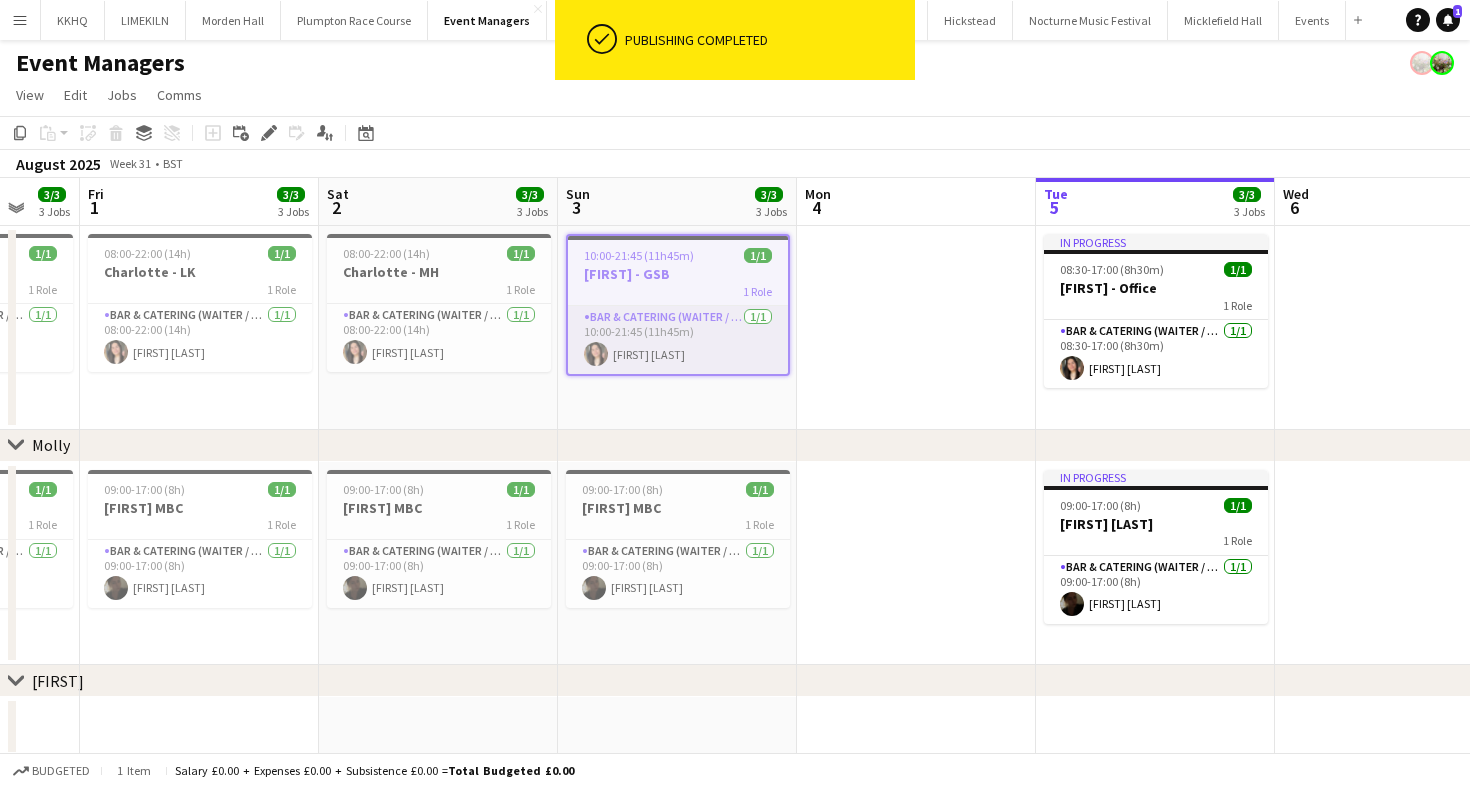 click on "Bar & Catering (Waiter / waitress)   1/1   10:00-21:45 (11h45m)
[FIRST] [LAST]" at bounding box center [678, 340] 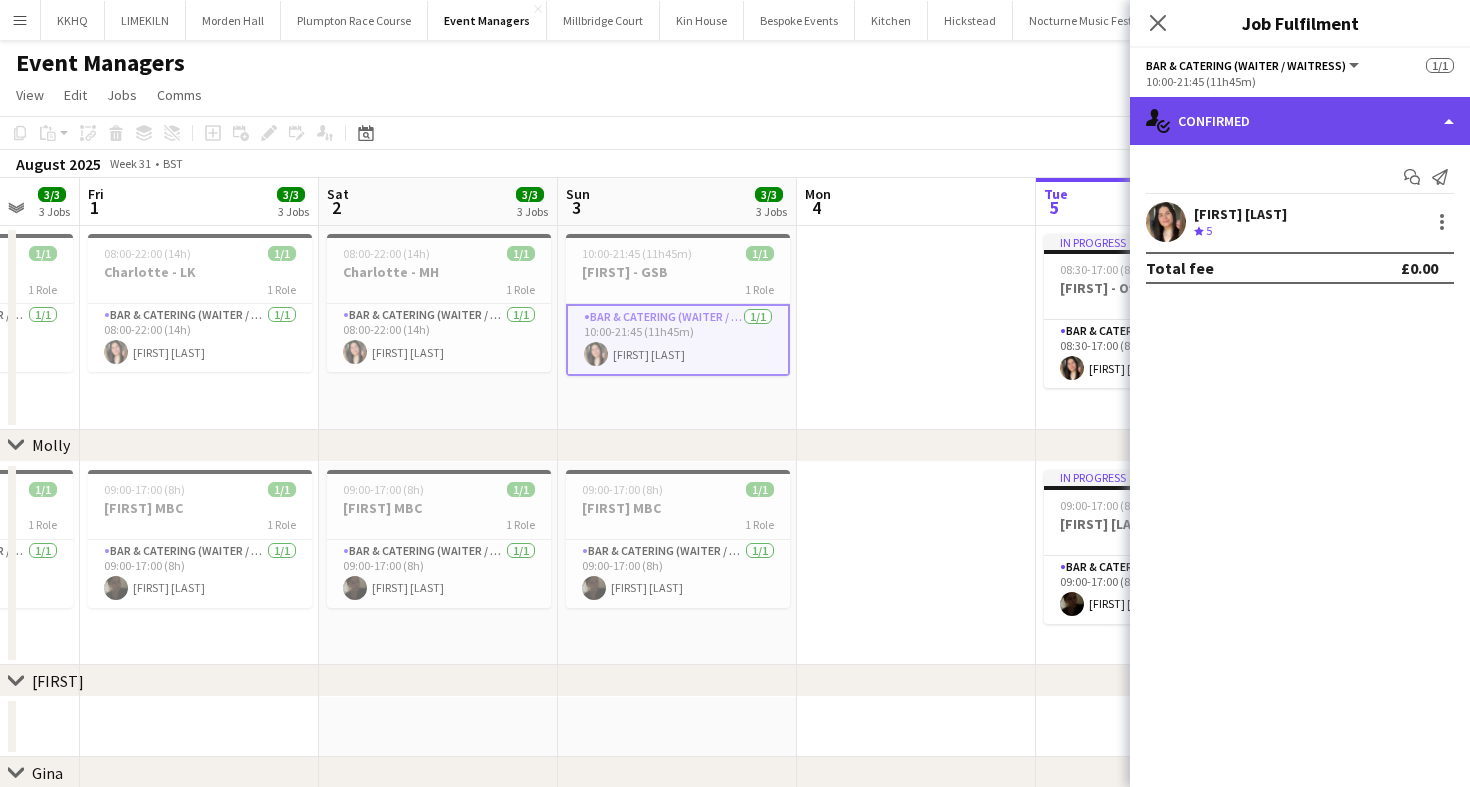 click on "single-neutral-actions-check-2
Confirmed" 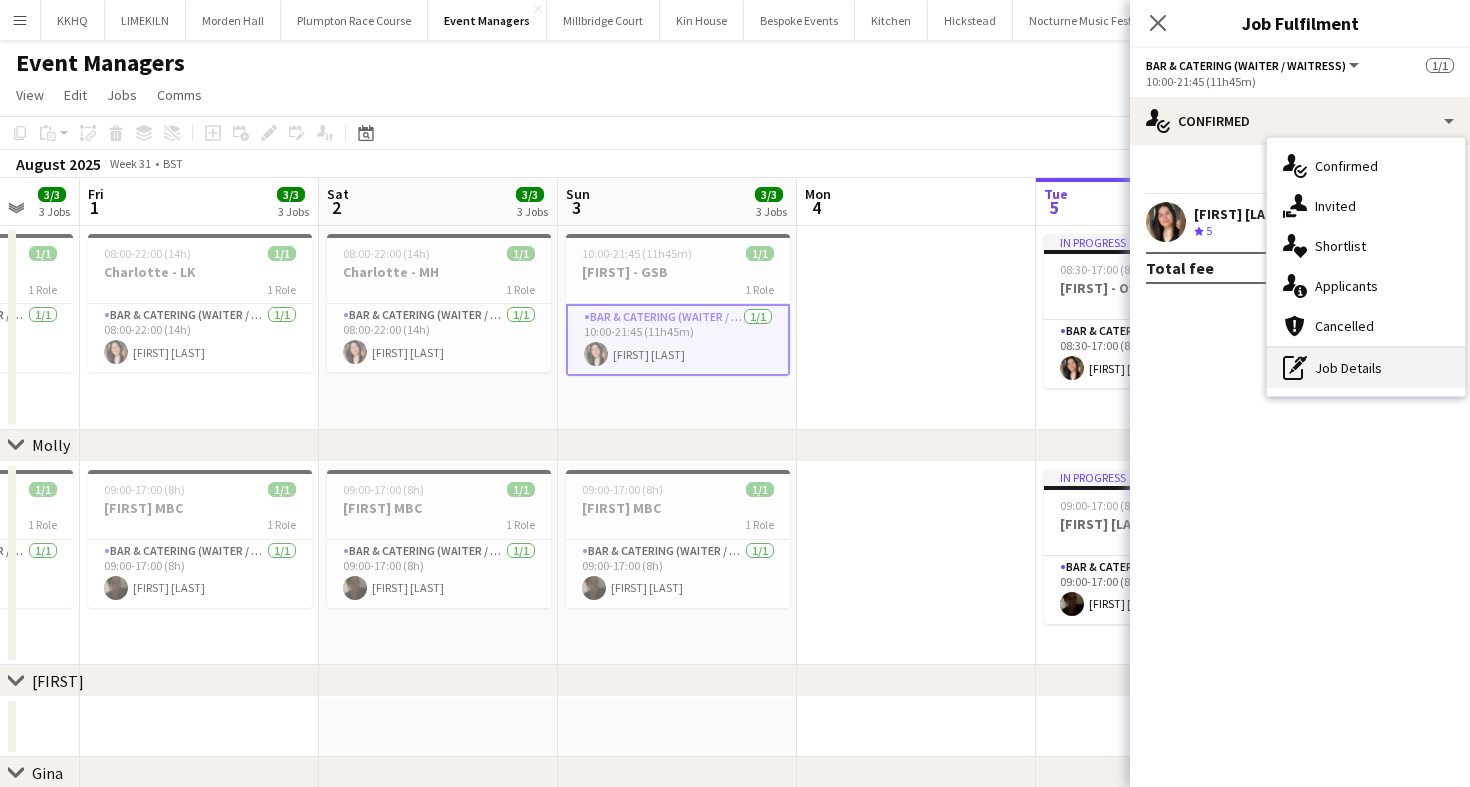 click on "pen-write
Job Details" at bounding box center [1366, 368] 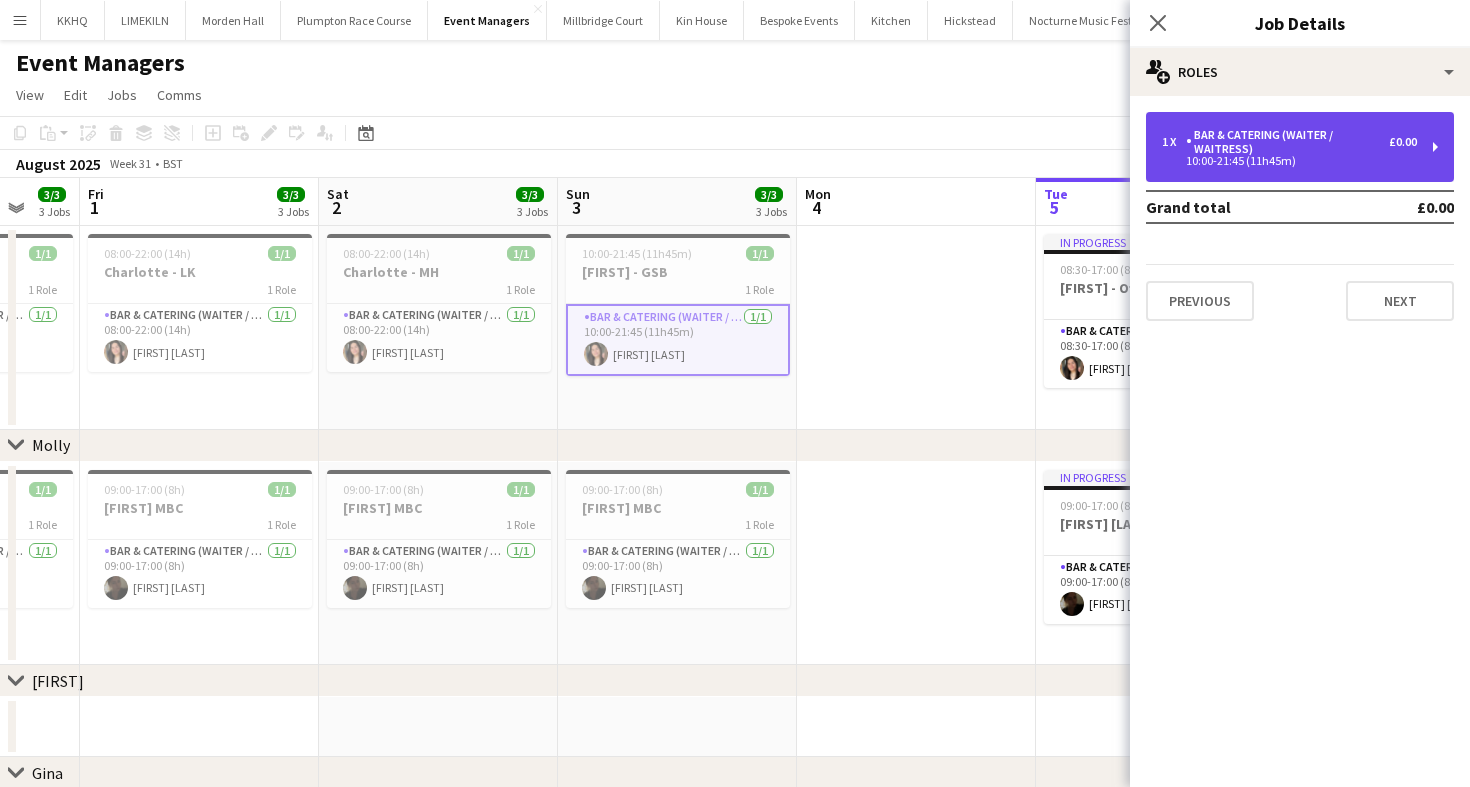 click on "Bar & Catering (Waiter / waitress)" at bounding box center (1287, 142) 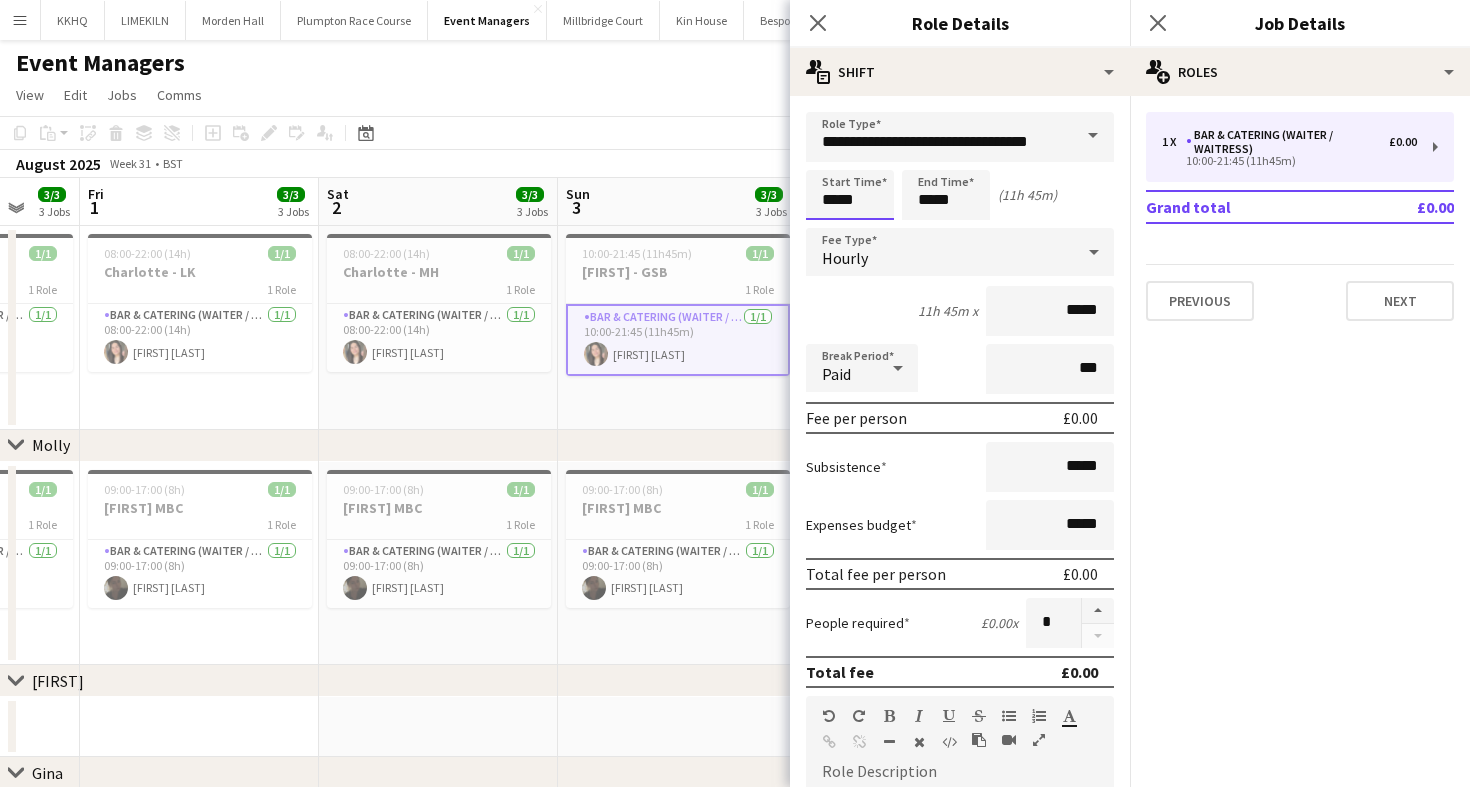 click on "Menu
Boards
Boards   Boards   All jobs   Status
Workforce
Workforce   My Workforce   Recruiting
Comms
Comms
Pay
Pay   Approvals   Payments   Reports
Platform Settings
Platform Settings   App settings   Your settings   Profiles
Training Academy
Training Academy
Knowledge Base
Knowledge Base
Product Updates
Product Updates   Log Out   Privacy   KKHQ
Close
LIMEKILN
Close
Morden Hall
Close
Plumpton Race Course
Close
Event Managers
Close
Millbridge Court
Close
Kin House
Close
Bespoke Events
Close
Kitchen
Close
Hickstead" at bounding box center [735, 624] 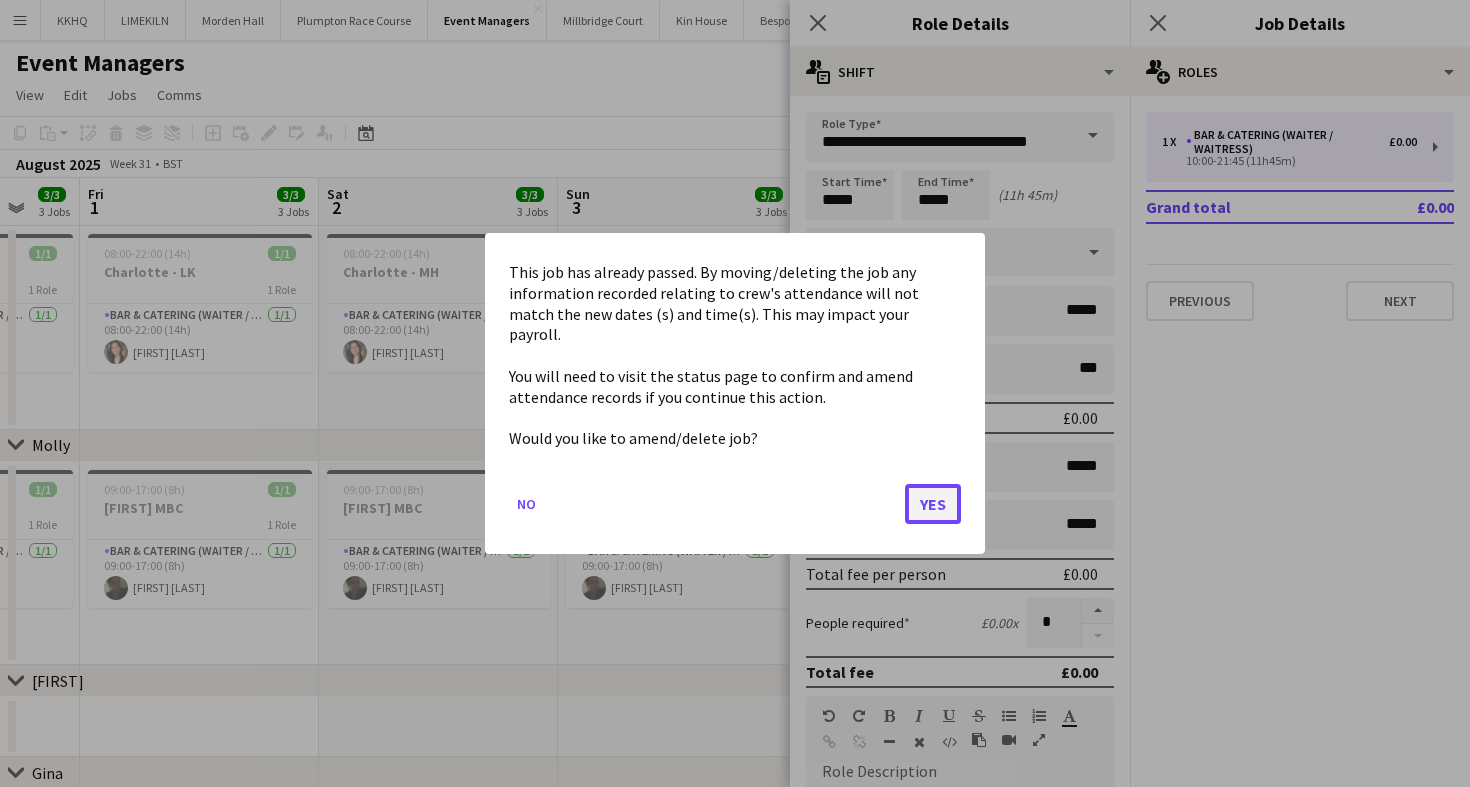 click on "Yes" 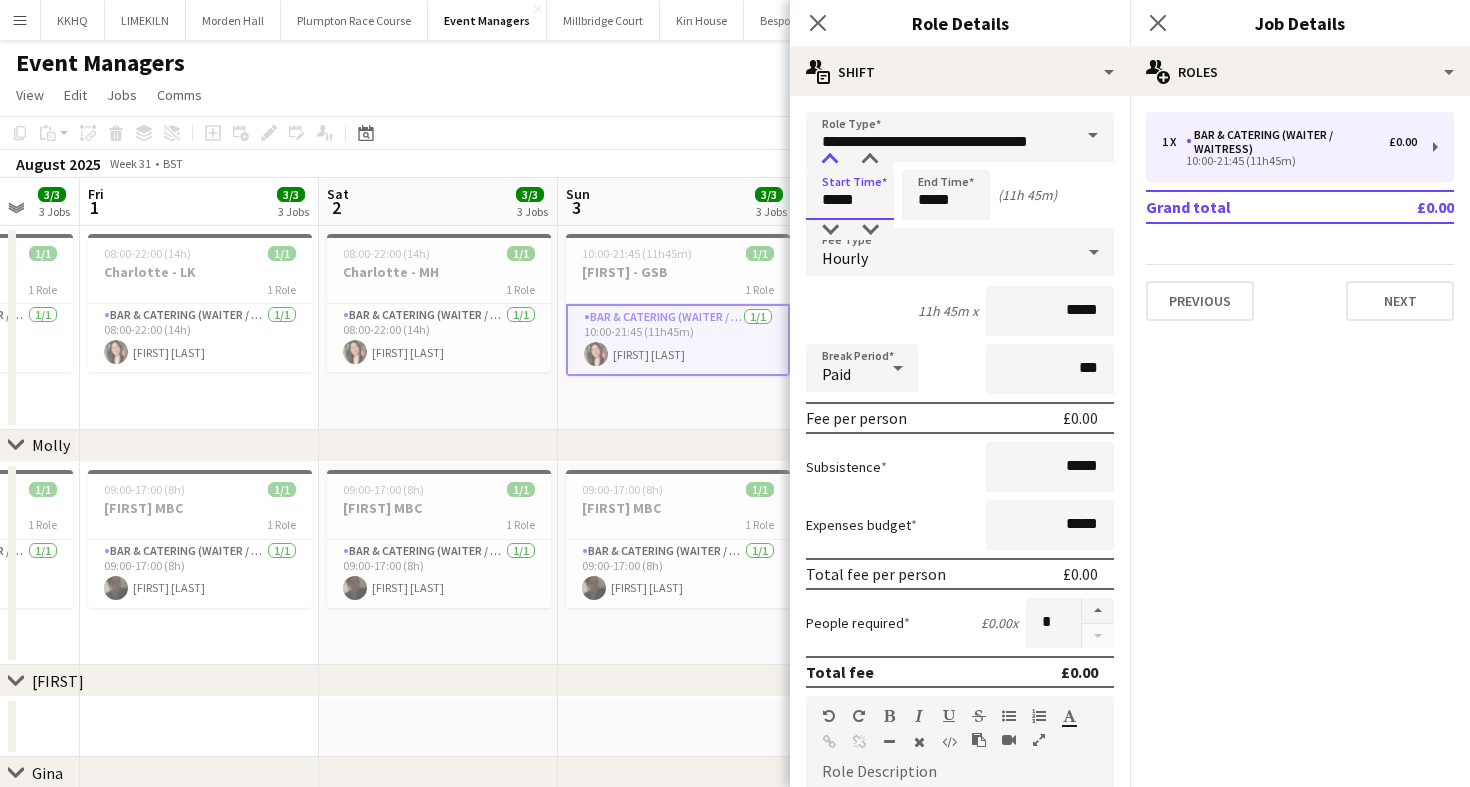 click at bounding box center (830, 160) 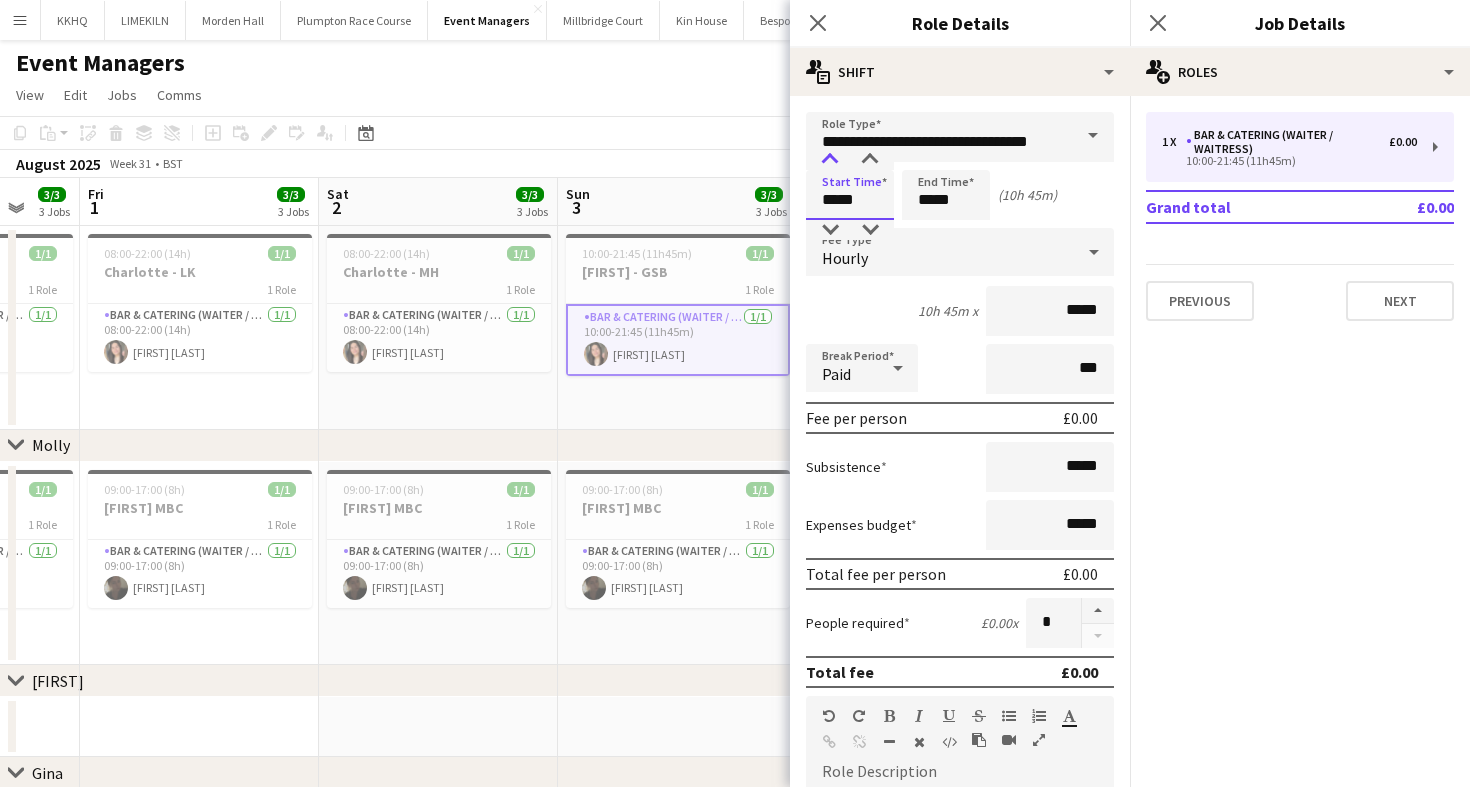 type on "*****" 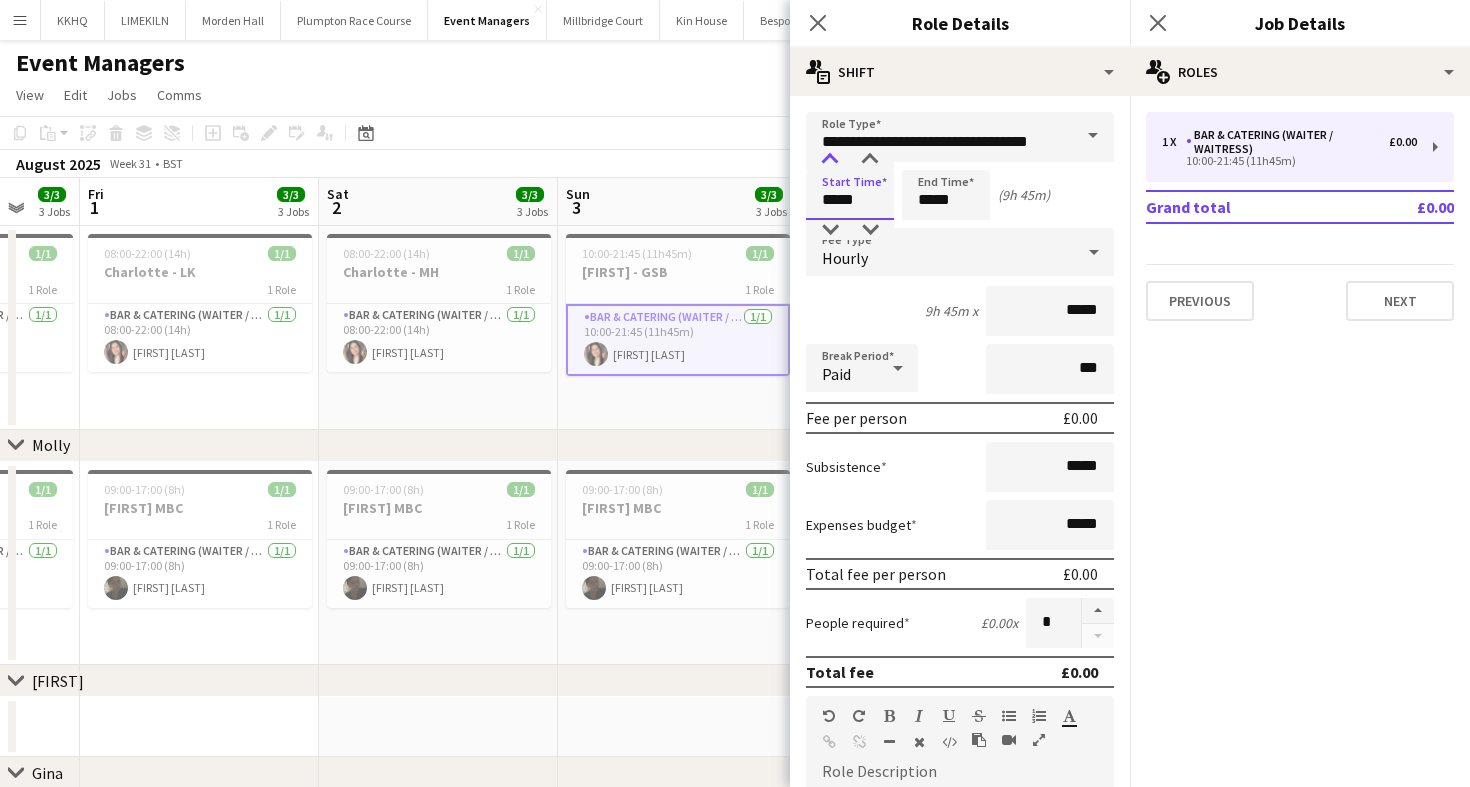click at bounding box center [830, 160] 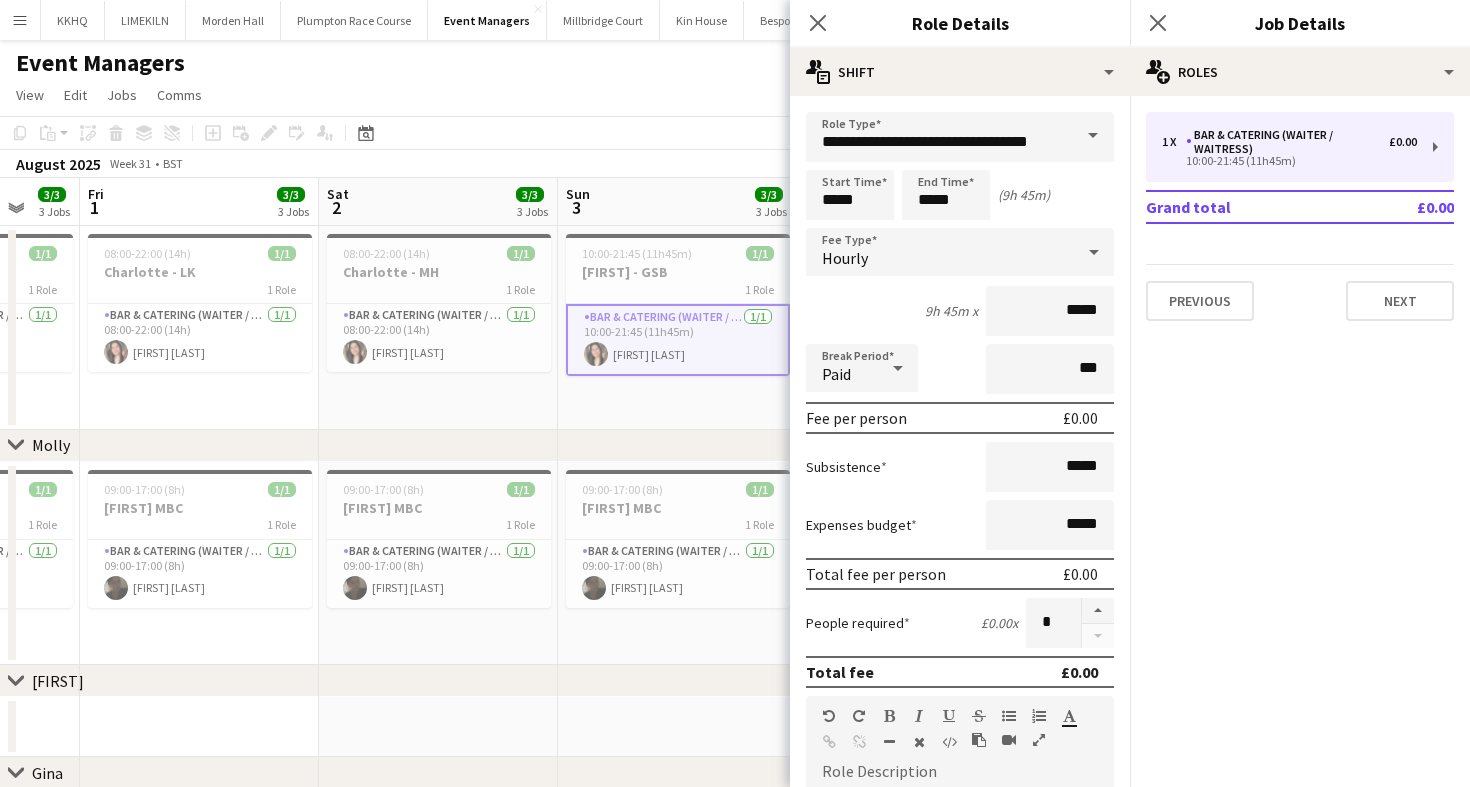 click on "Copy
Paste
Paste
Command
V Paste with crew
Command
Shift
V
Paste linked Job
Delete
Group
Ungroup
Add job
Add linked Job
Edit
Edit linked Job
Applicants
Date picker
AUG 2025 AUG 2025 Monday M Tuesday T Wednesday W Thursday T Friday F Saturday S Sunday S  AUG   1   2   3   4   5   6   7   8   9   10   11   12   13   14   15   16   17   18   19   20   21   22   23   24   25" 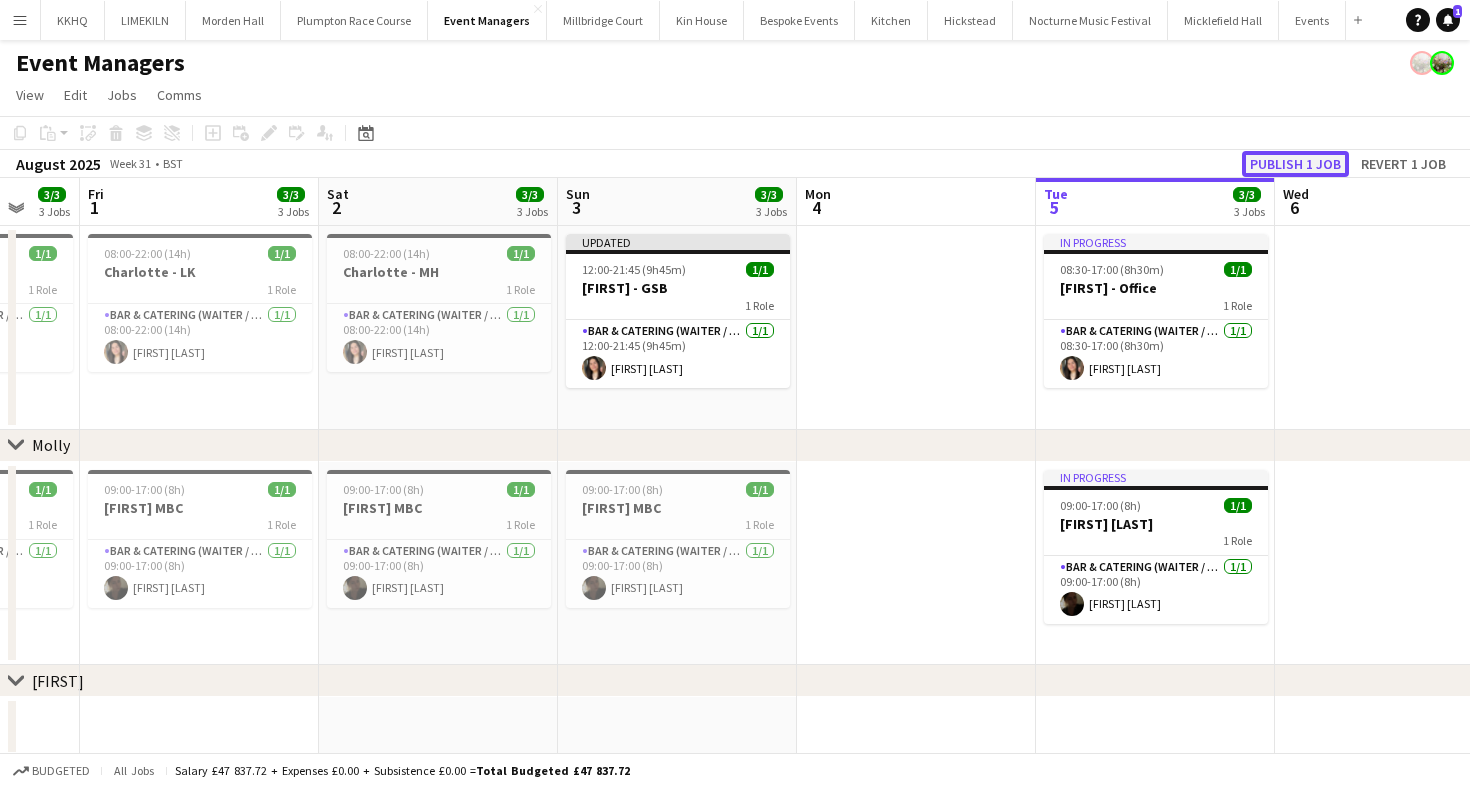 click on "Publish 1 job" 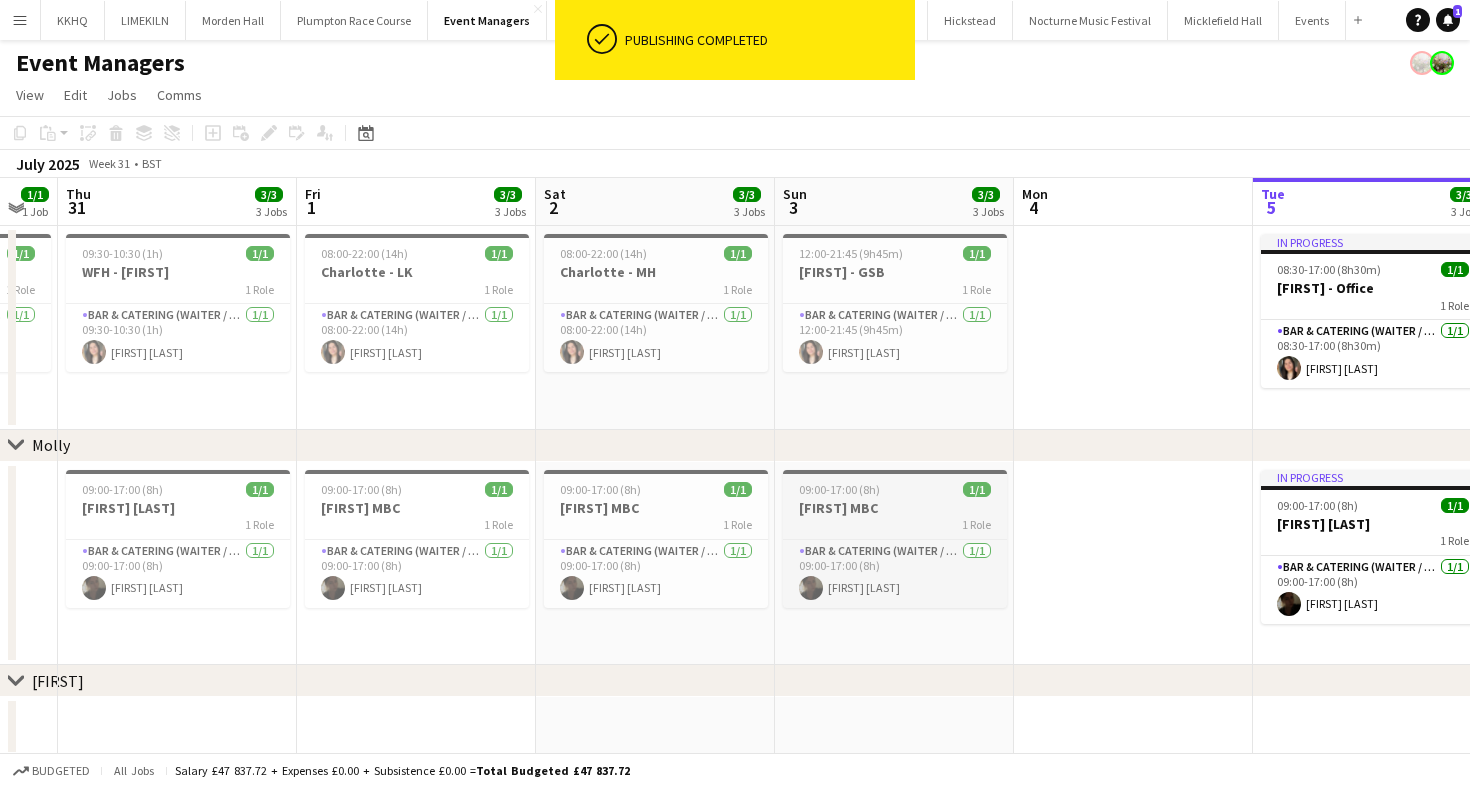 scroll, scrollTop: 0, scrollLeft: 413, axis: horizontal 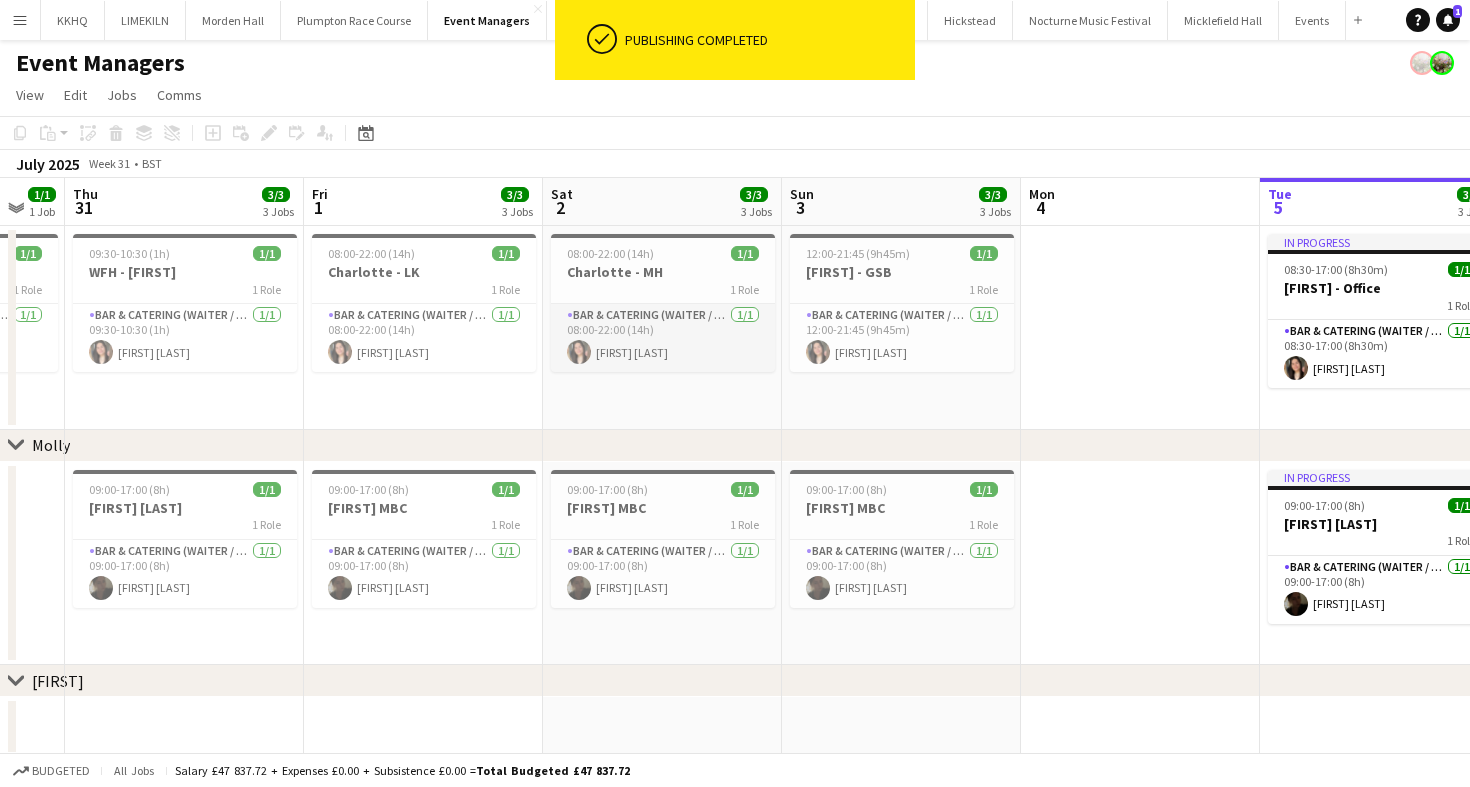 click on "Bar & Catering (Waiter / waitress)   1/1   08:00-22:00 (14h)
[FIRST] [LAST]" at bounding box center (663, 338) 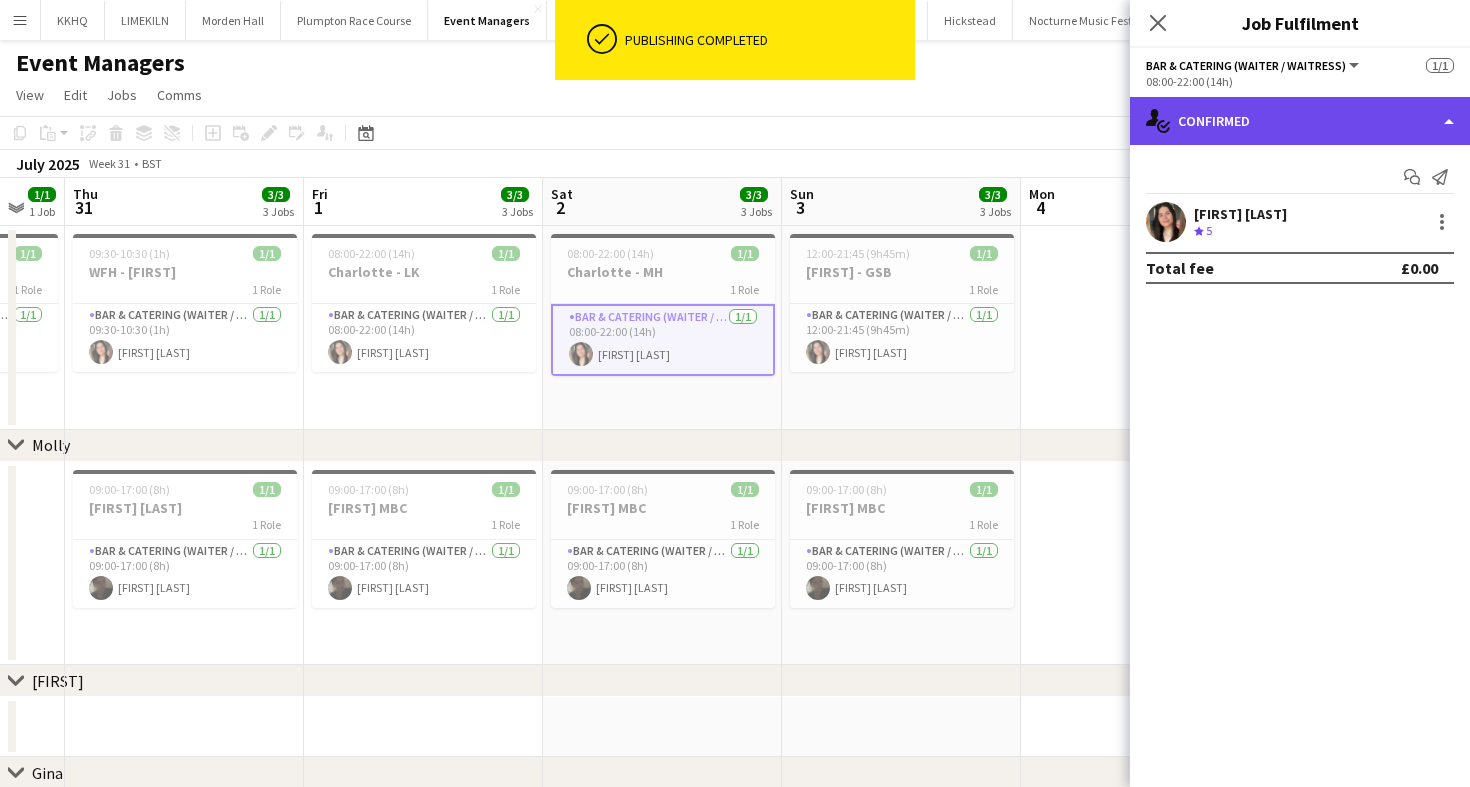 click on "single-neutral-actions-check-2
Confirmed" 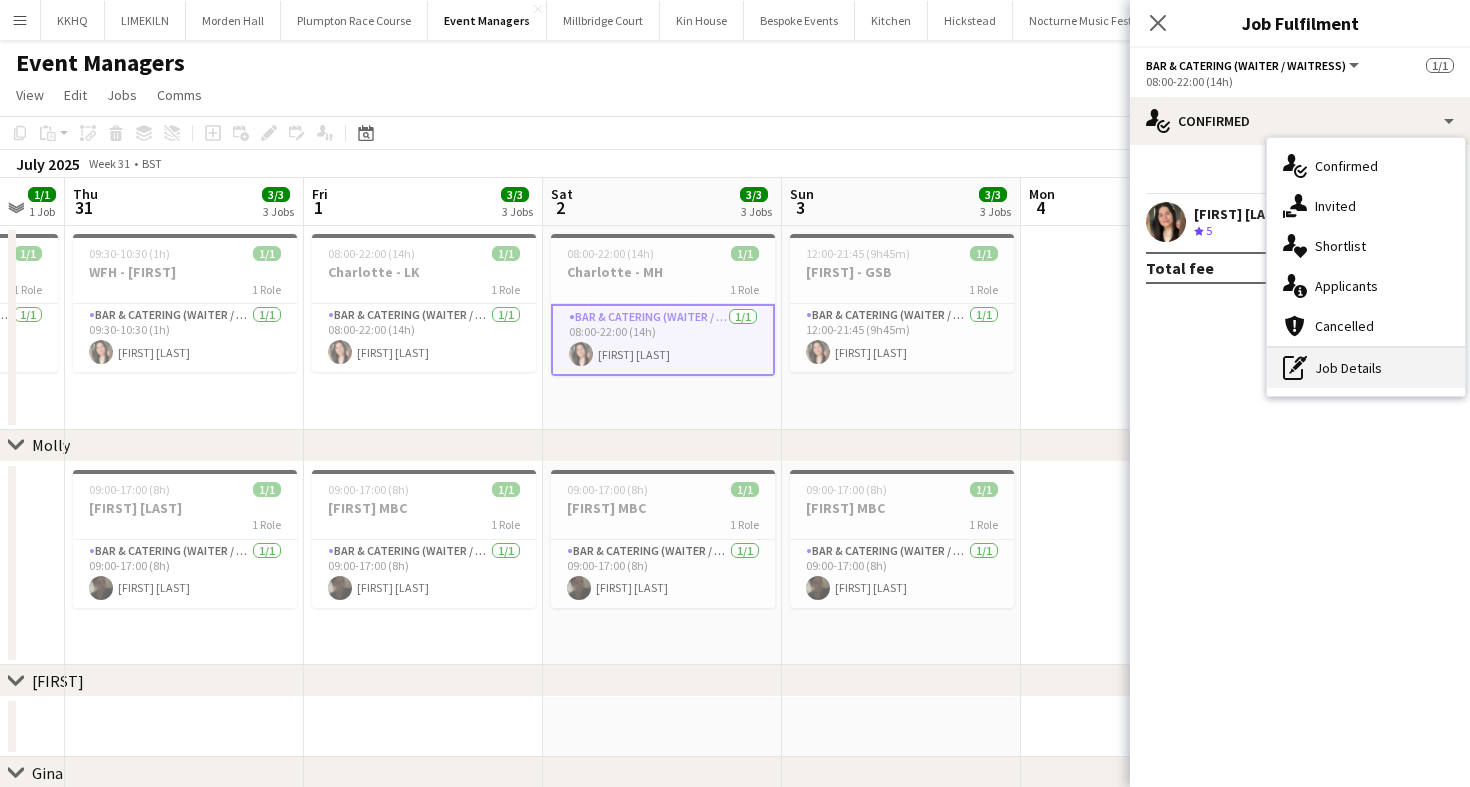 click on "pen-write
Job Details" at bounding box center [1366, 368] 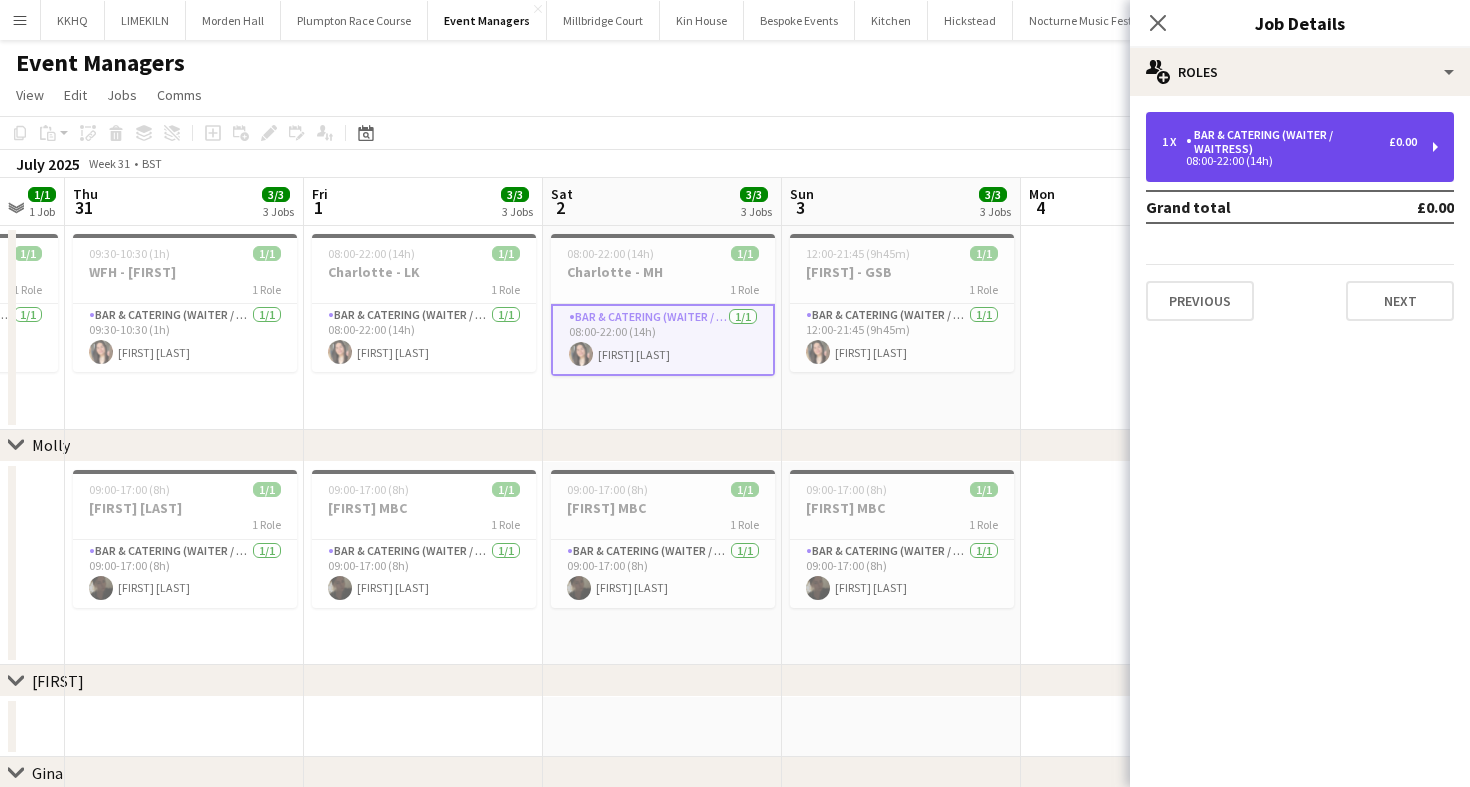 click on "Bar & Catering (Waiter / waitress)" at bounding box center [1287, 142] 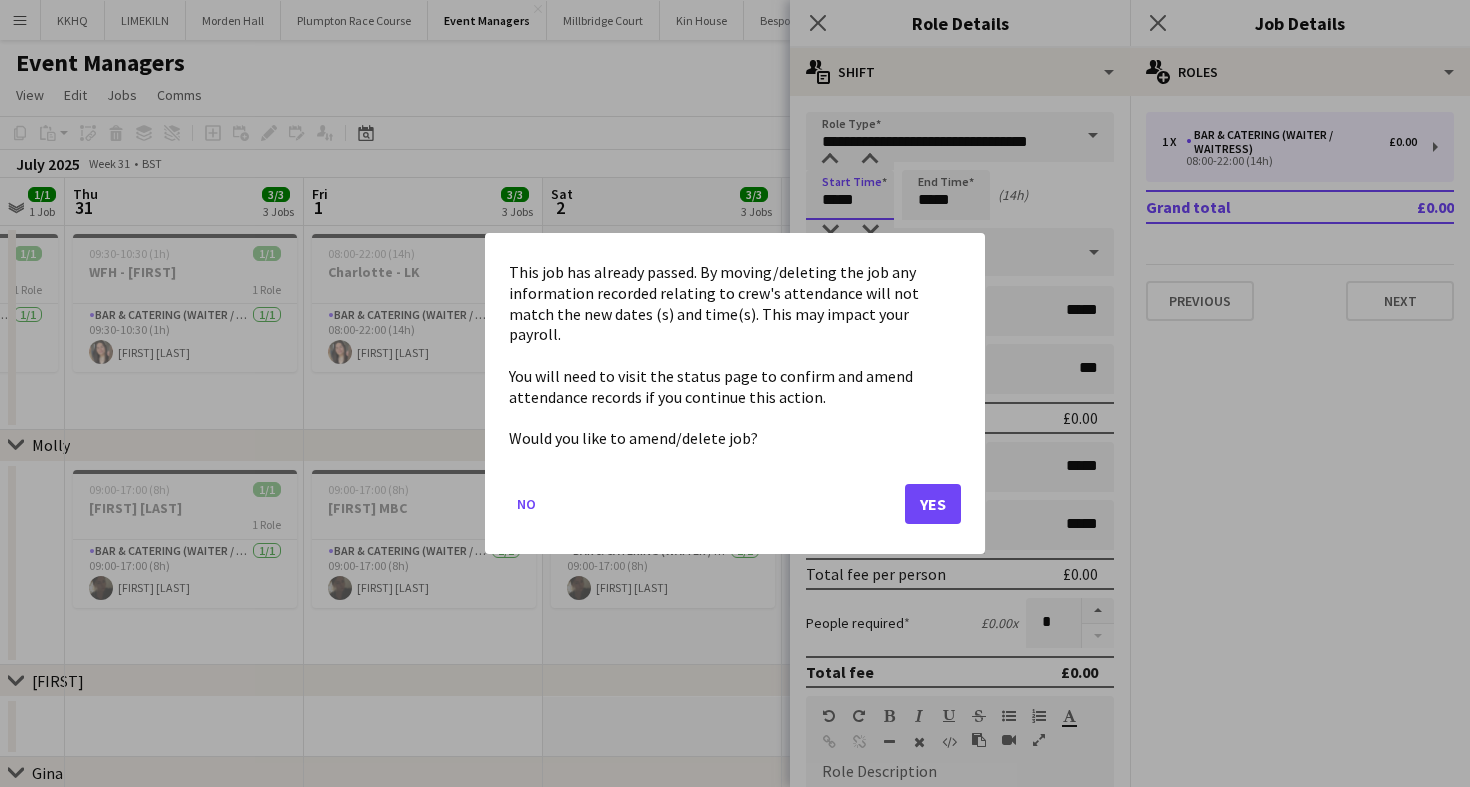 click on "Menu
Boards
Boards   Boards   All jobs   Status
Workforce
Workforce   My Workforce   Recruiting
Comms
Comms
Pay
Pay   Approvals   Payments   Reports
Platform Settings
Platform Settings   App settings   Your settings   Profiles
Training Academy
Training Academy
Knowledge Base
Knowledge Base
Product Updates
Product Updates   Log Out   Privacy   KKHQ
Close
LIMEKILN
Close
Morden Hall
Close
Plumpton Race Course
Close
Event Managers
Close
Millbridge Court
Close
Kin House
Close
Bespoke Events
Close
Kitchen
Close
Hickstead" at bounding box center [735, 624] 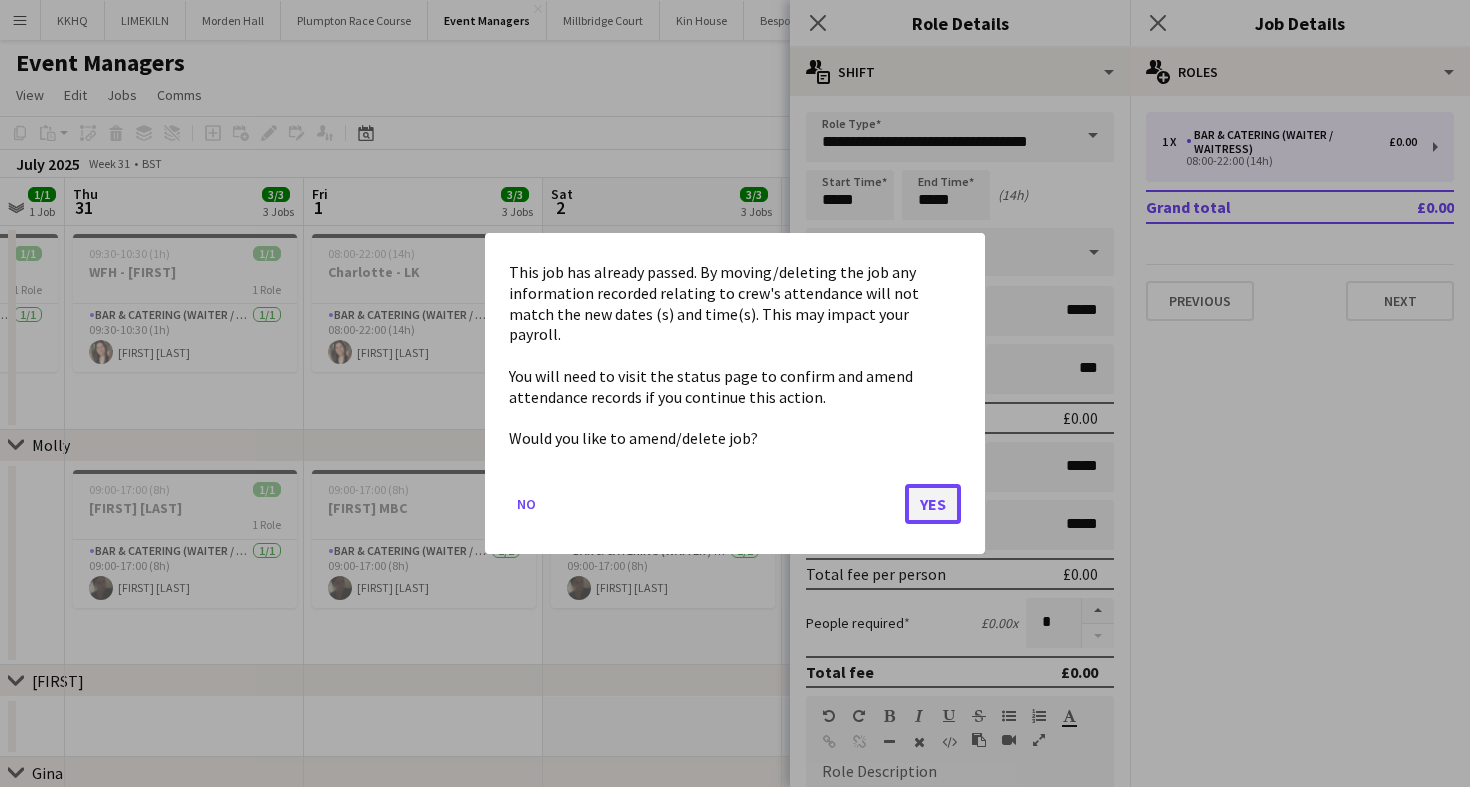 click on "Yes" 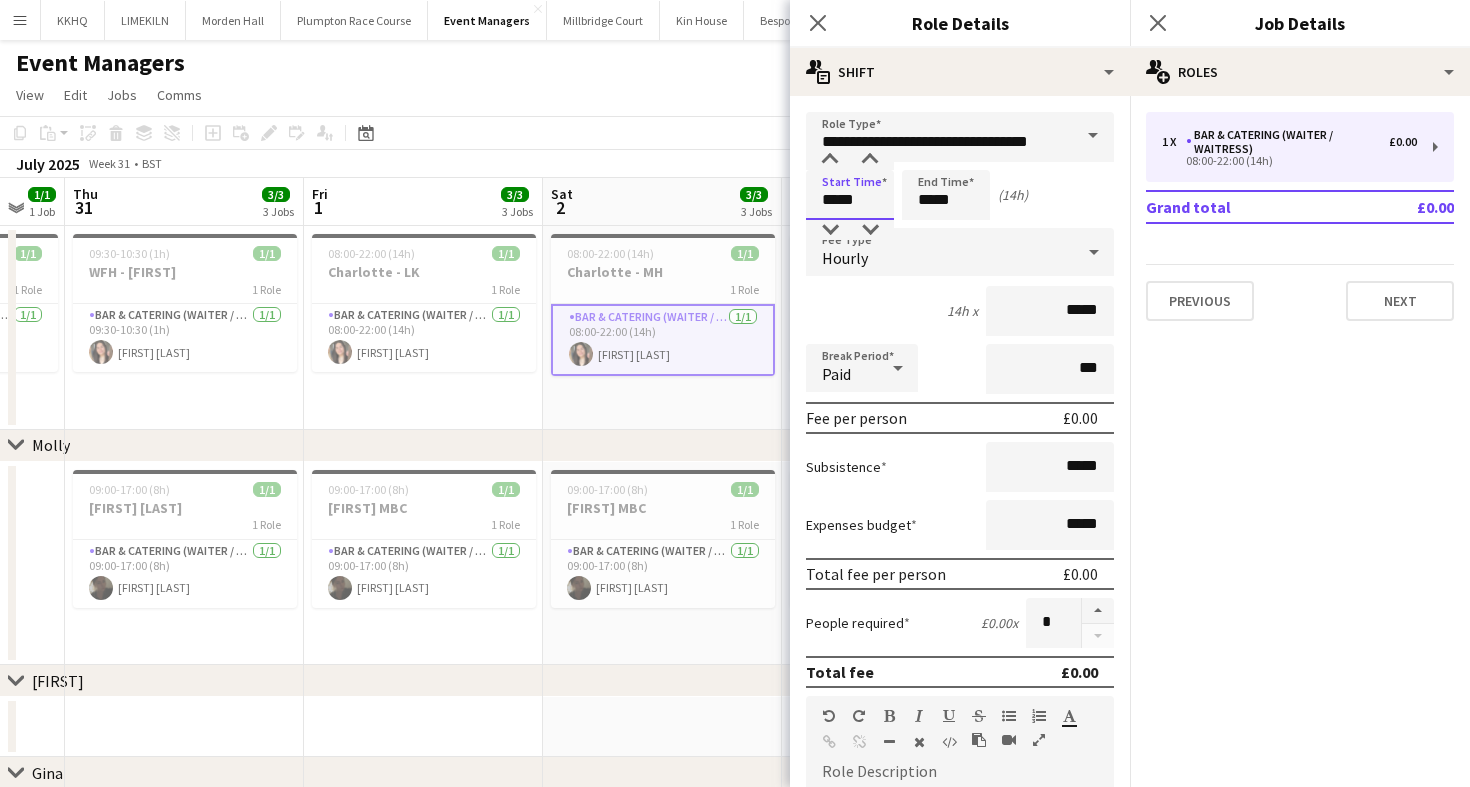 click on "*****" at bounding box center [850, 195] 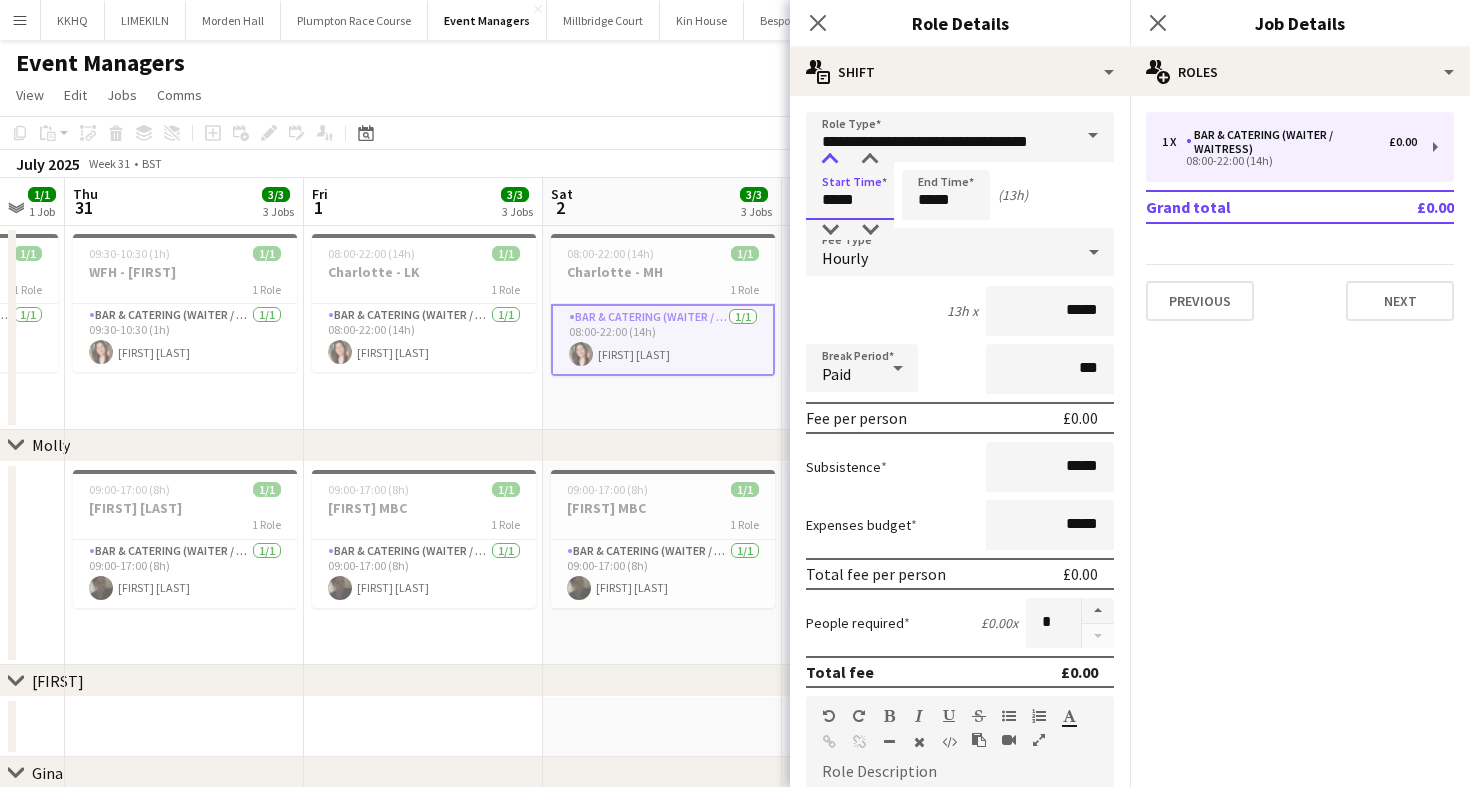 click at bounding box center (830, 160) 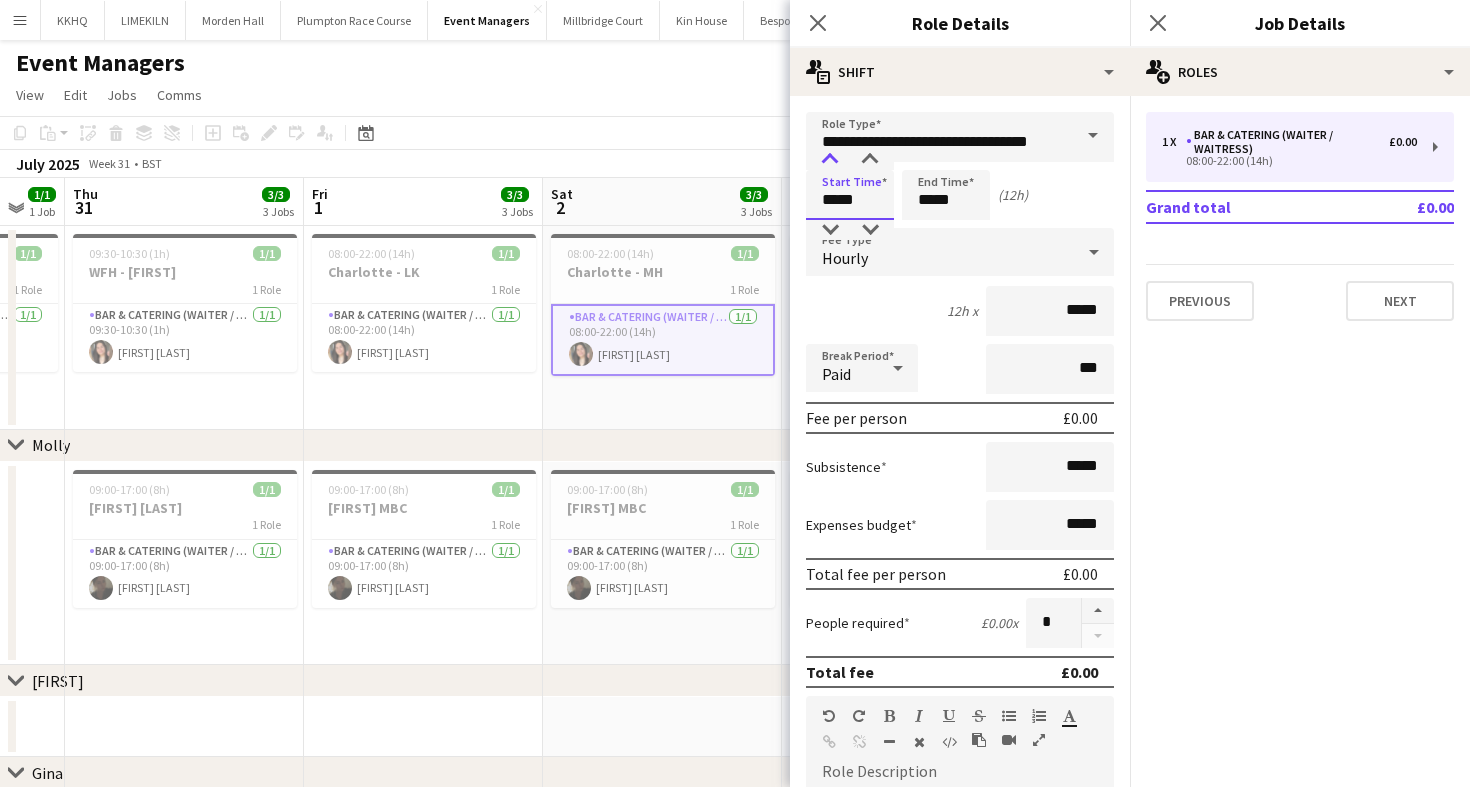 click at bounding box center [830, 160] 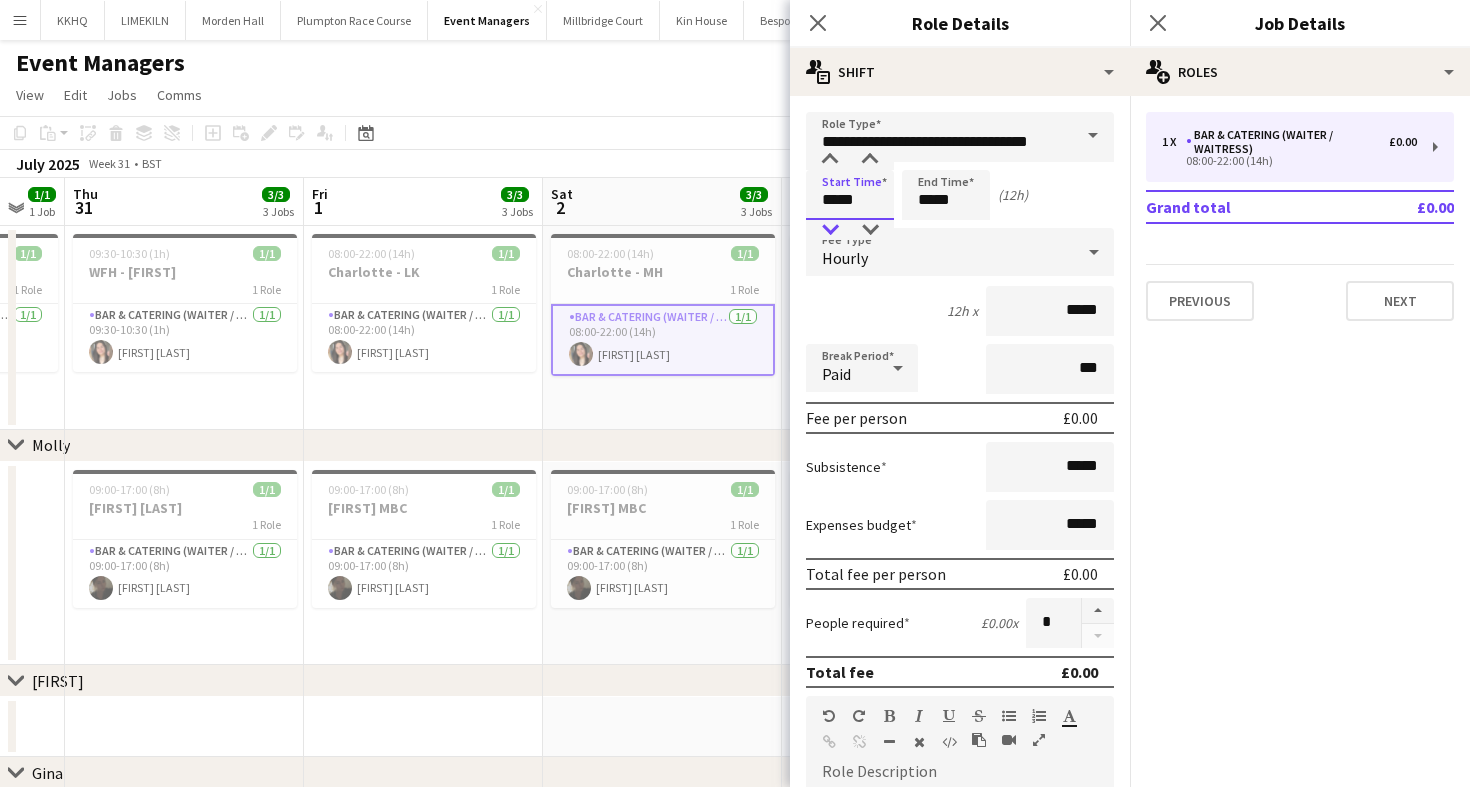 type on "*****" 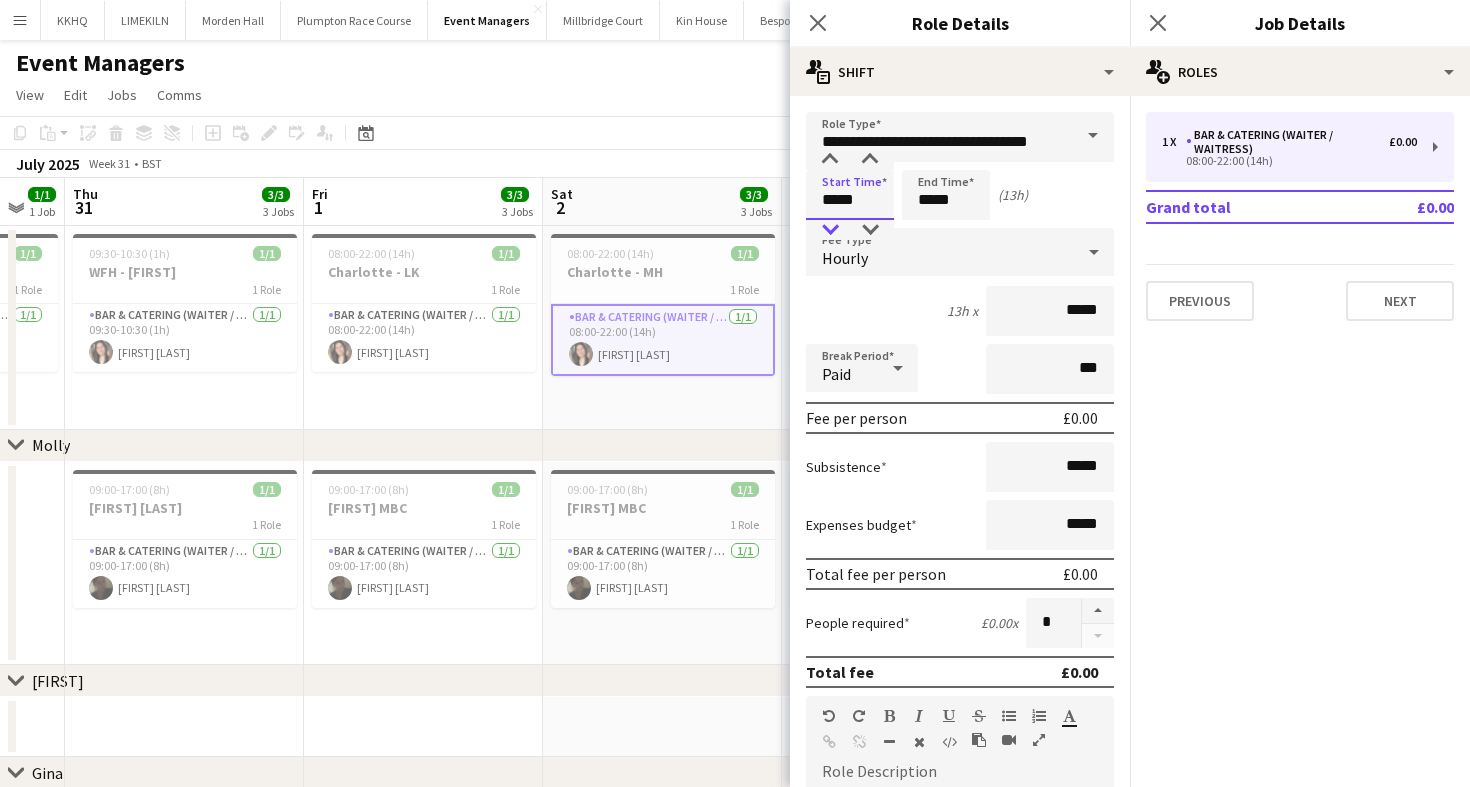 click at bounding box center [830, 230] 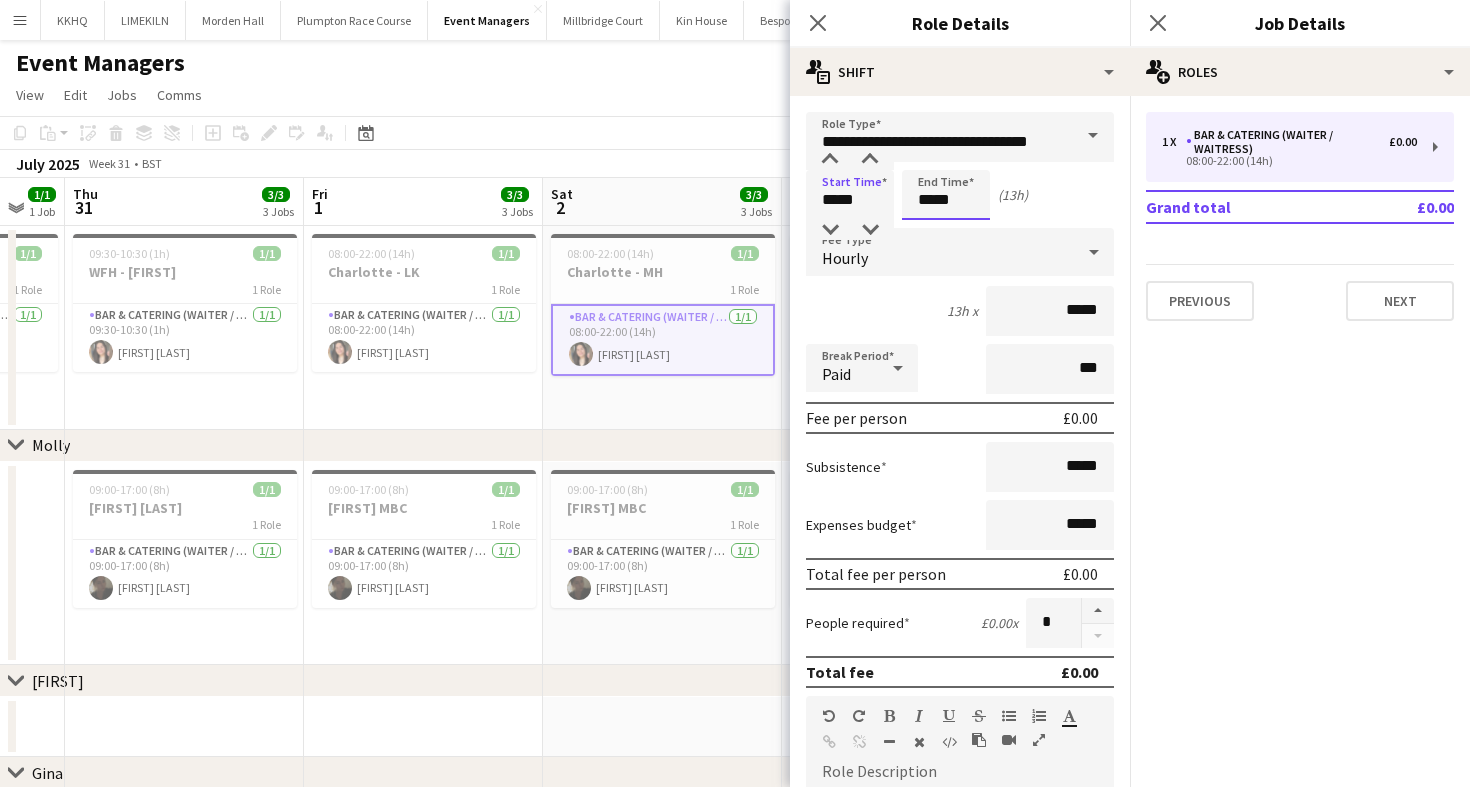 click on "*****" at bounding box center [946, 195] 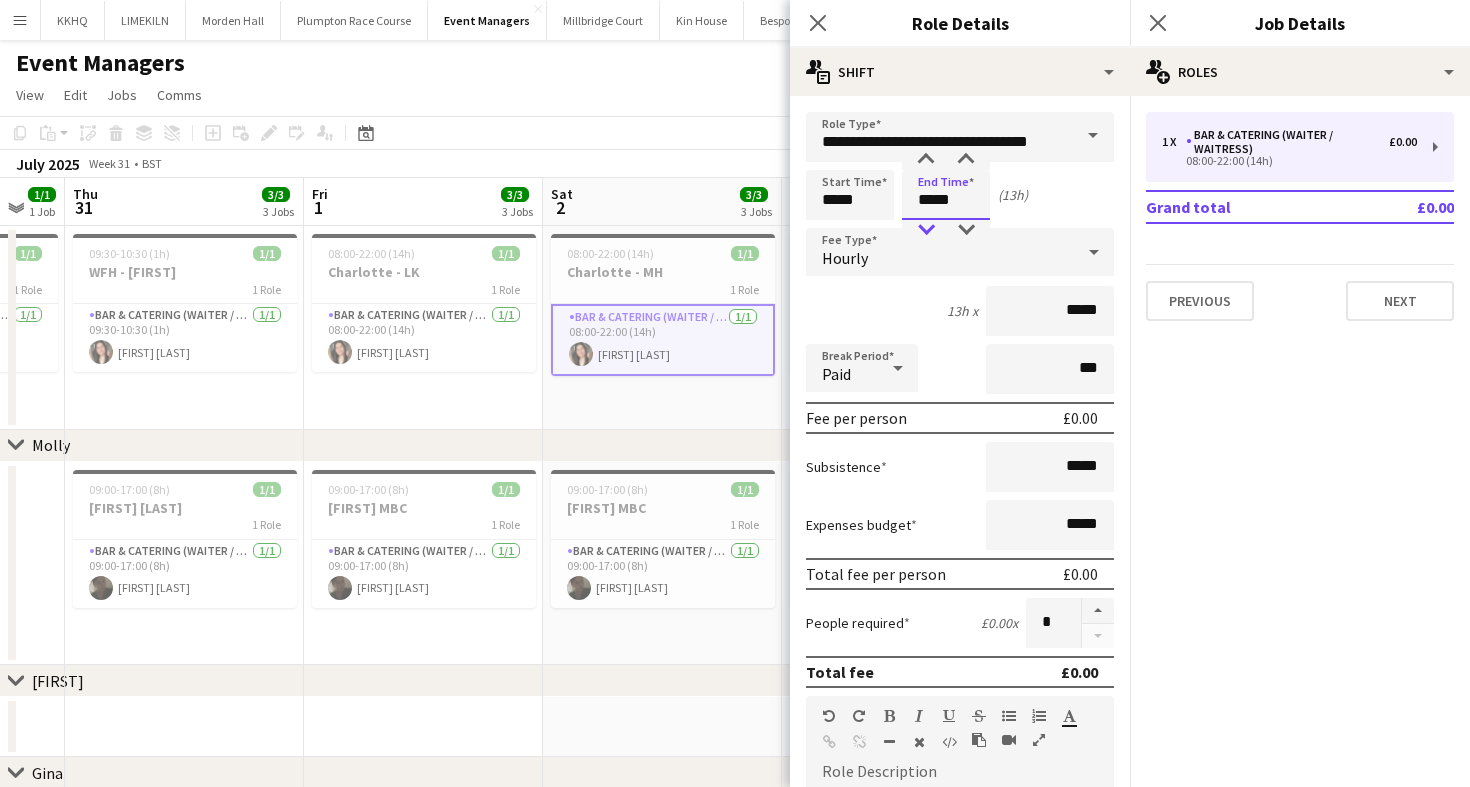 click at bounding box center (926, 230) 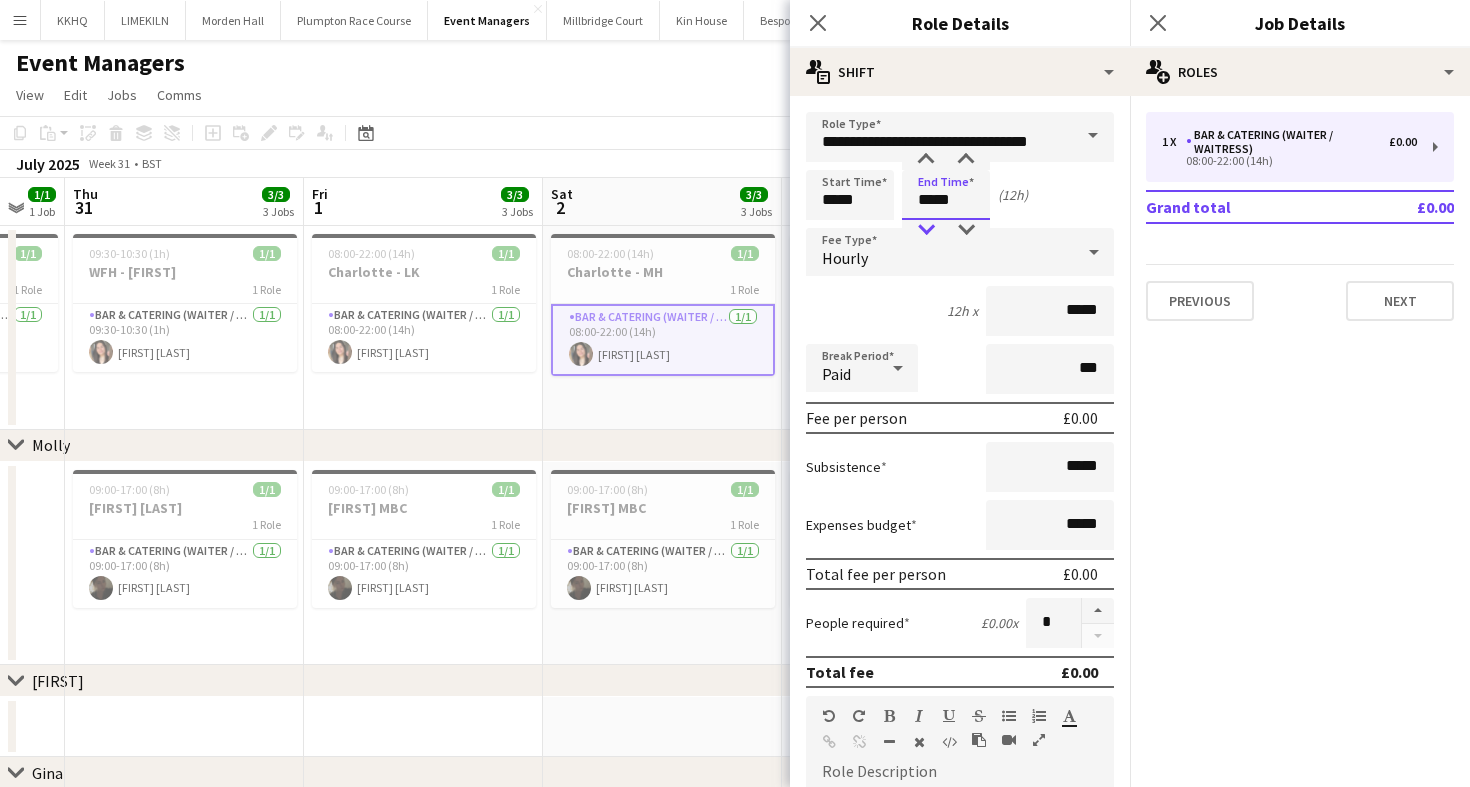 click at bounding box center [926, 230] 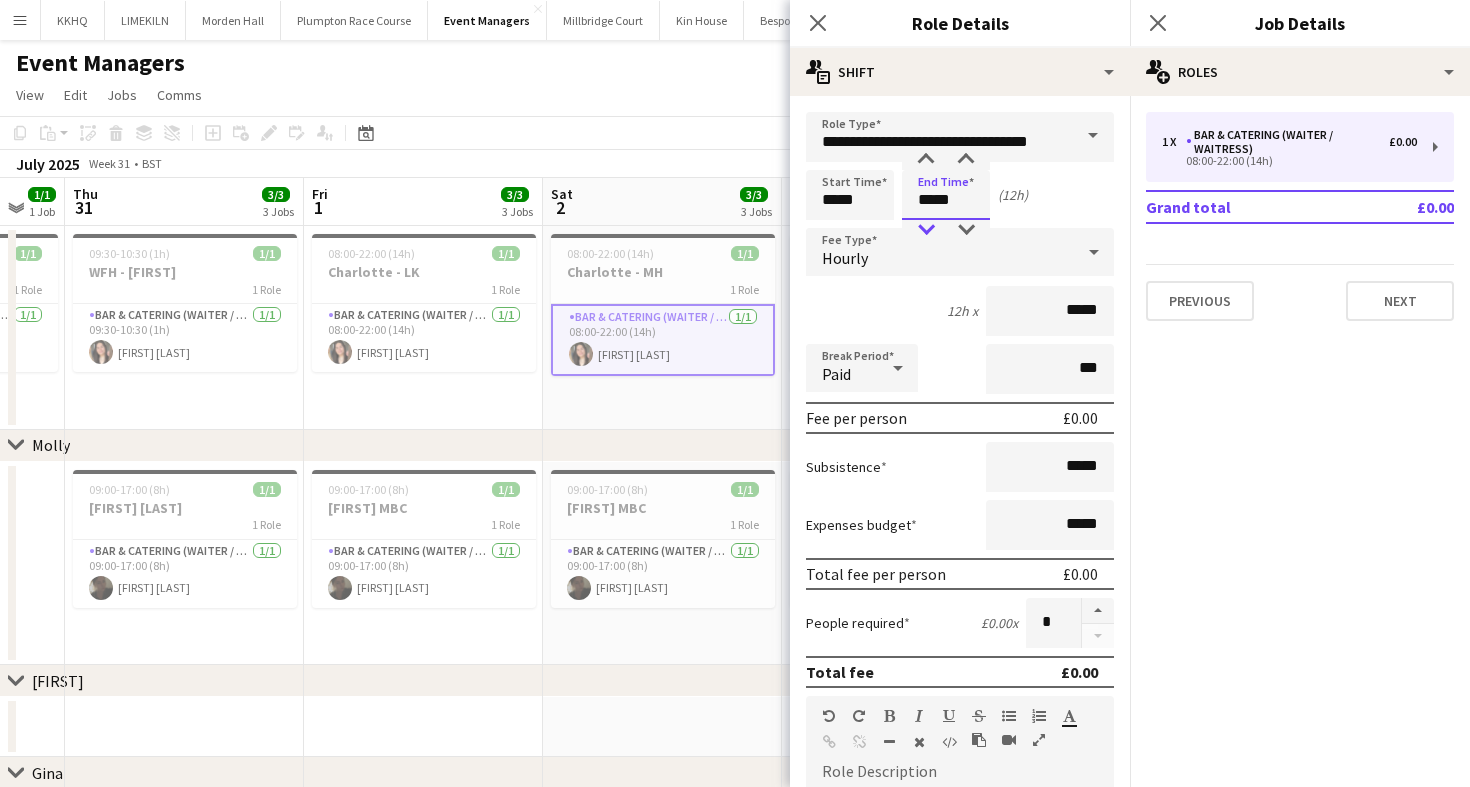click at bounding box center (926, 230) 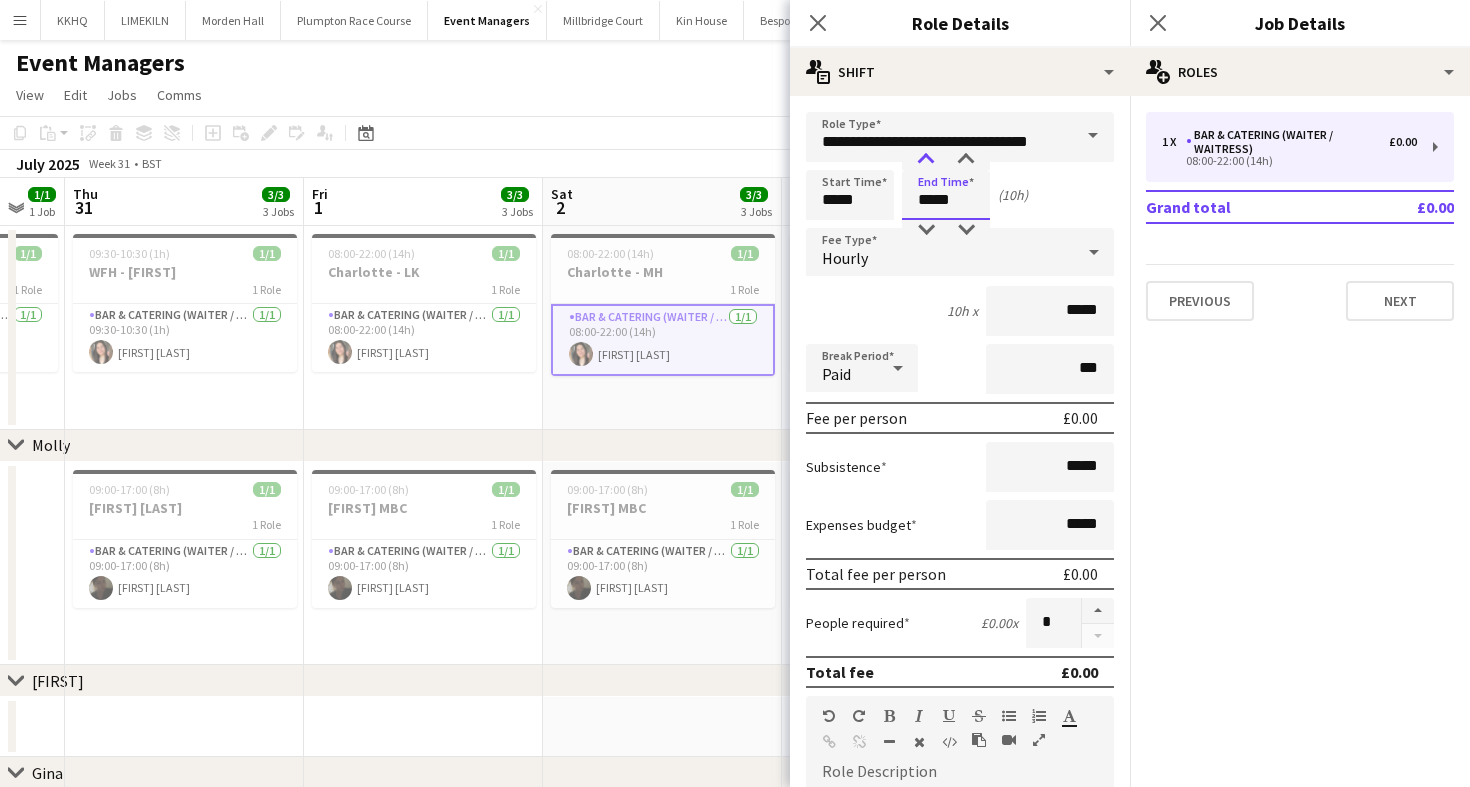 click at bounding box center [926, 160] 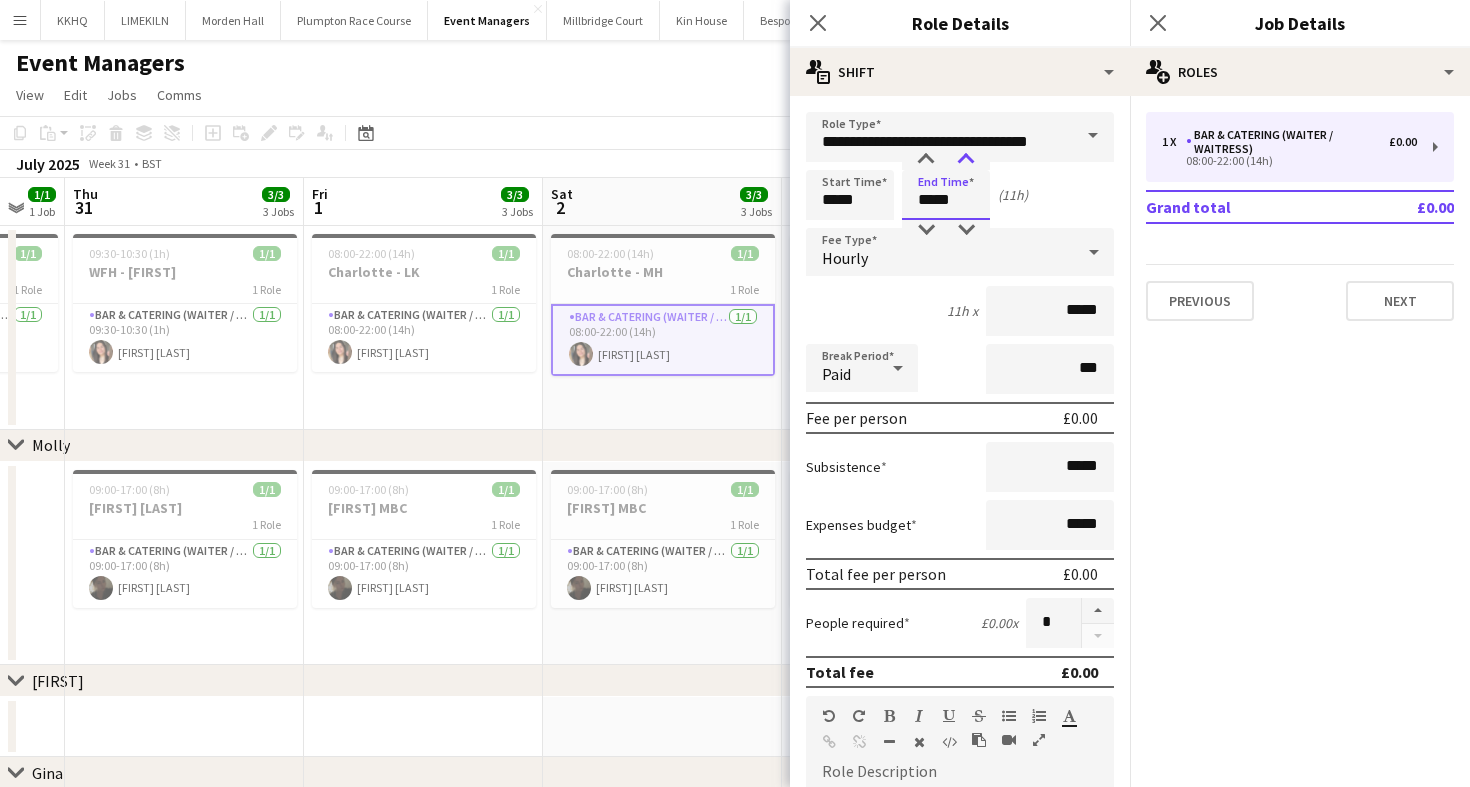 click at bounding box center [966, 160] 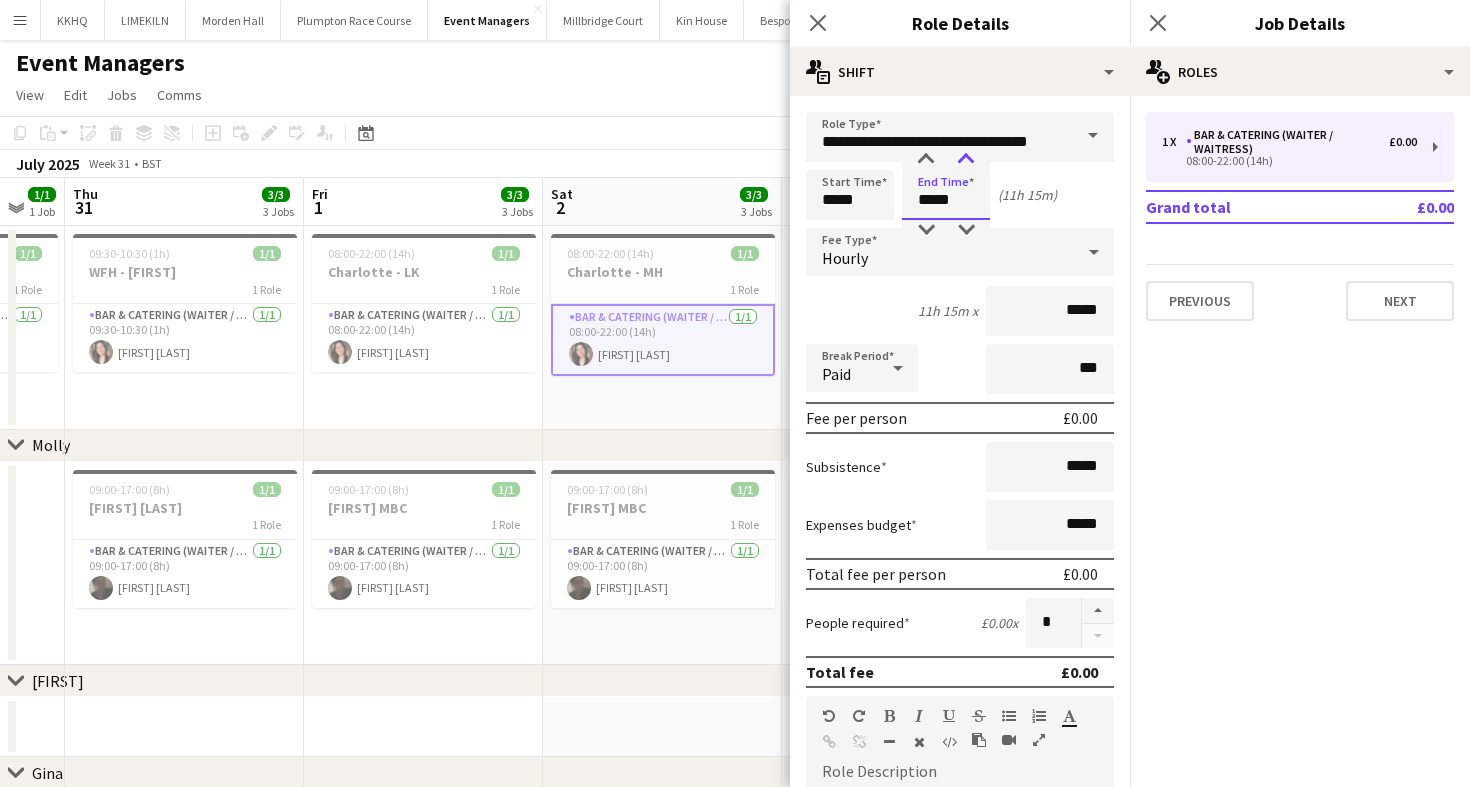 type on "*****" 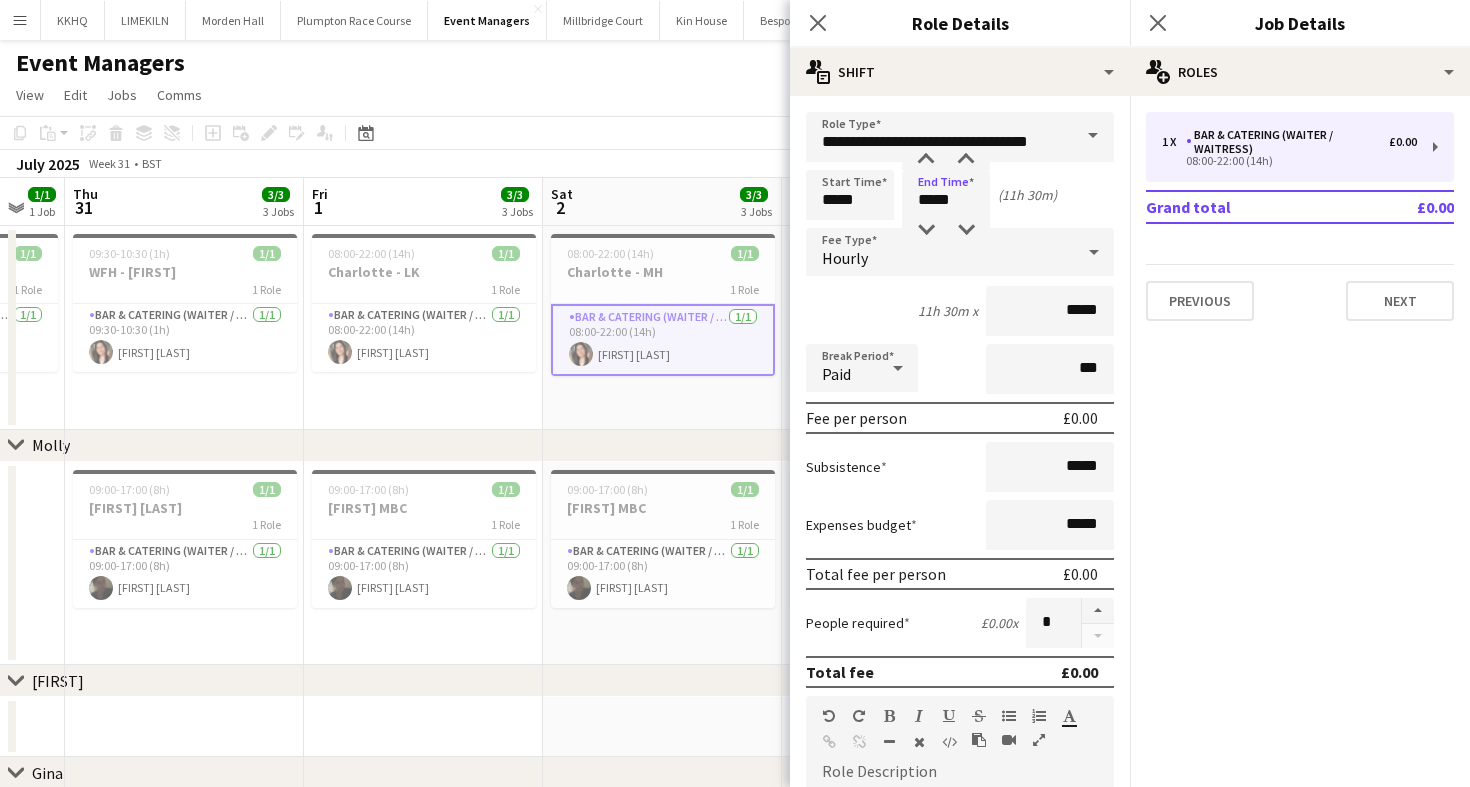 click on "[MONTH] [YEAR]   Week 31
•   BST" 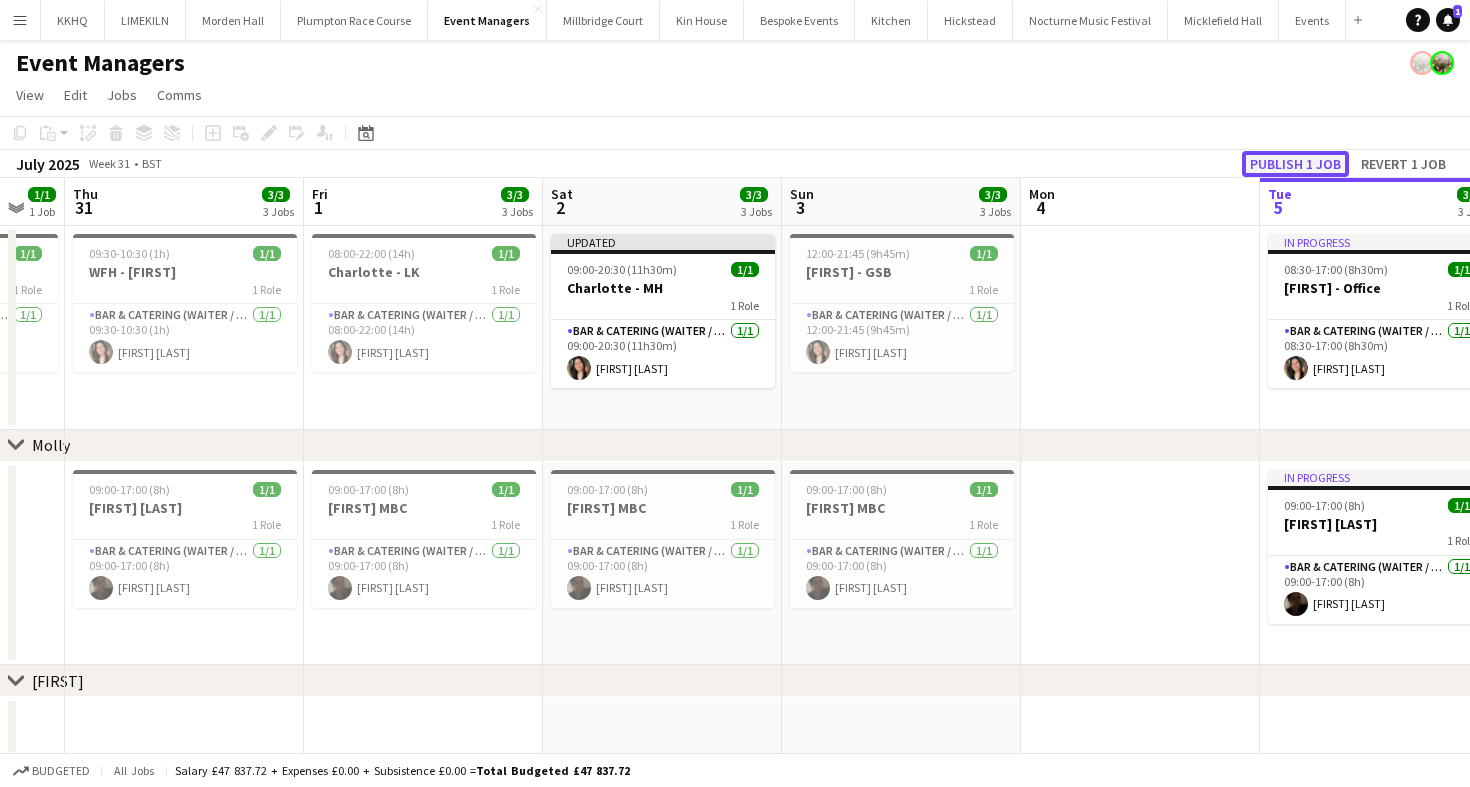 click on "Publish 1 job" 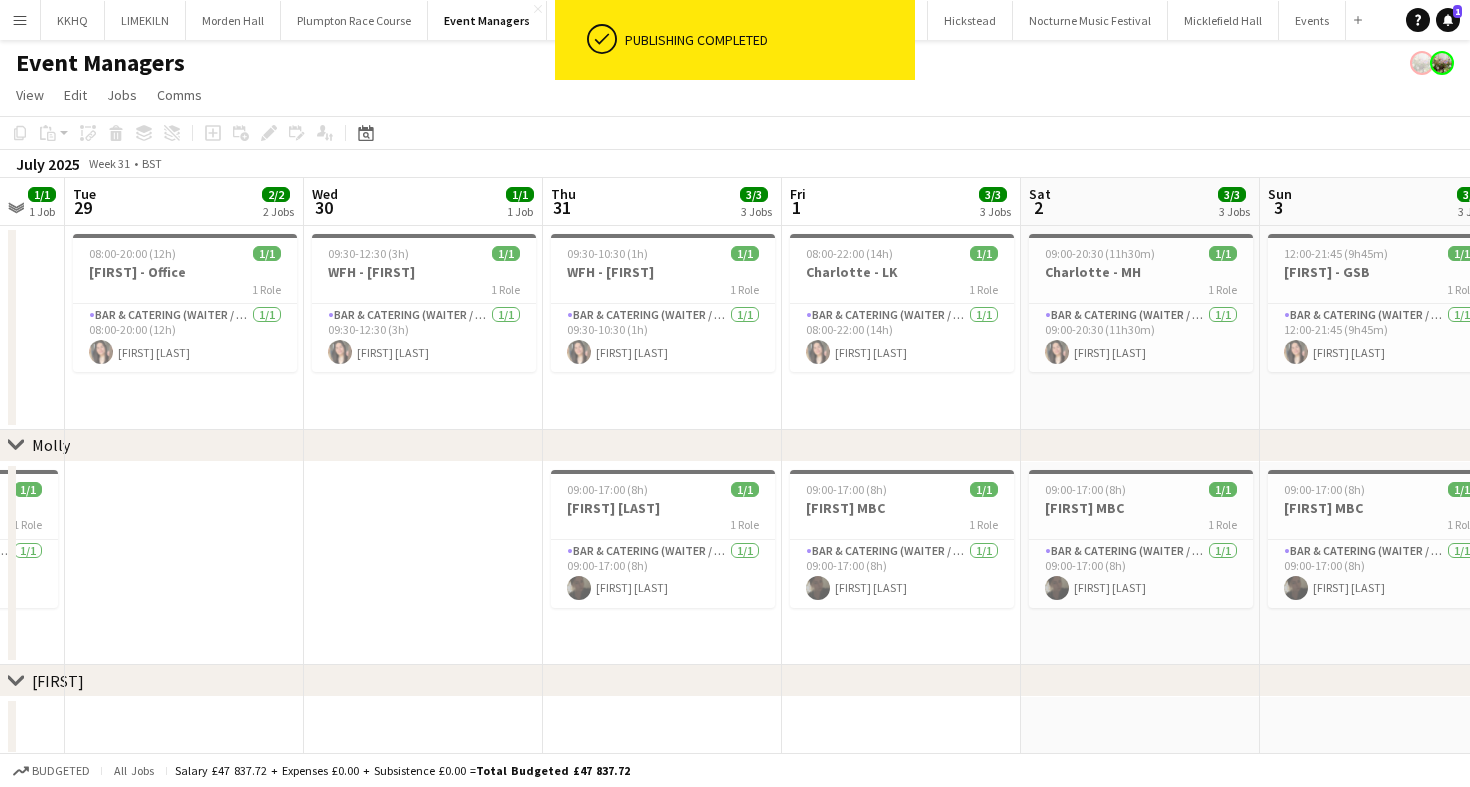 scroll, scrollTop: 0, scrollLeft: 626, axis: horizontal 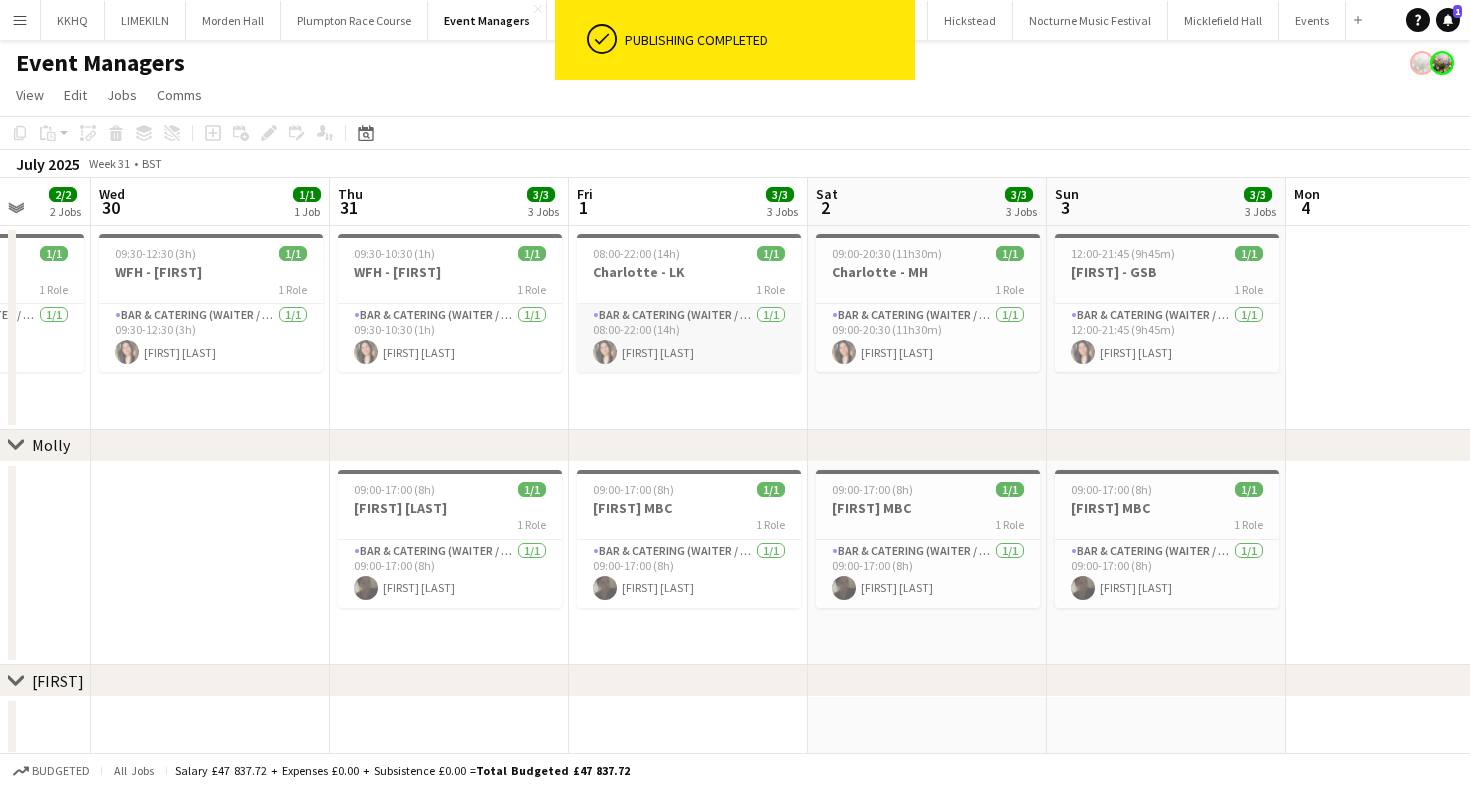 click on "Bar & Catering (Waiter / waitress)   1/1   08:00-22:00 (14h)
[FIRST] [LAST]" at bounding box center (689, 338) 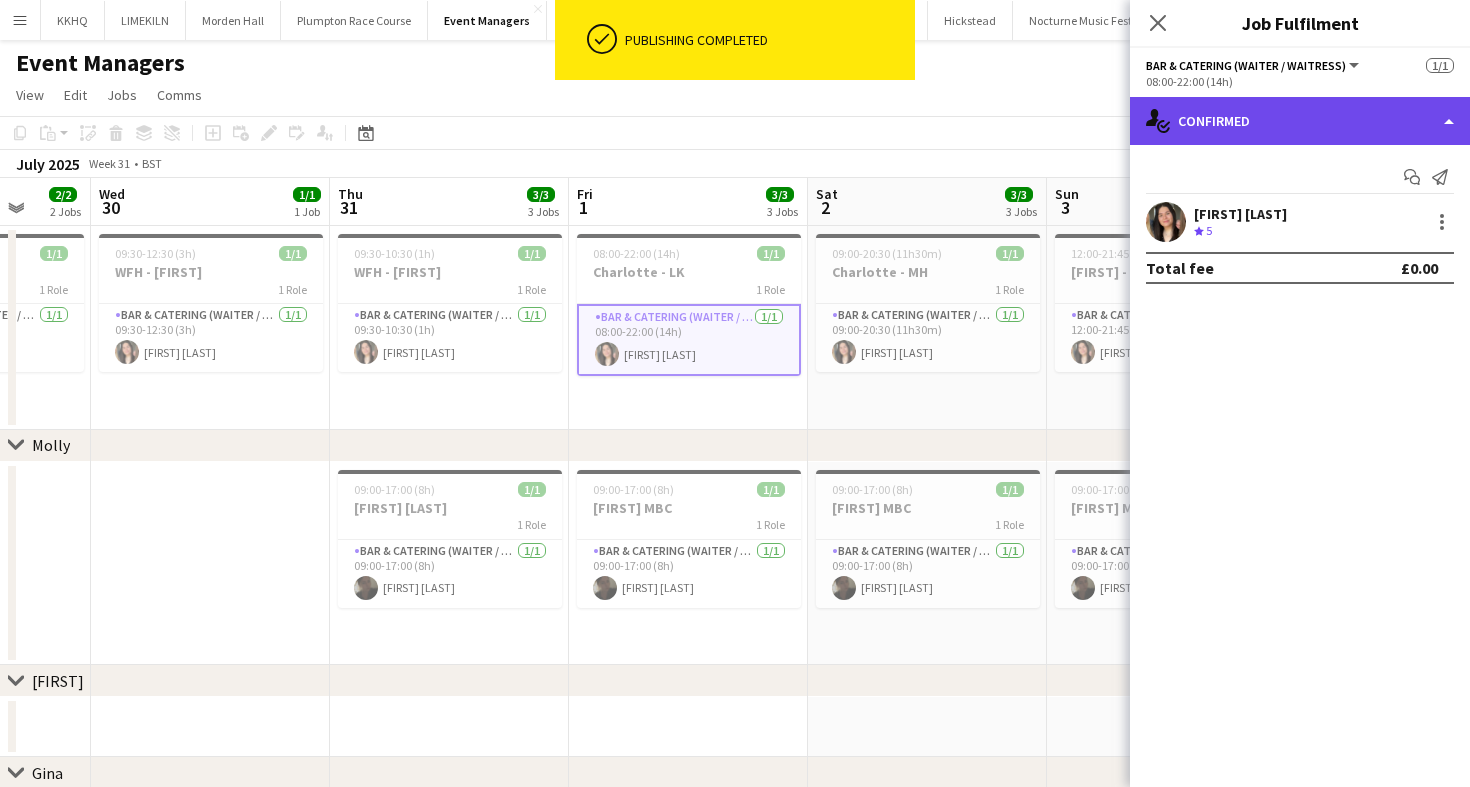click on "single-neutral-actions-check-2
Confirmed" 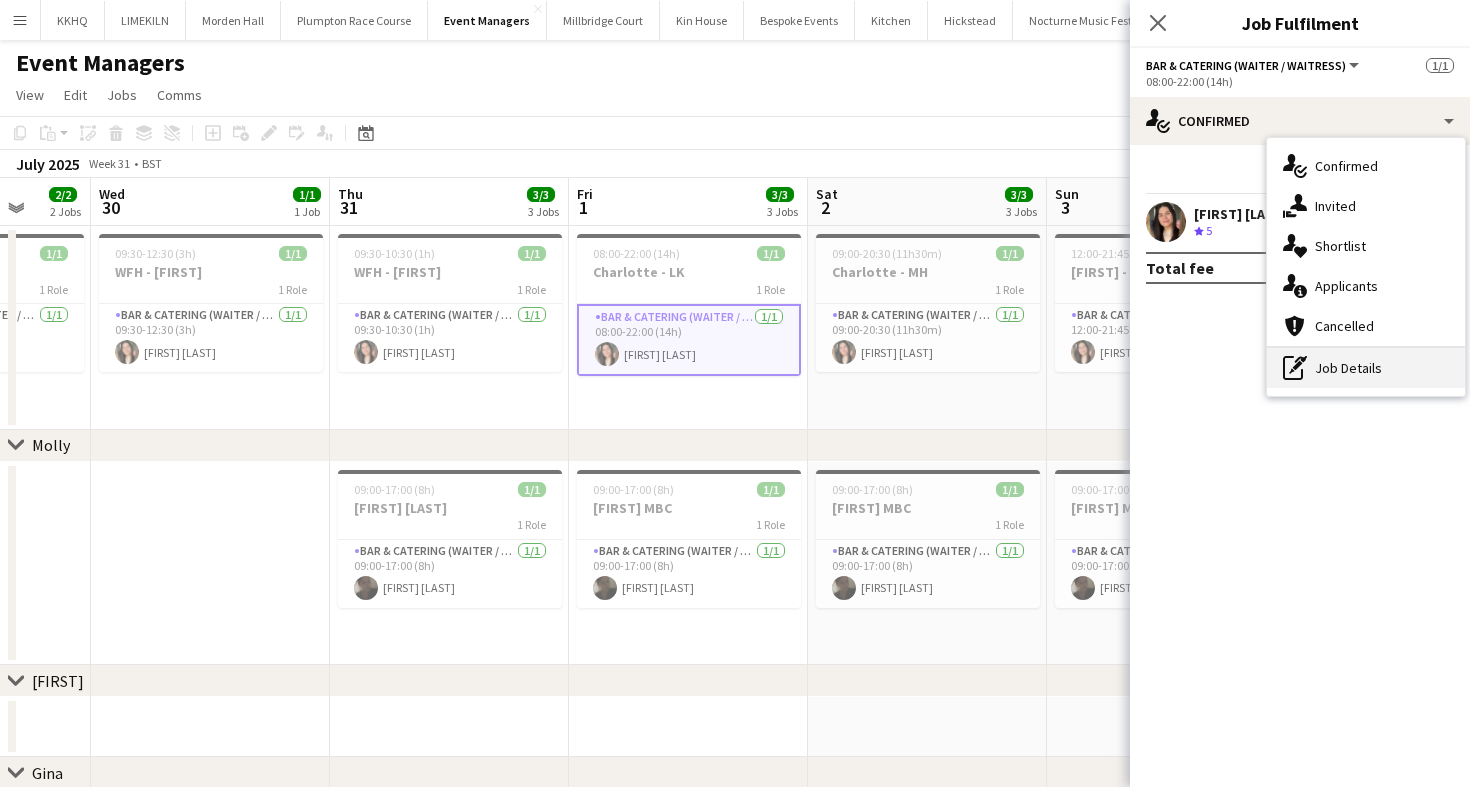 click on "pen-write
Job Details" at bounding box center [1366, 368] 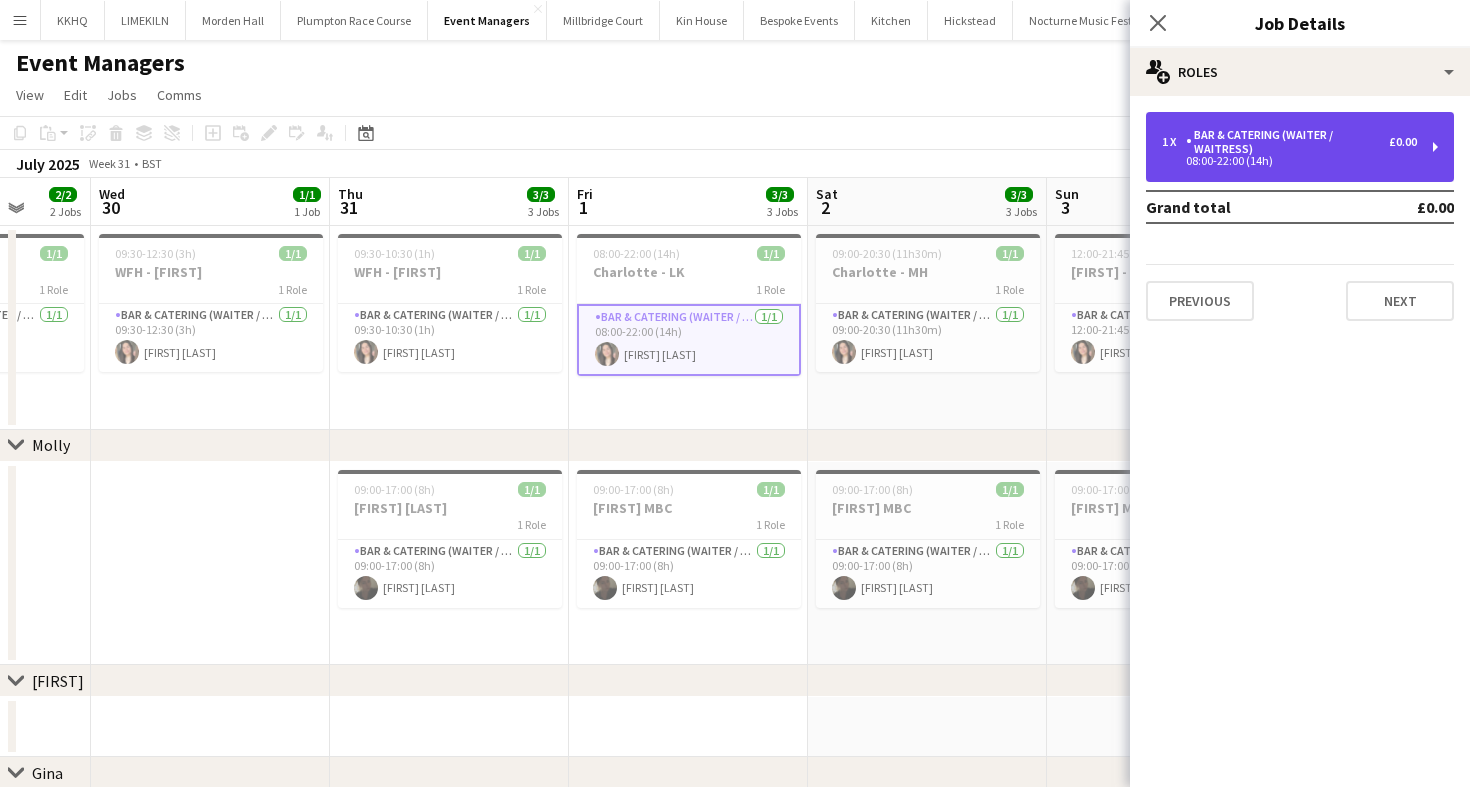 click on "08:00-22:00 (14h)" at bounding box center (1289, 161) 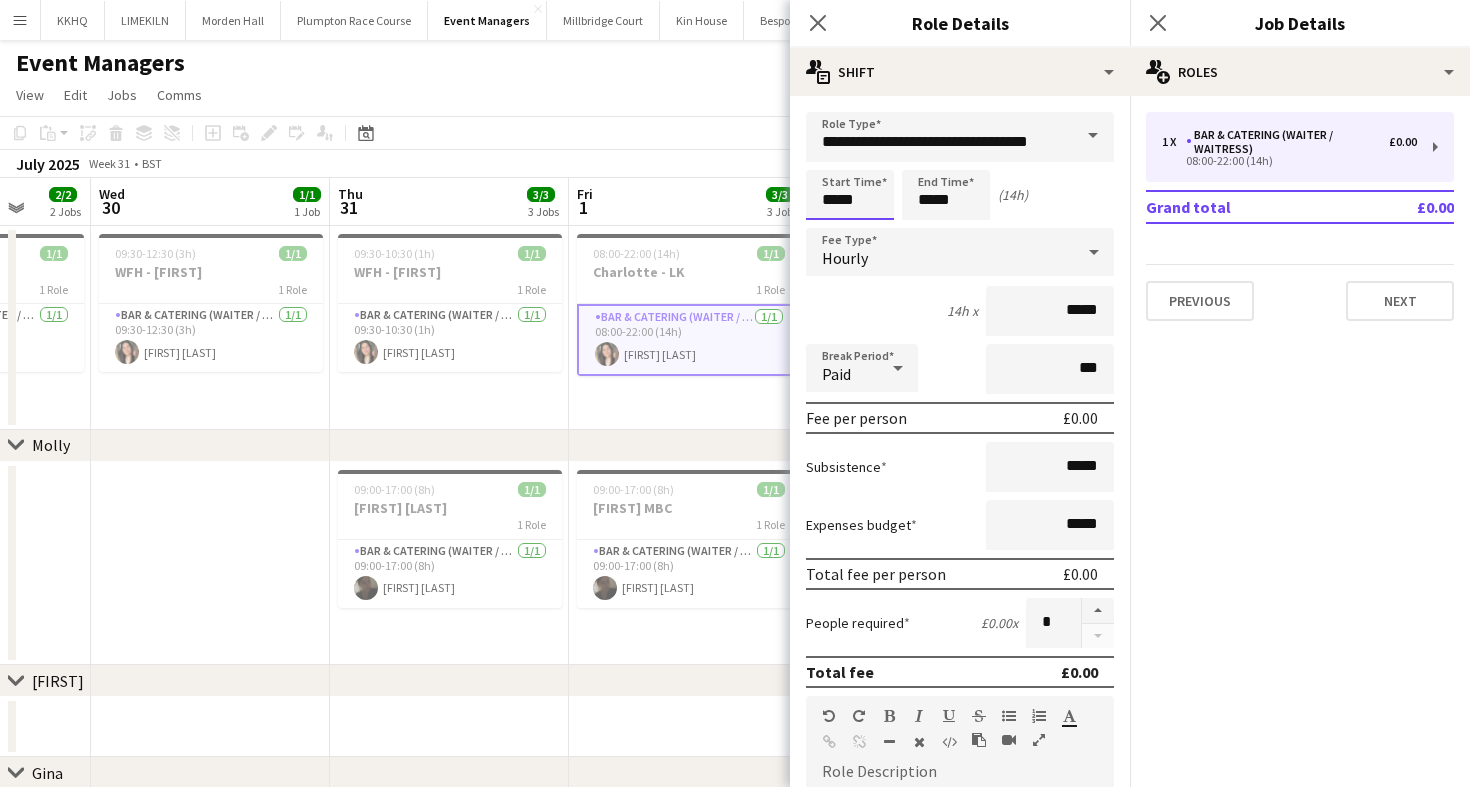 click on "Menu
Boards
Boards   Boards   All jobs   Status
Workforce
Workforce   My Workforce   Recruiting
Comms
Comms
Pay
Pay   Approvals   Payments   Reports
Platform Settings
Platform Settings   App settings   Your settings   Profiles
Training Academy
Training Academy
Knowledge Base
Knowledge Base
Product Updates
Product Updates   Log Out   Privacy   KKHQ
Close
LIMEKILN
Close
Morden Hall
Close
Plumpton Race Course
Close
Event Managers
Close
Millbridge Court
Close
Kin House
Close
Bespoke Events
Close
Kitchen
Close
Hickstead" at bounding box center (735, 624) 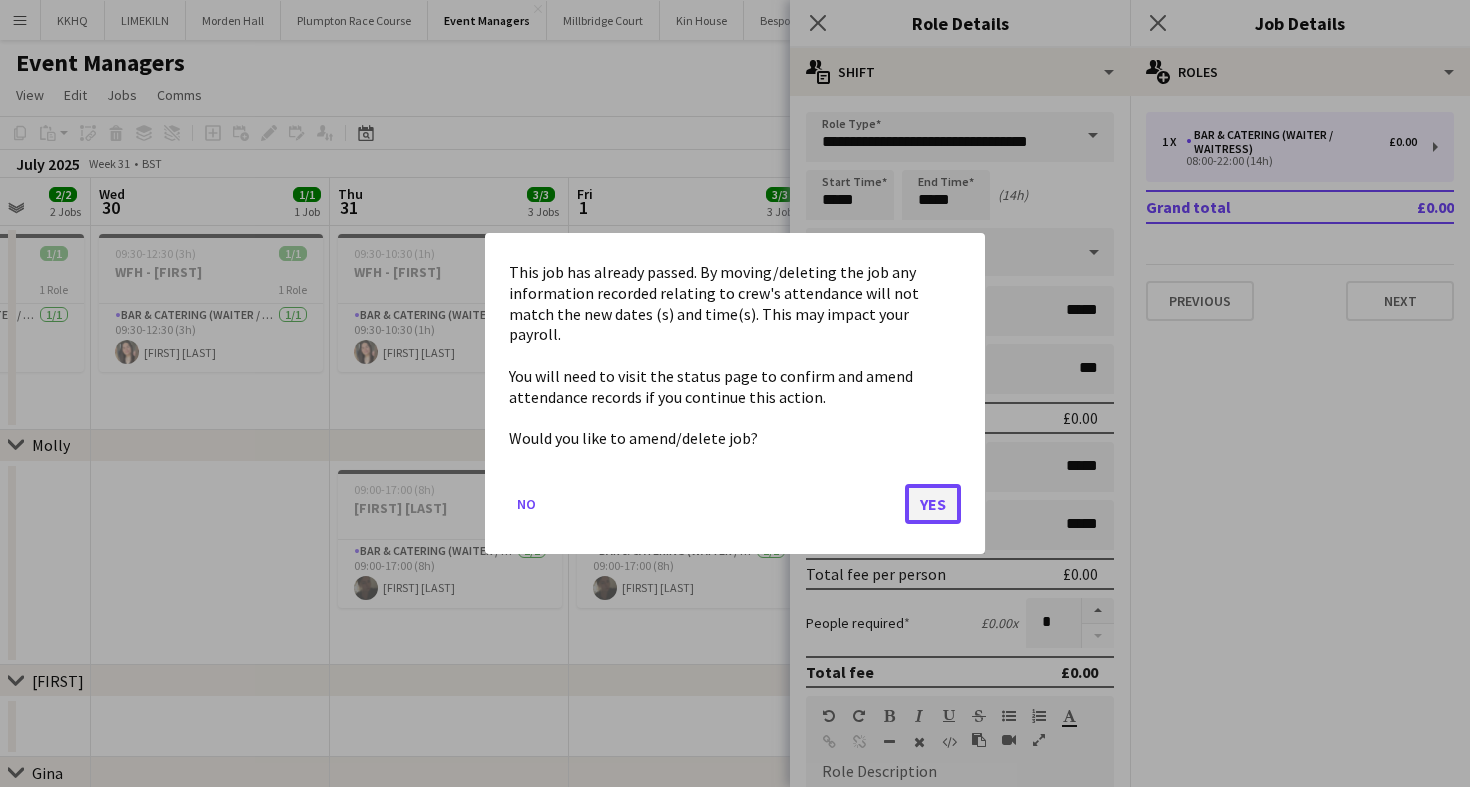 click on "Yes" 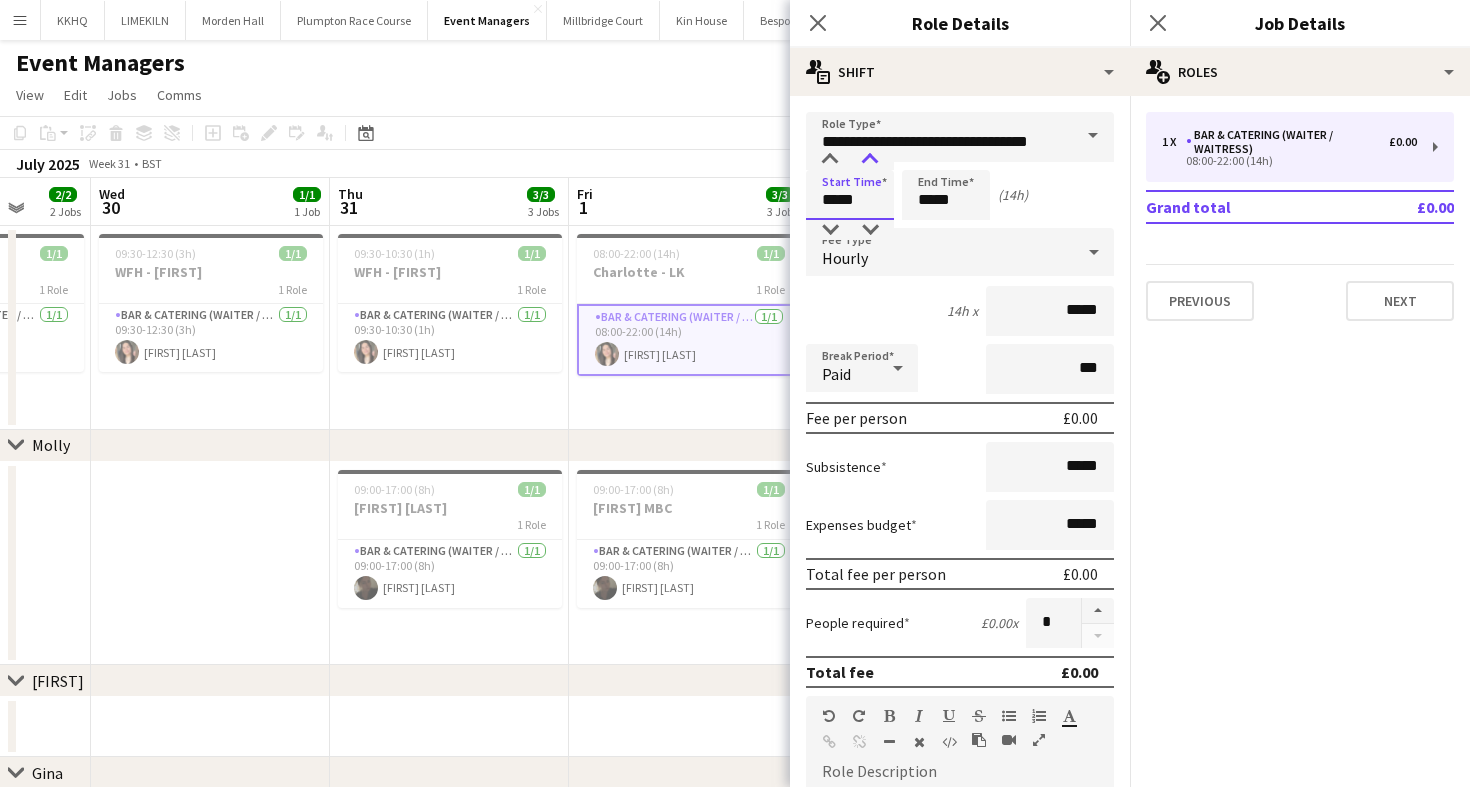 click at bounding box center [870, 160] 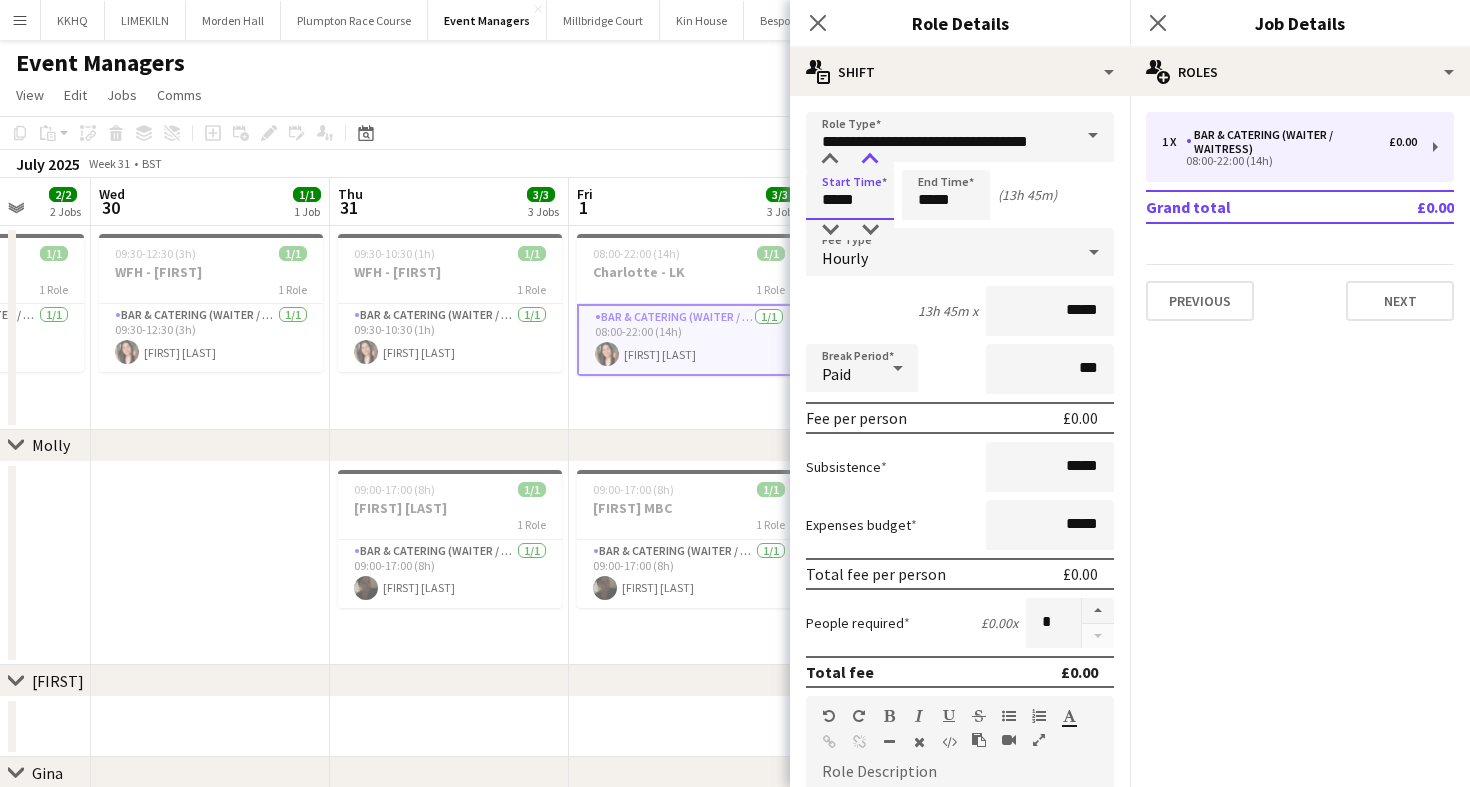 type on "*****" 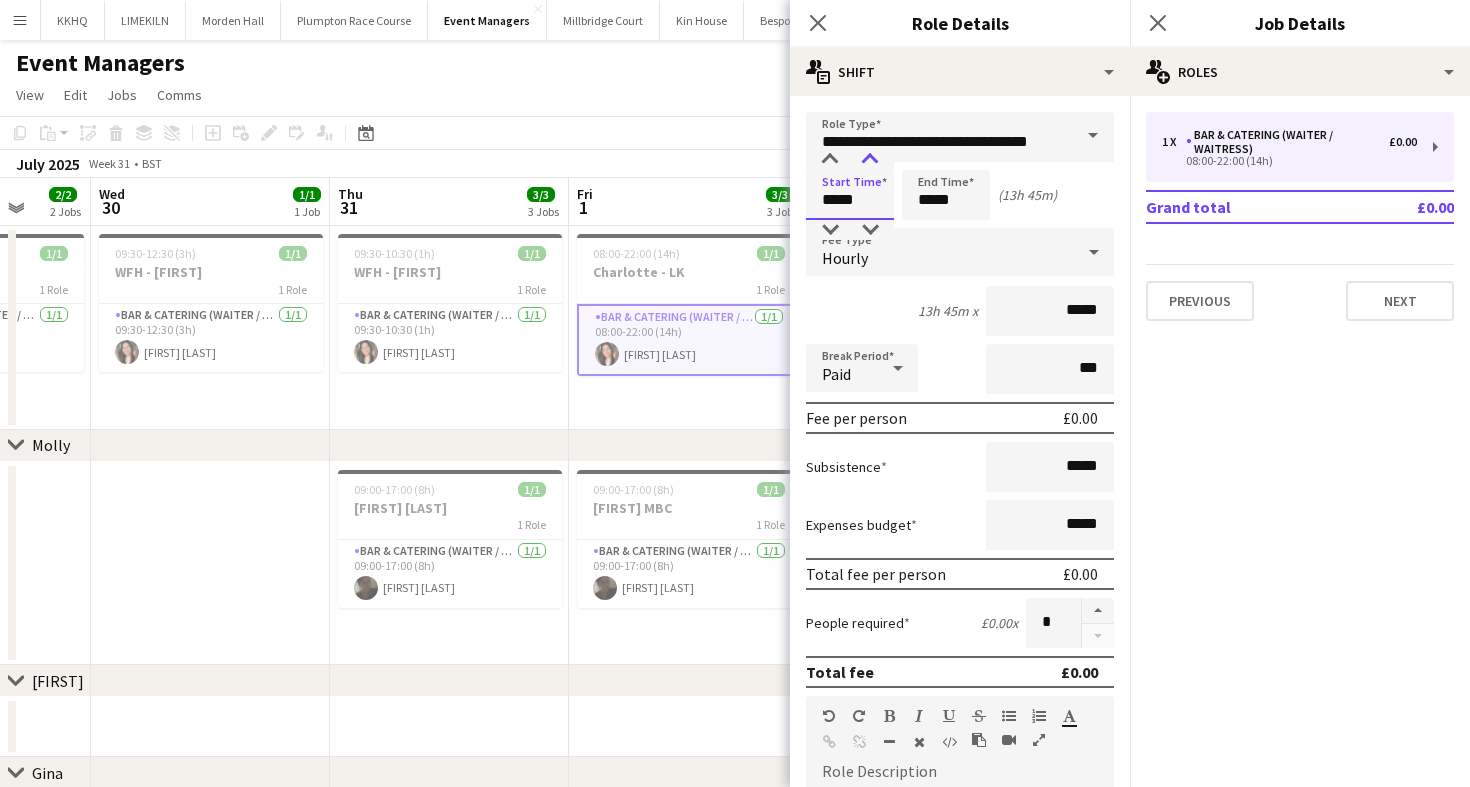 click at bounding box center [870, 160] 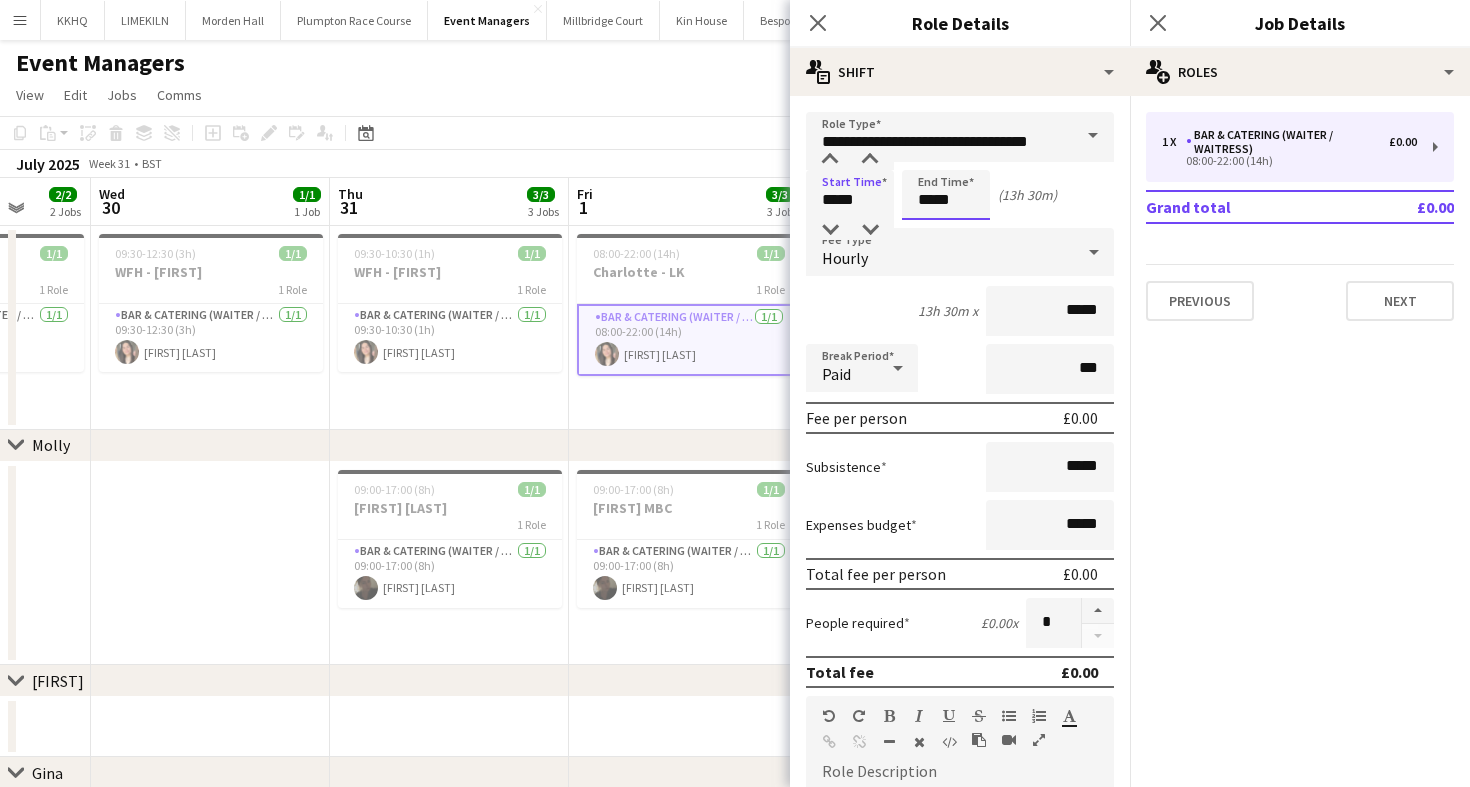 click on "*****" at bounding box center (946, 195) 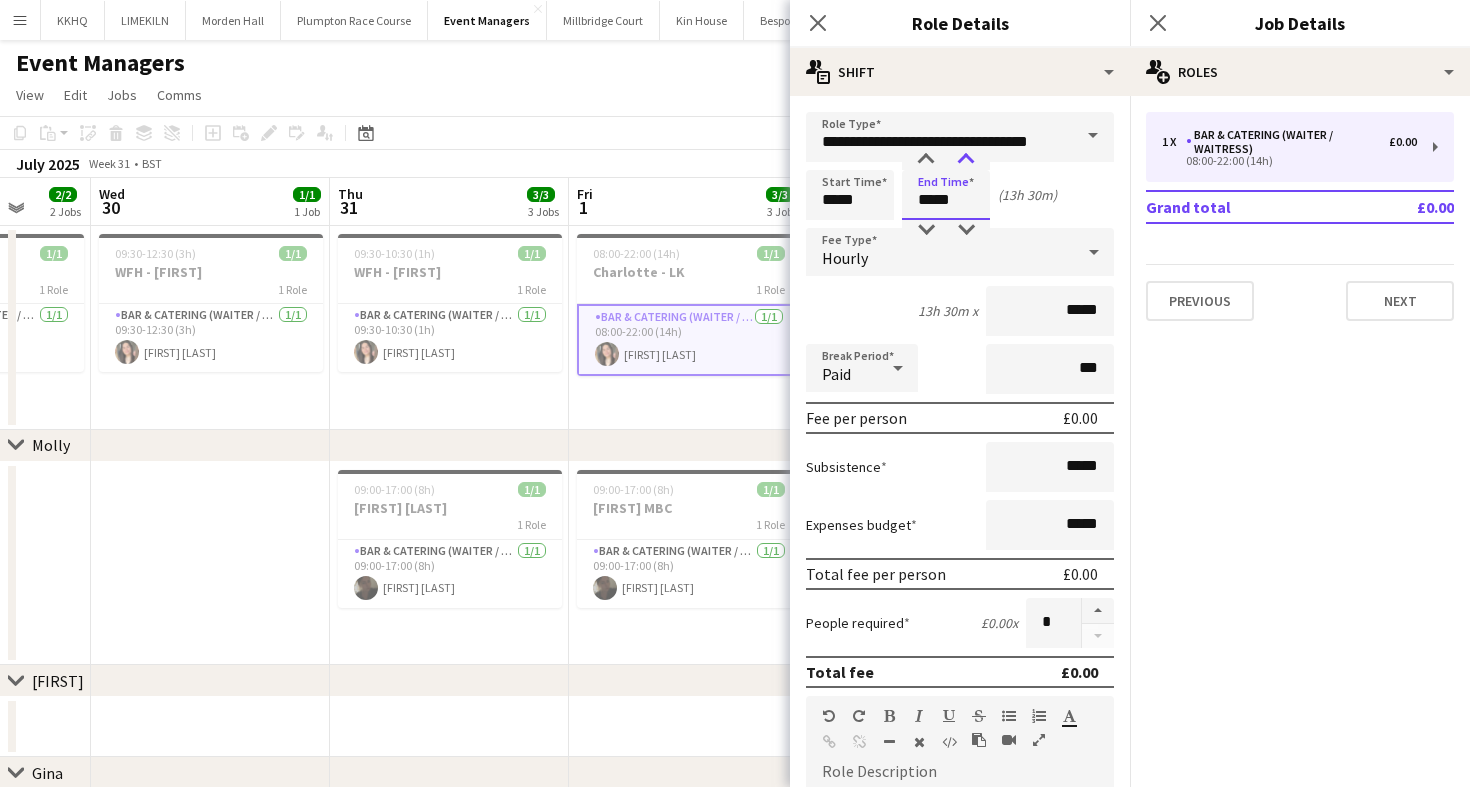click at bounding box center [966, 160] 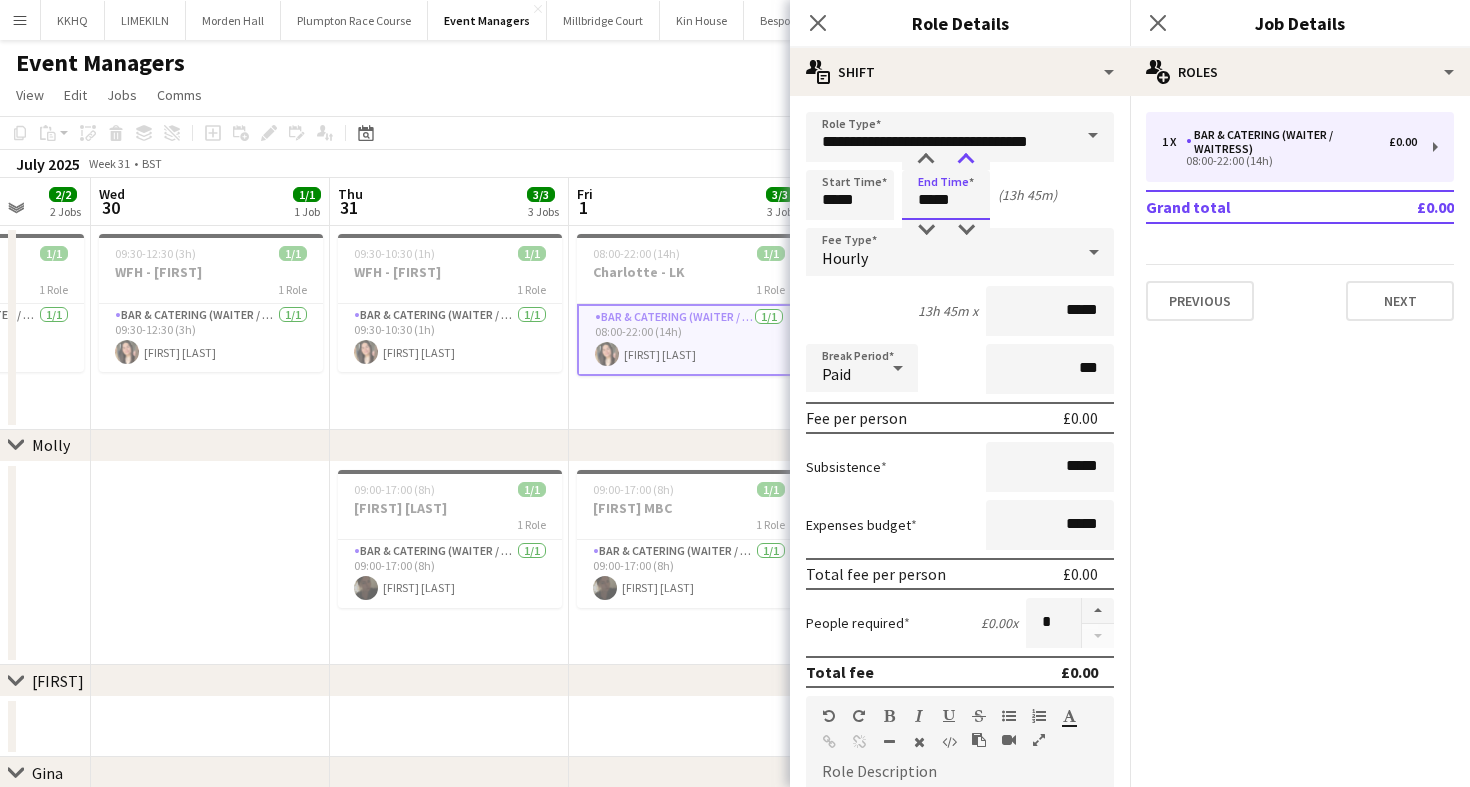 click at bounding box center [966, 160] 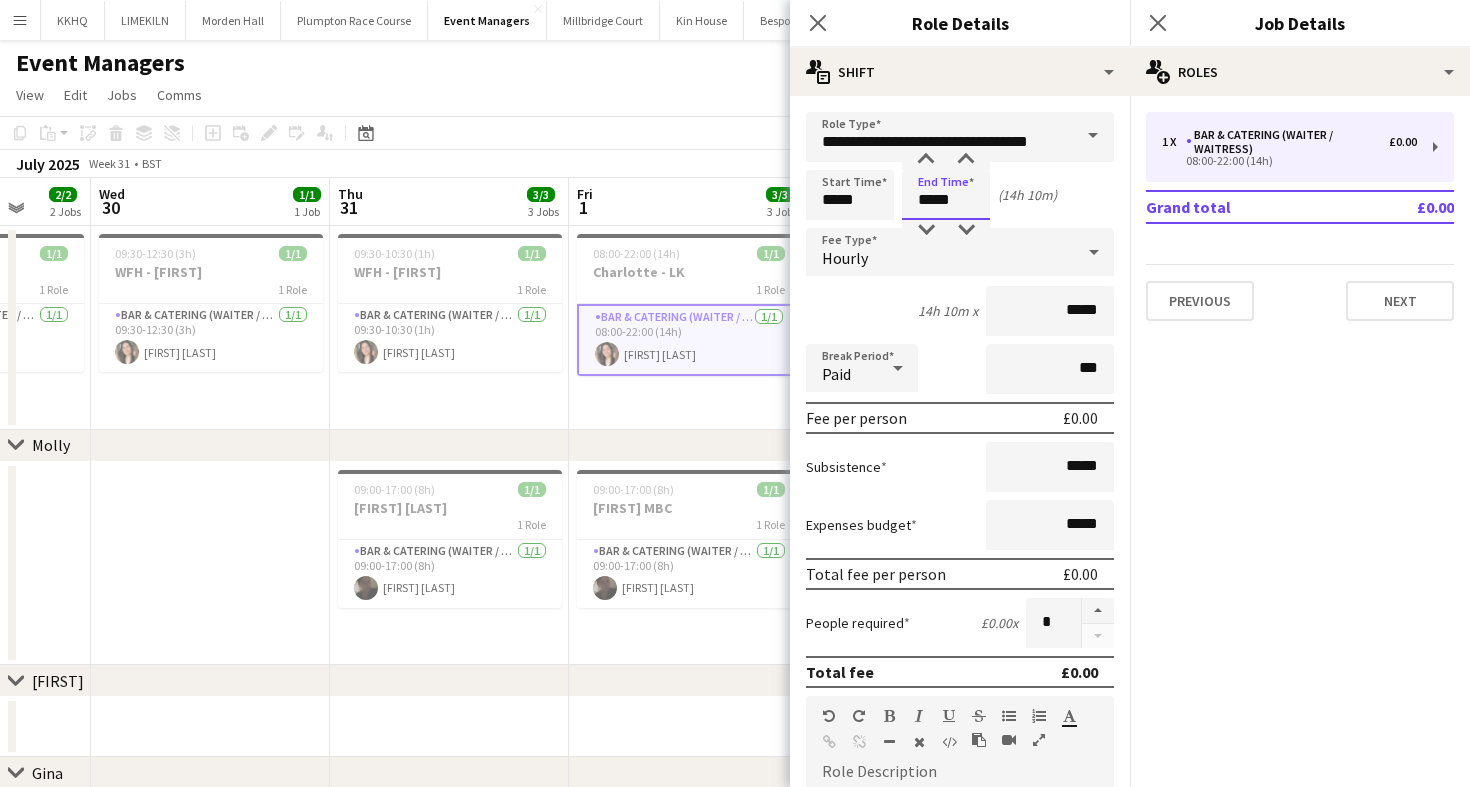 scroll, scrollTop: 567, scrollLeft: 0, axis: vertical 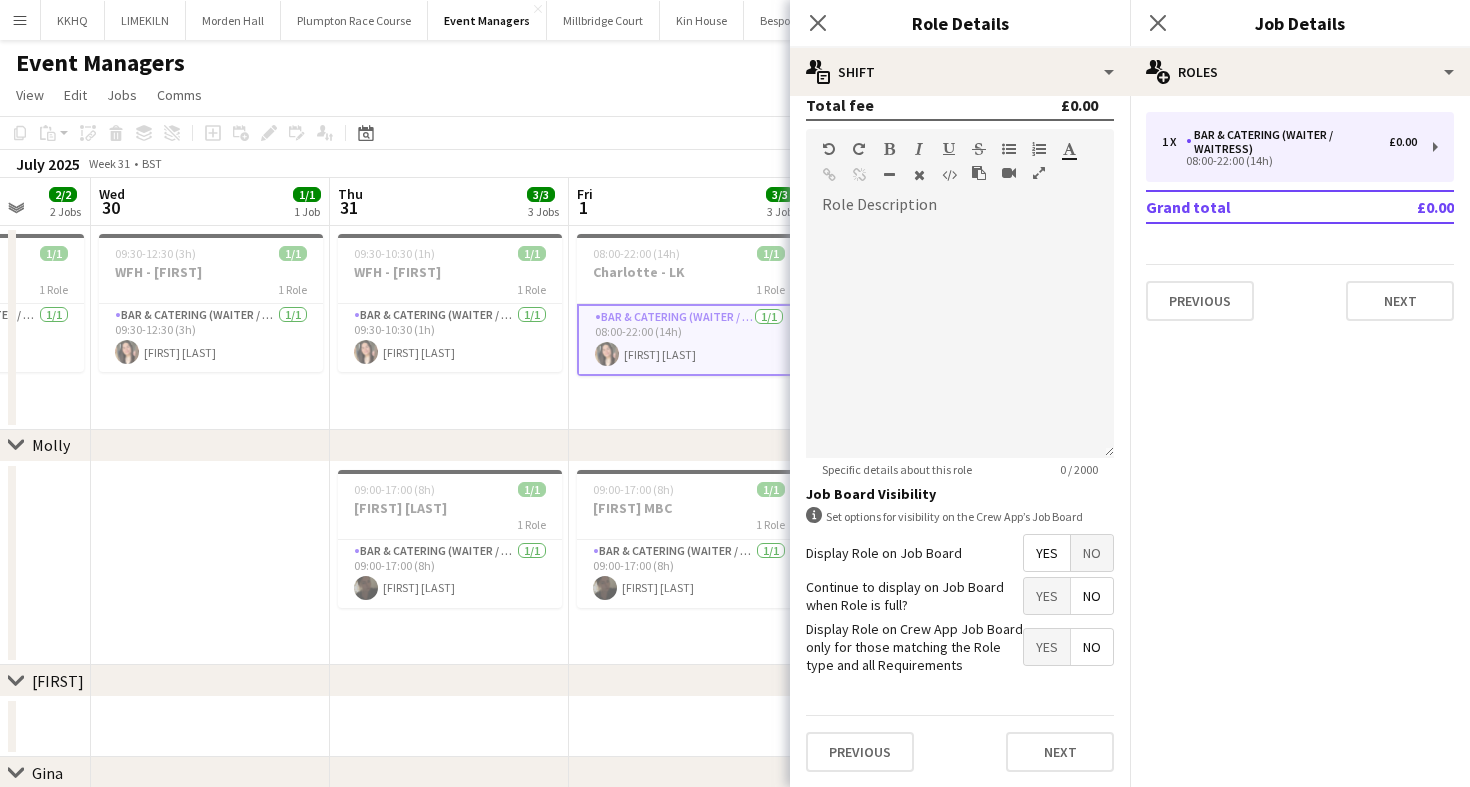 type on "*****" 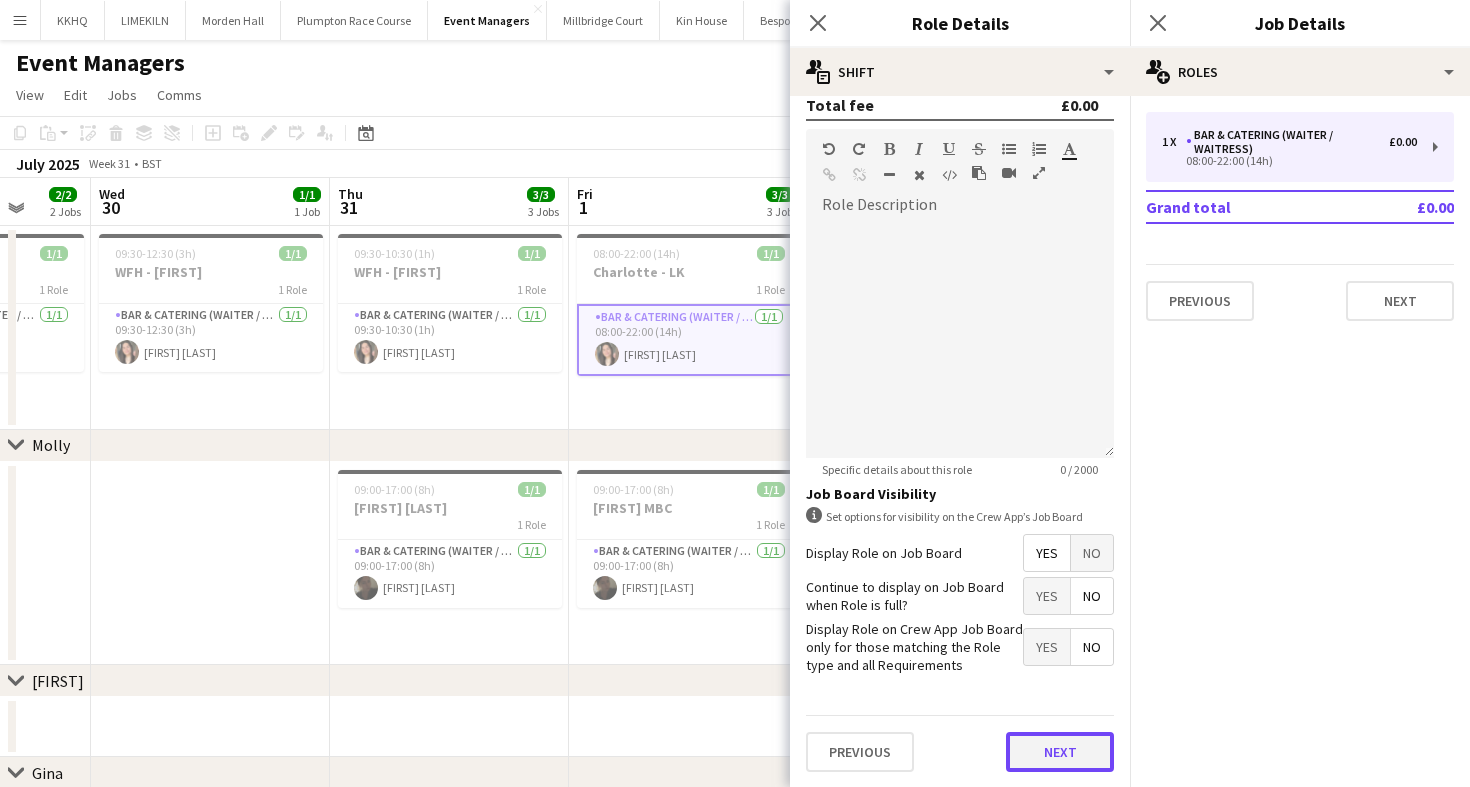 click on "Next" at bounding box center (1060, 752) 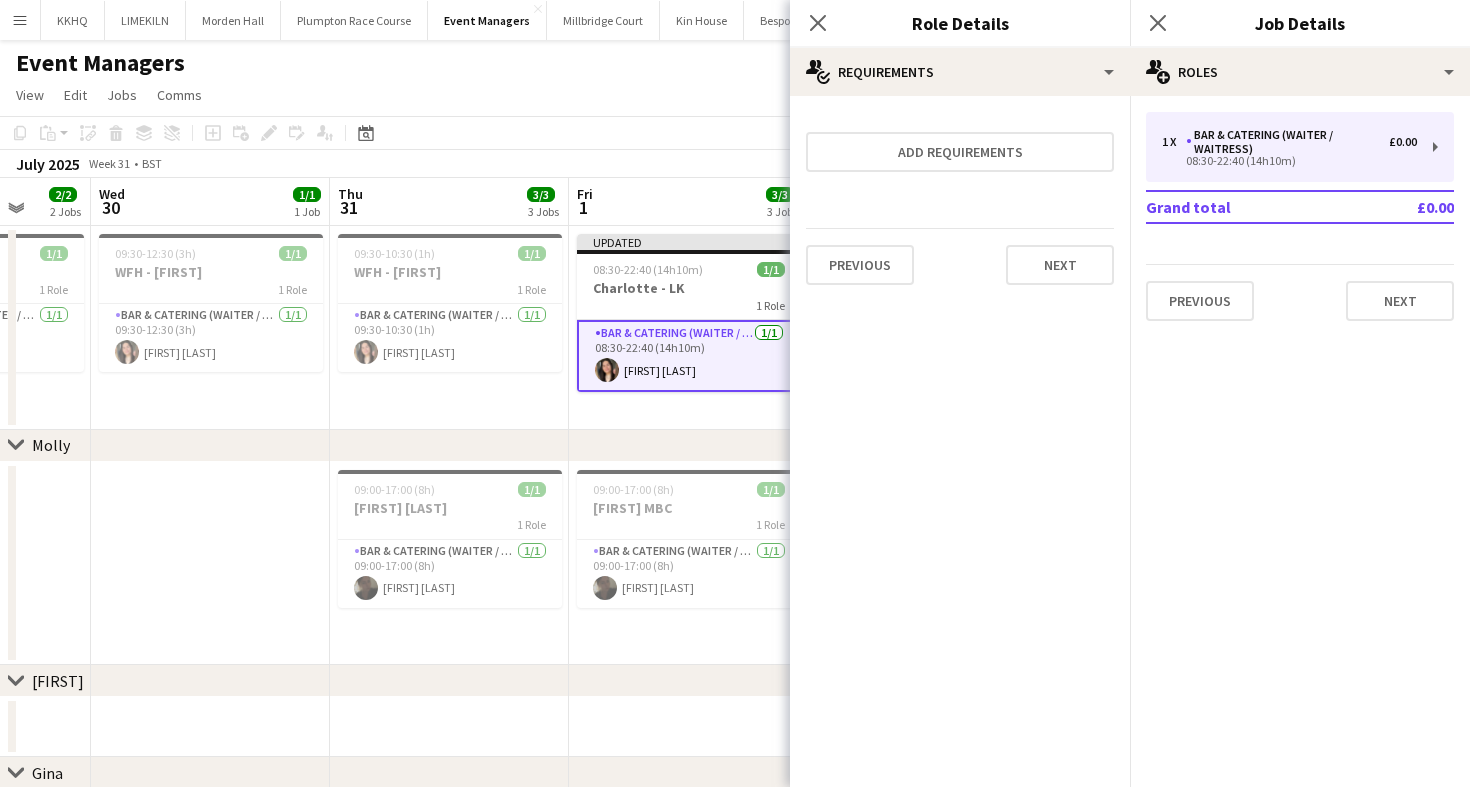 scroll, scrollTop: 0, scrollLeft: 0, axis: both 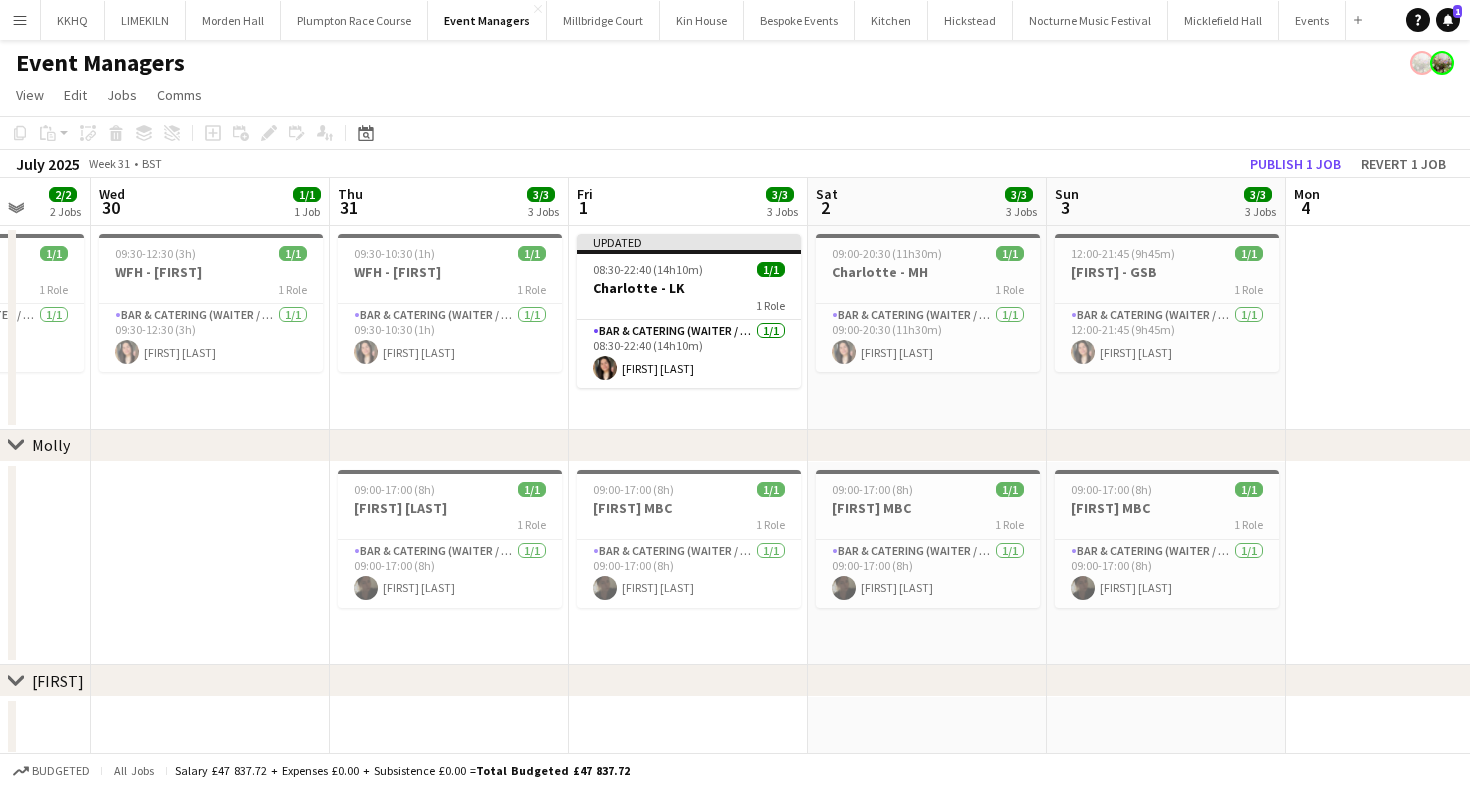 click on "Copy
Paste
Paste
Command
V Paste with crew
Command
Shift
V
Paste linked Job
Delete
Group
Ungroup
Add job
Add linked Job
Edit
Edit linked Job
Applicants
Date picker
AUG 2025 AUG 2025 Monday M Tuesday T Wednesday W Thursday T Friday F Saturday S Sunday S  AUG   1   2   3   4   5   6   7   8   9   10   11   12   13   14   15   16   17   18   19   20   21   22   23   24   25" 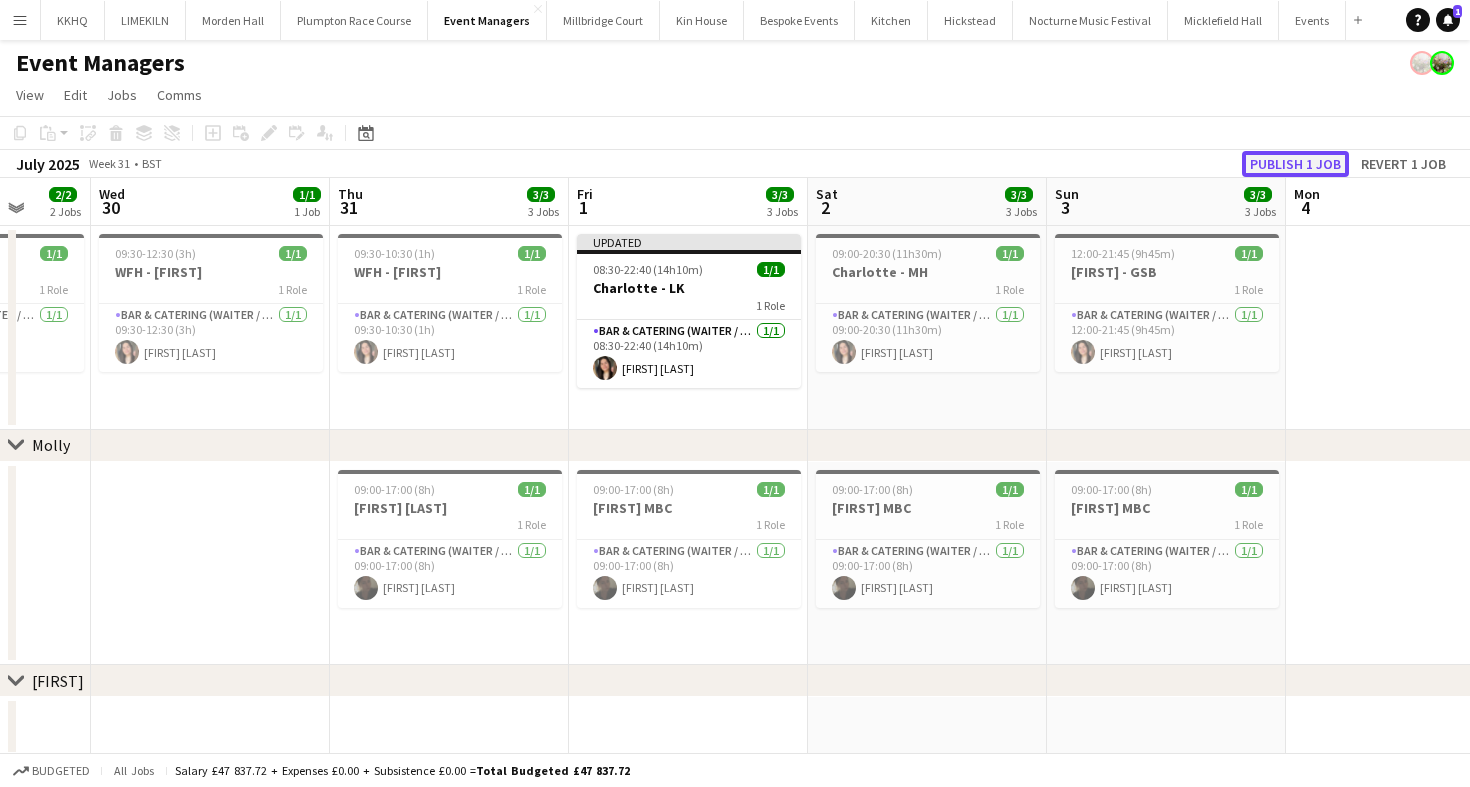 click on "Publish 1 job" 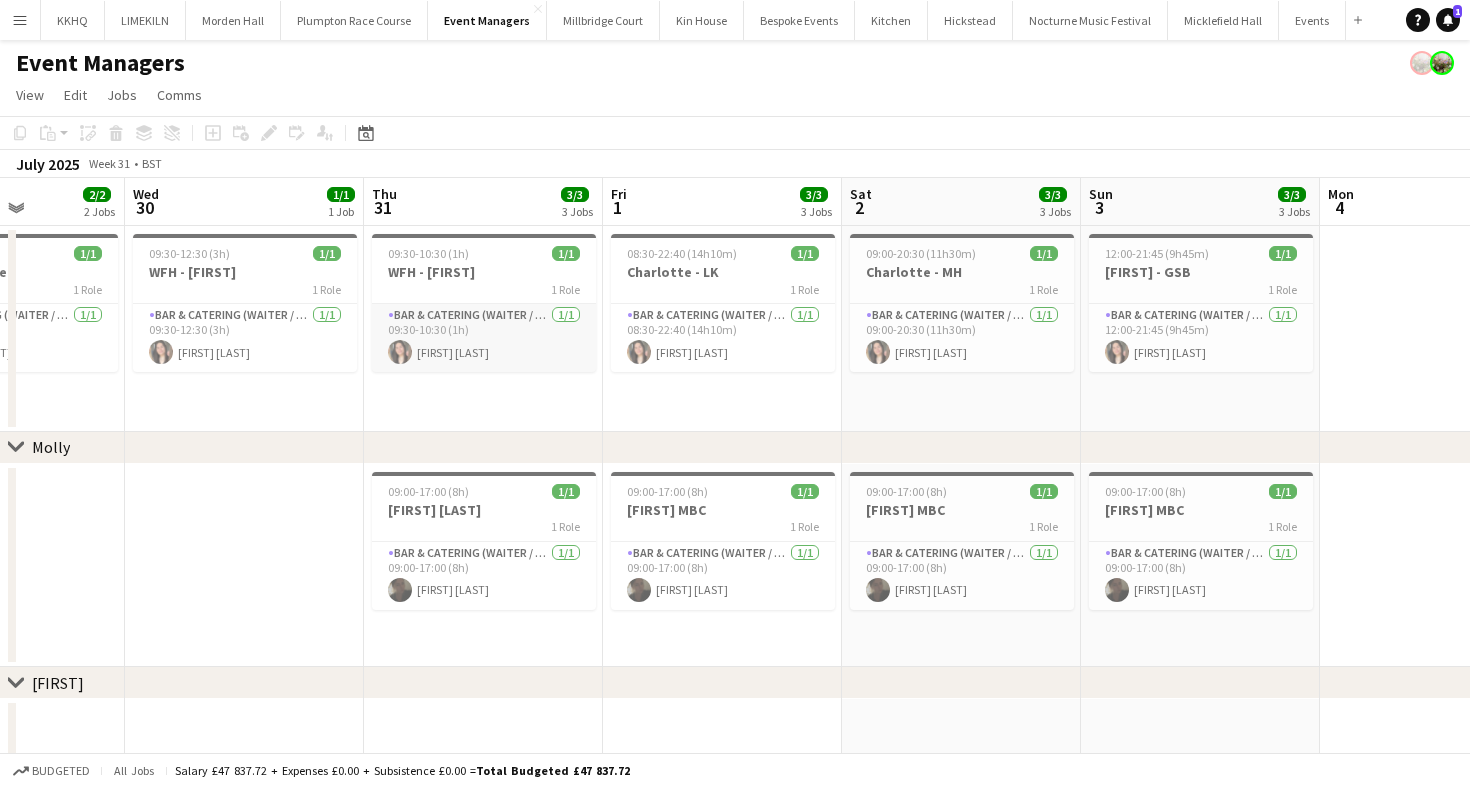 scroll, scrollTop: 0, scrollLeft: 644, axis: horizontal 